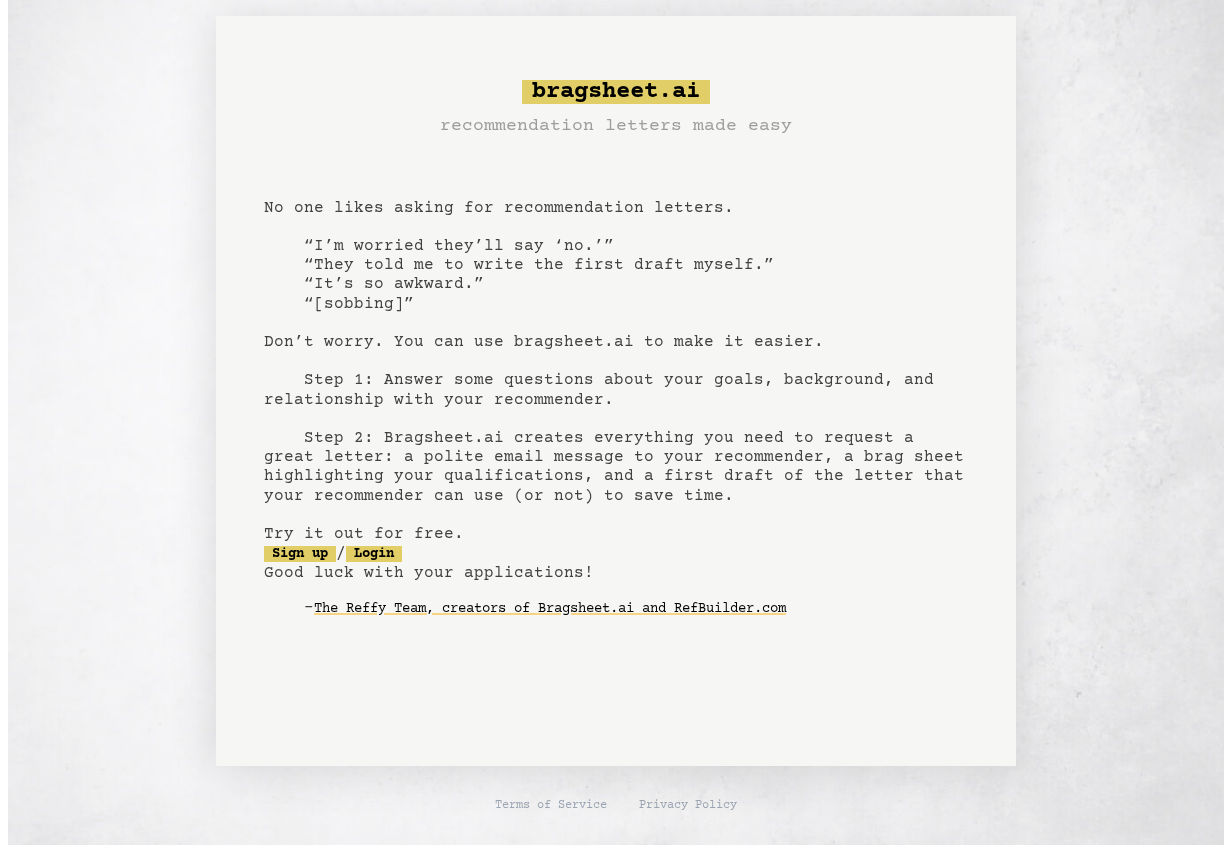 scroll, scrollTop: 0, scrollLeft: 0, axis: both 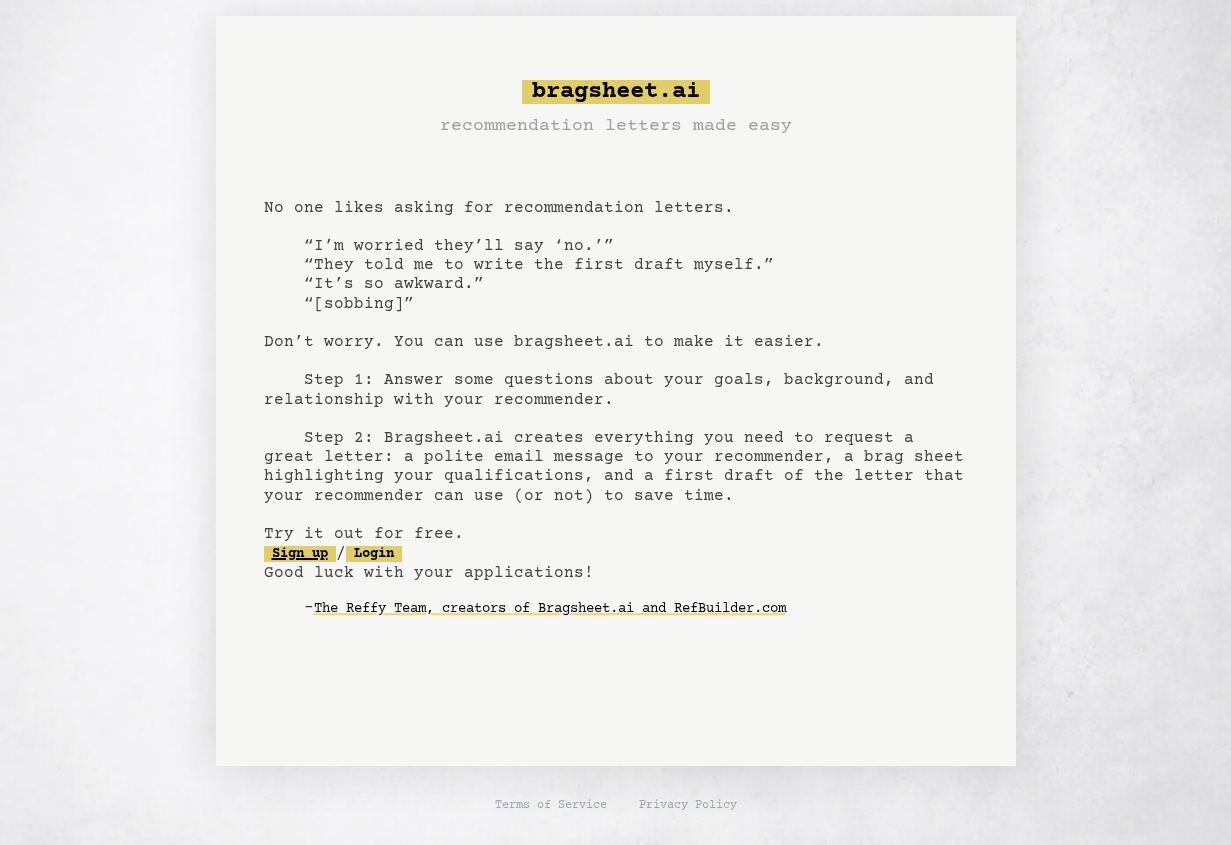 click on "Sign up" at bounding box center (300, 554) 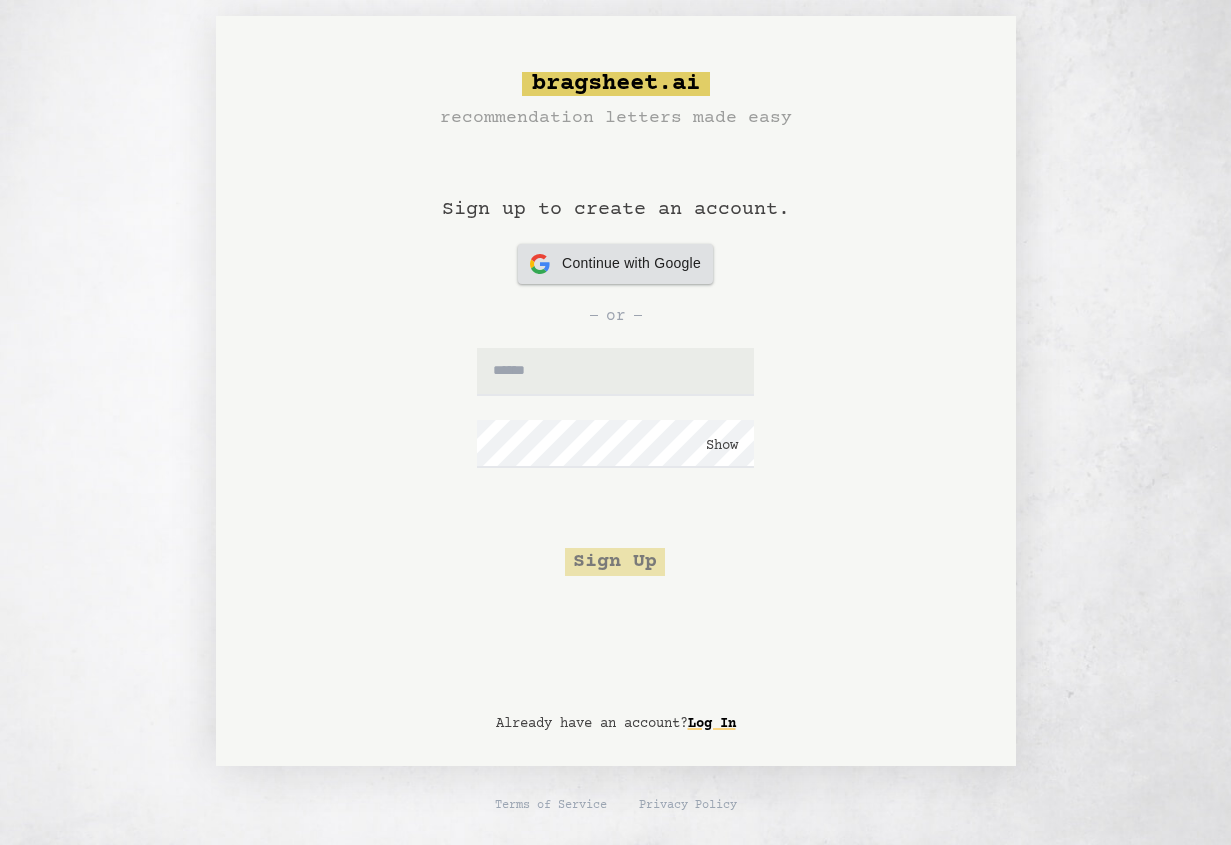 click on "Continue with Google   Continue with Google" at bounding box center [615, 264] 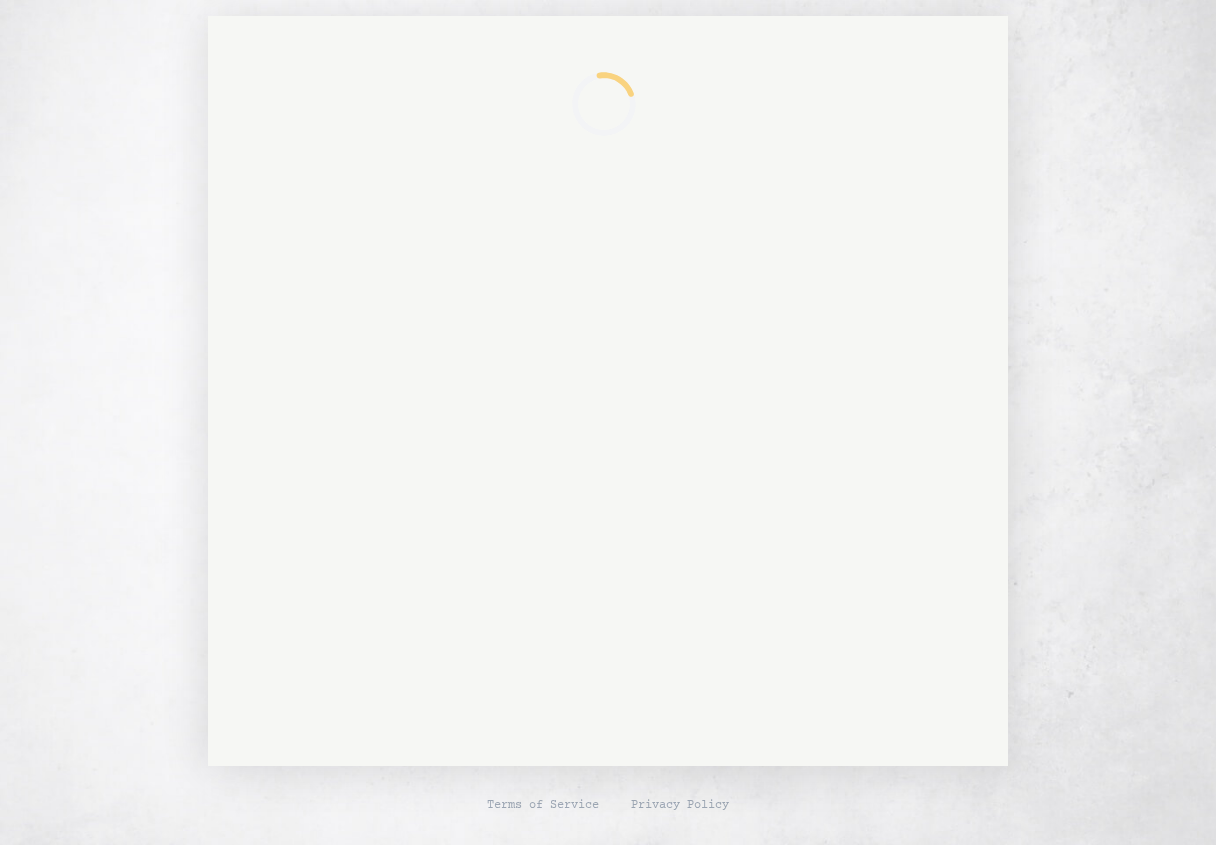 scroll, scrollTop: 0, scrollLeft: 0, axis: both 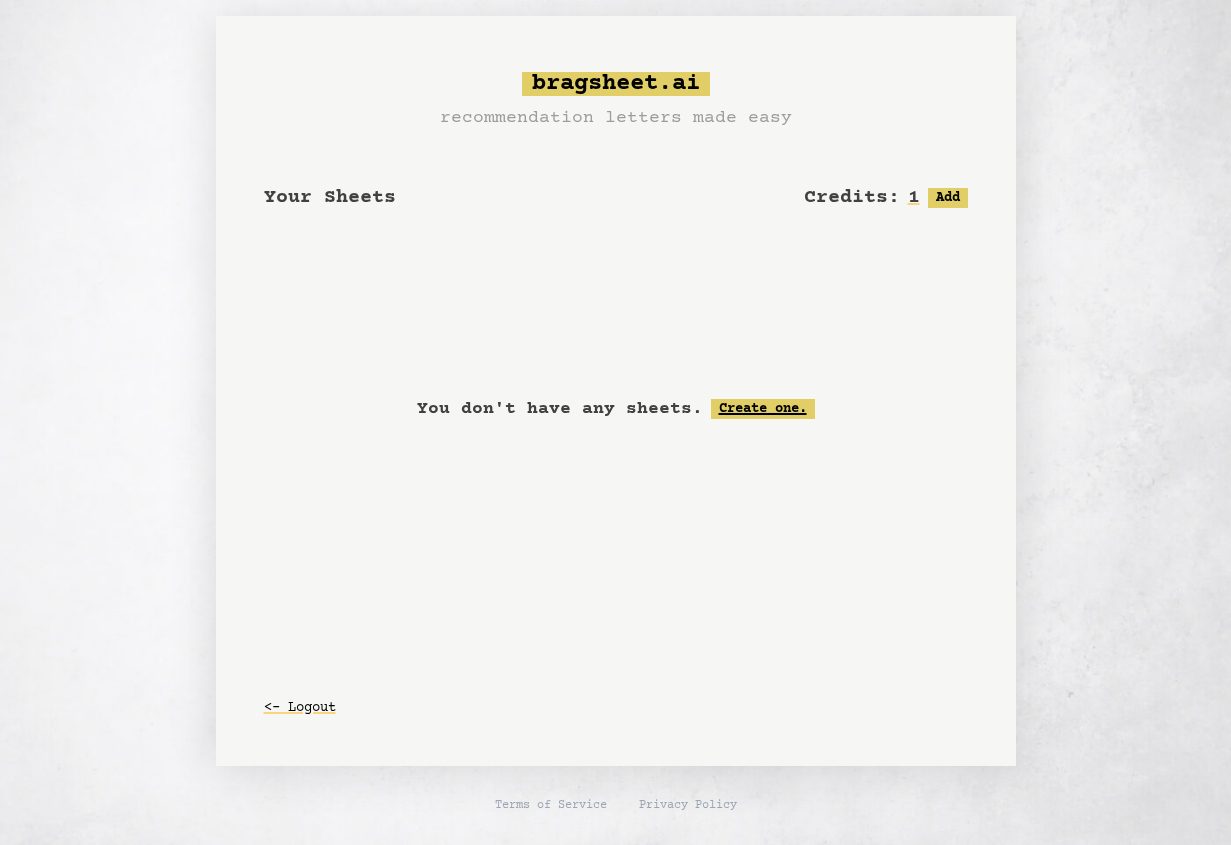 click on "Create one." at bounding box center (763, 409) 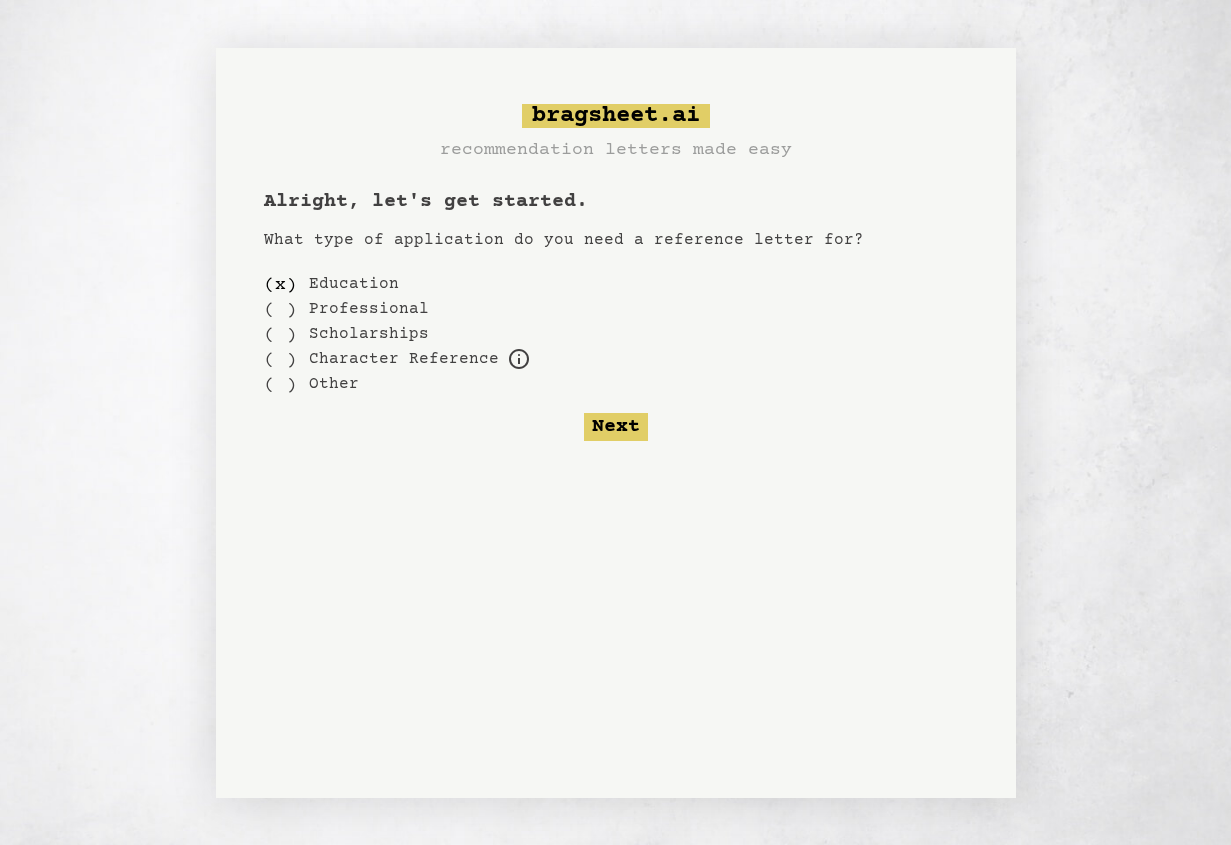 click on "Professional" at bounding box center [369, 309] 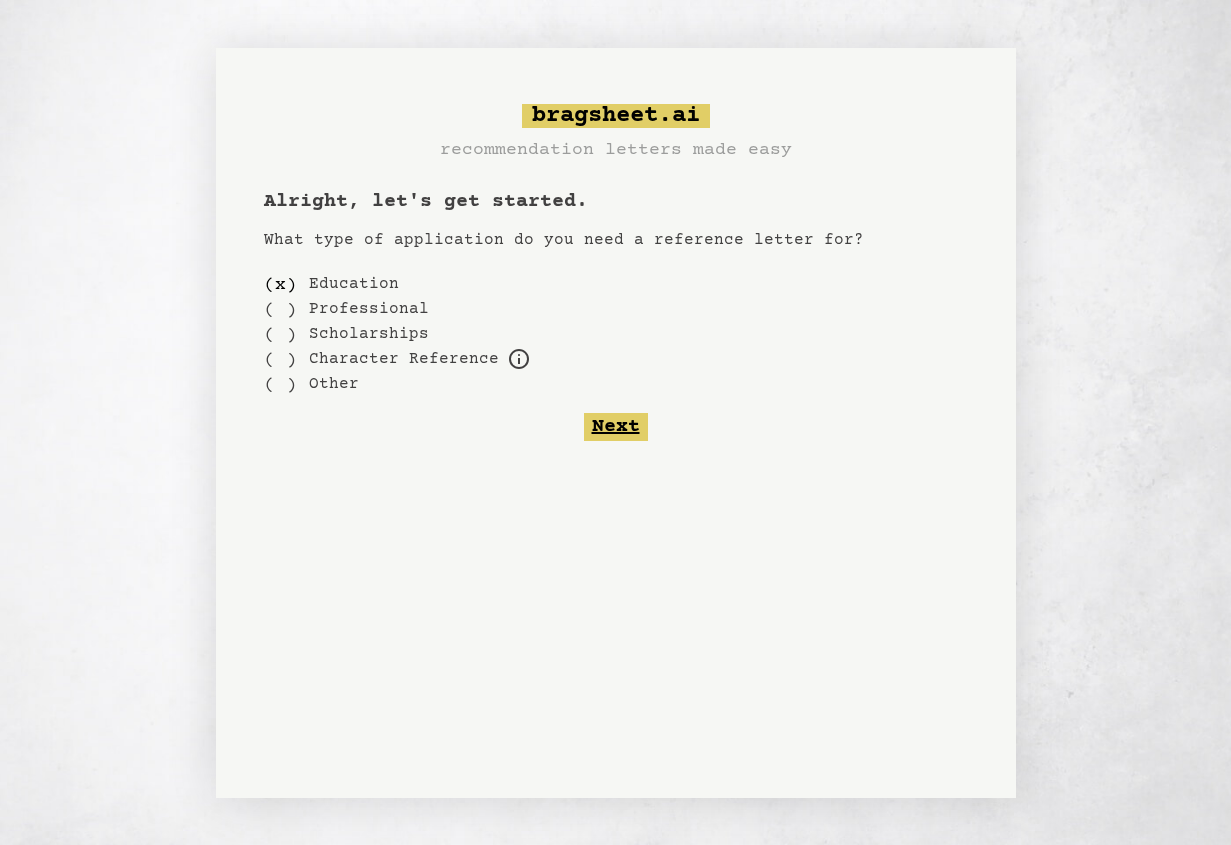 click on "Next" at bounding box center (616, 427) 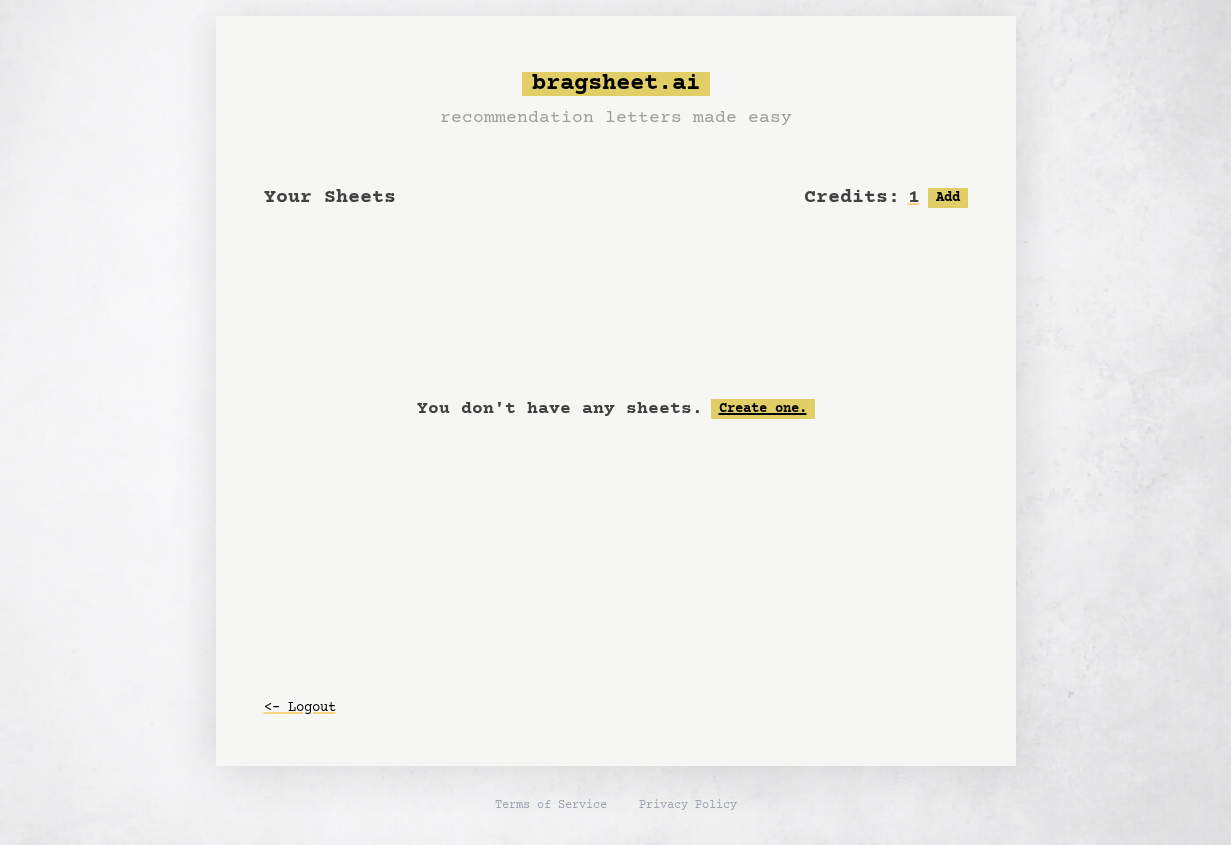 click on "Create one." at bounding box center [763, 409] 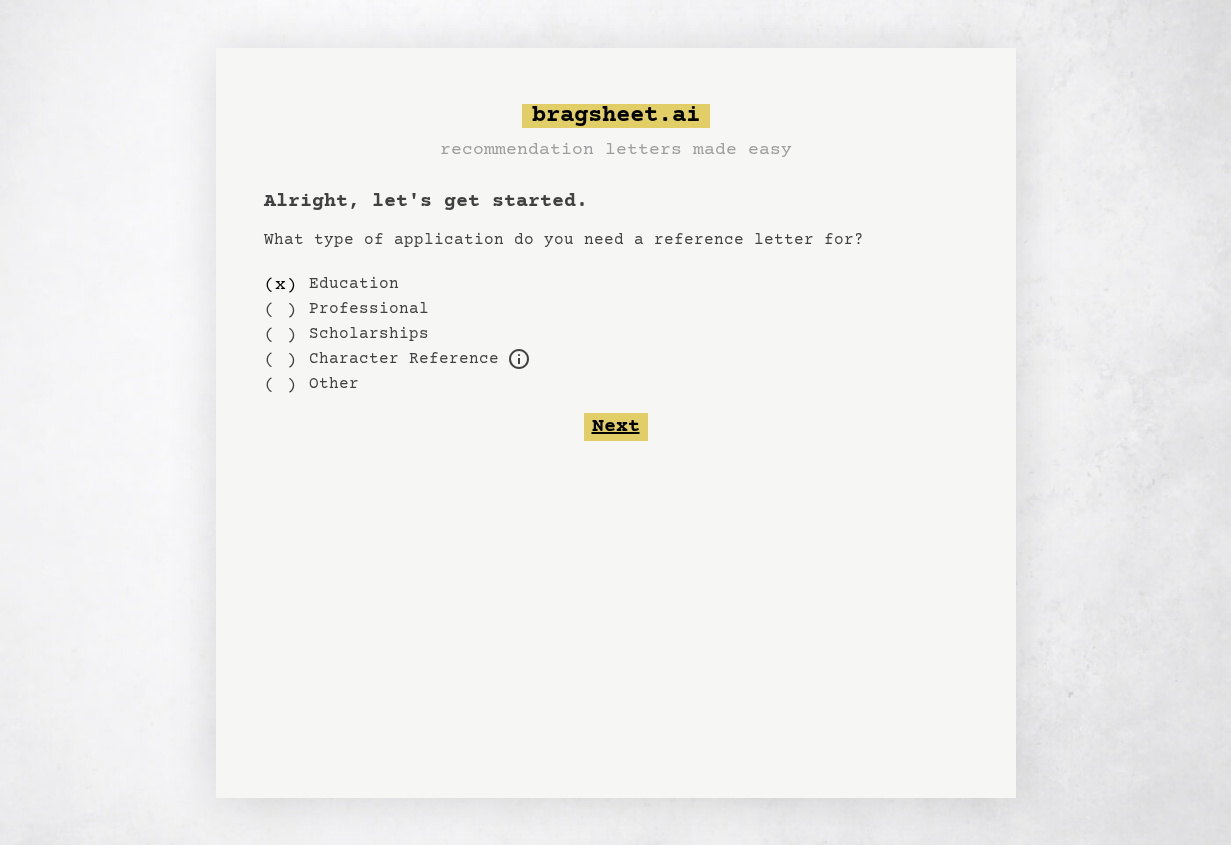 click on "Next" at bounding box center [616, 427] 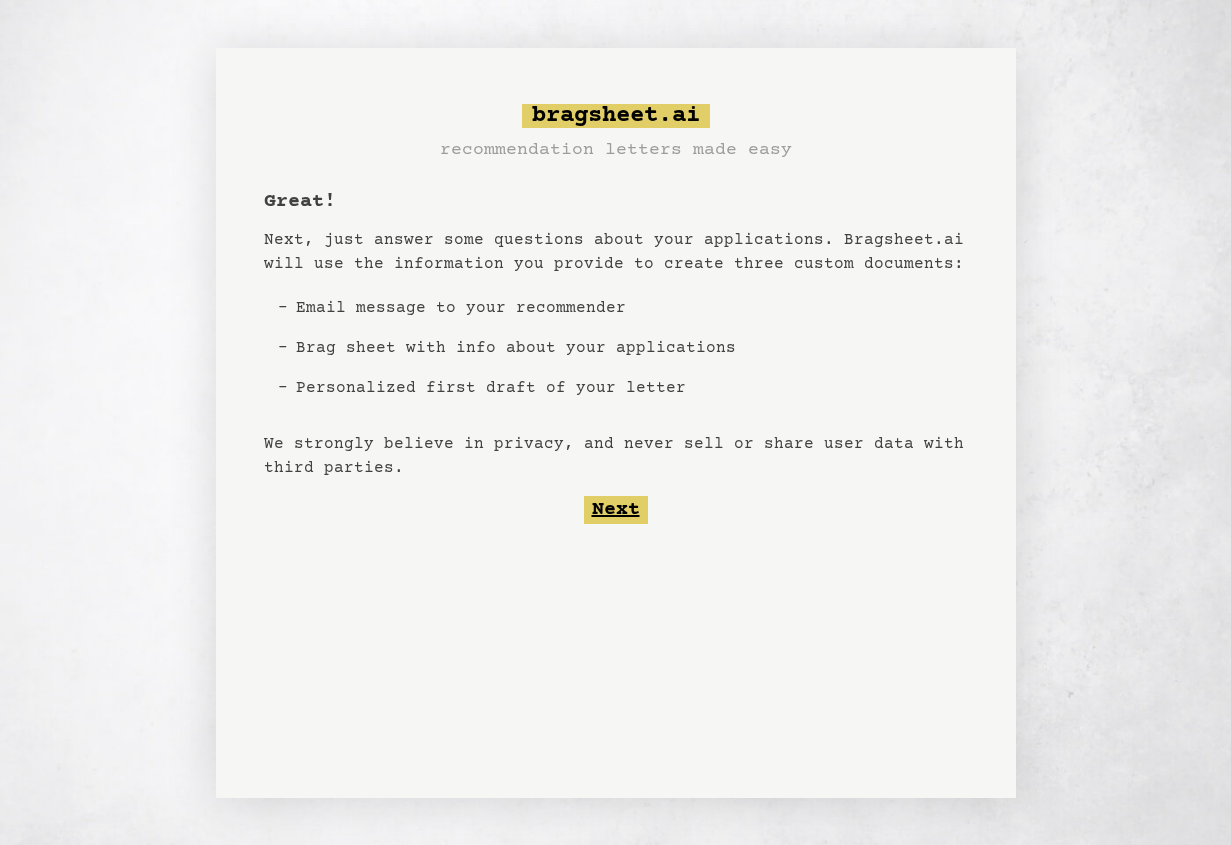 click on "Next" at bounding box center [616, 510] 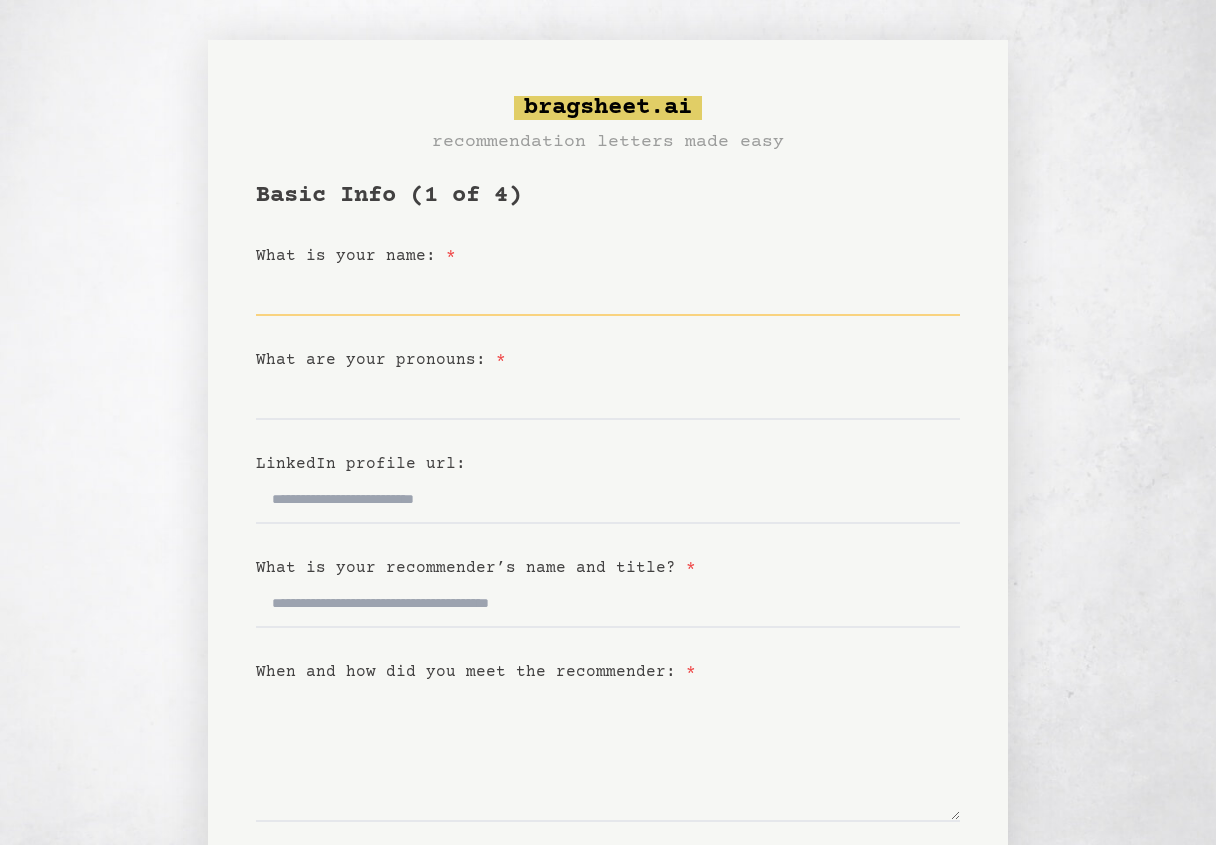 click on "What is your name:   *" at bounding box center [608, 292] 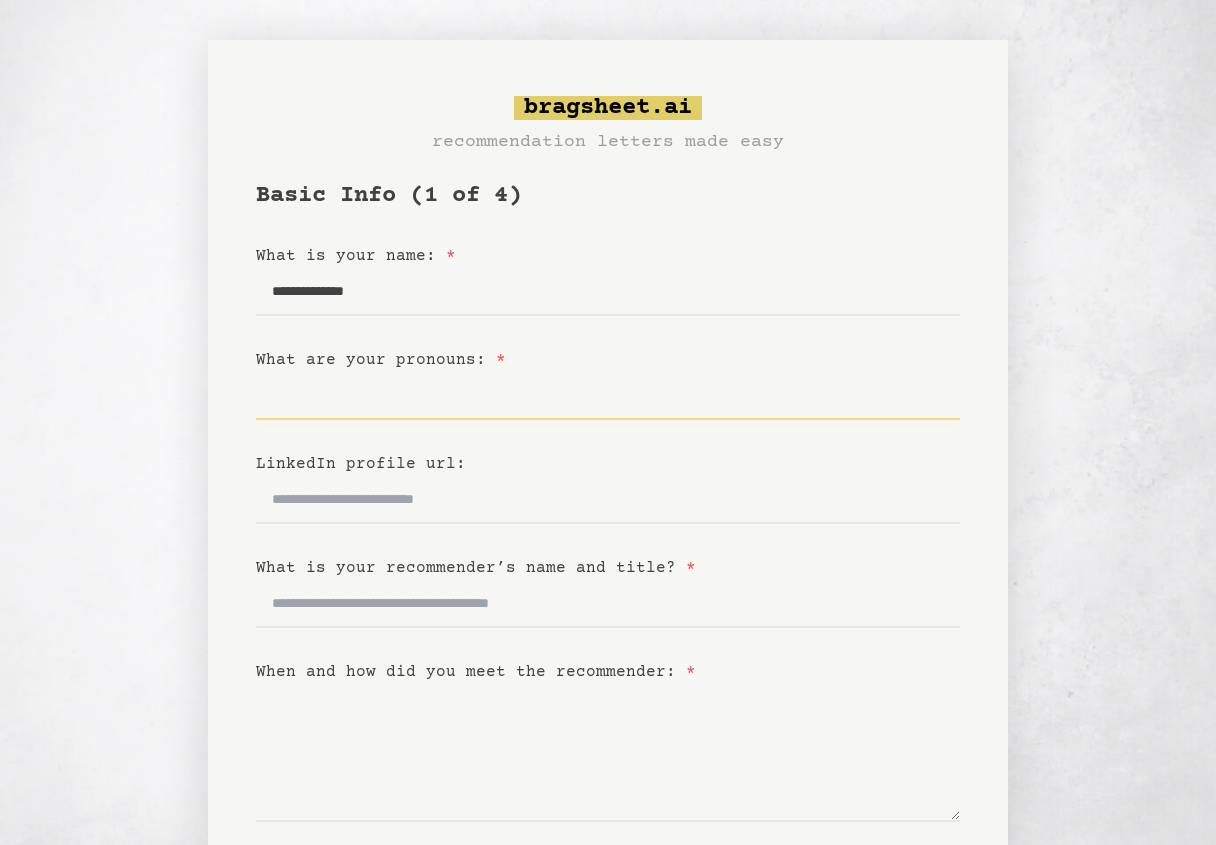 click on "What are your pronouns:   *" at bounding box center [608, 396] 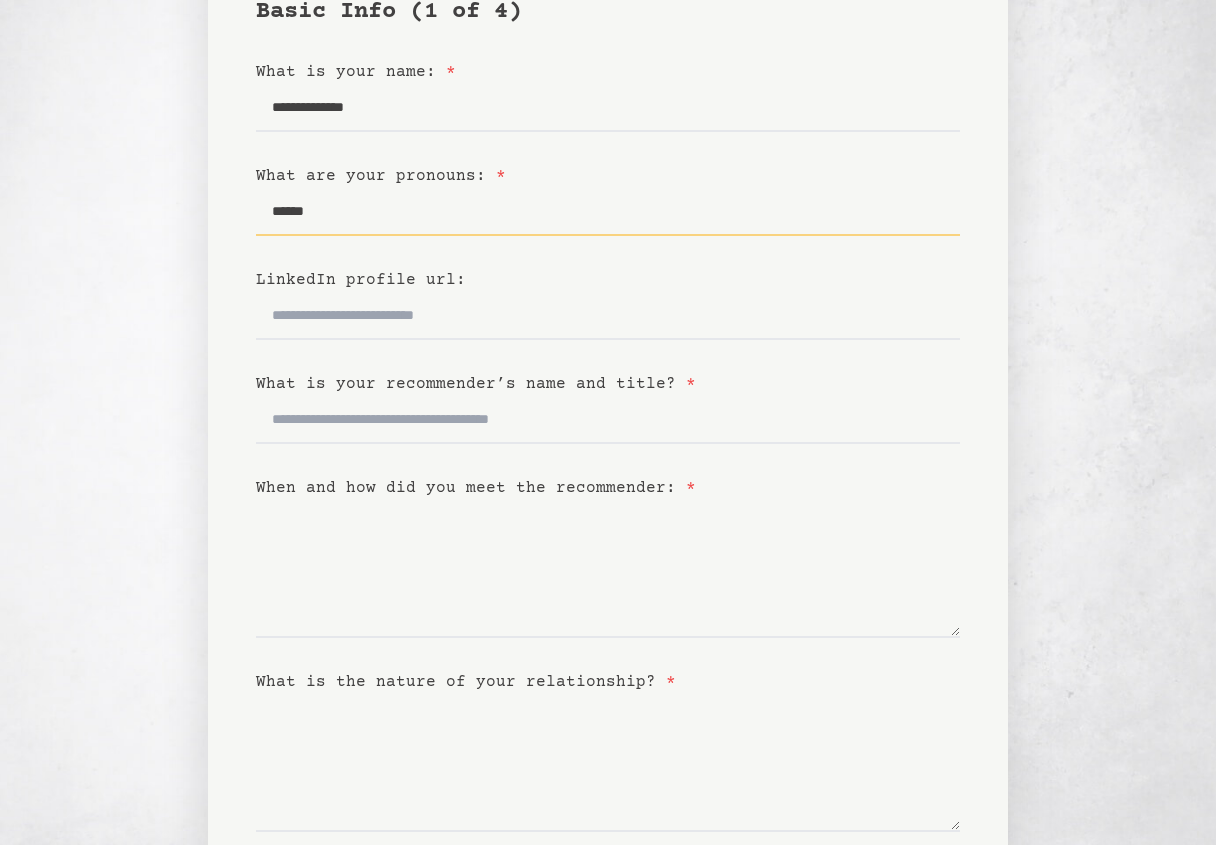 scroll, scrollTop: 187, scrollLeft: 0, axis: vertical 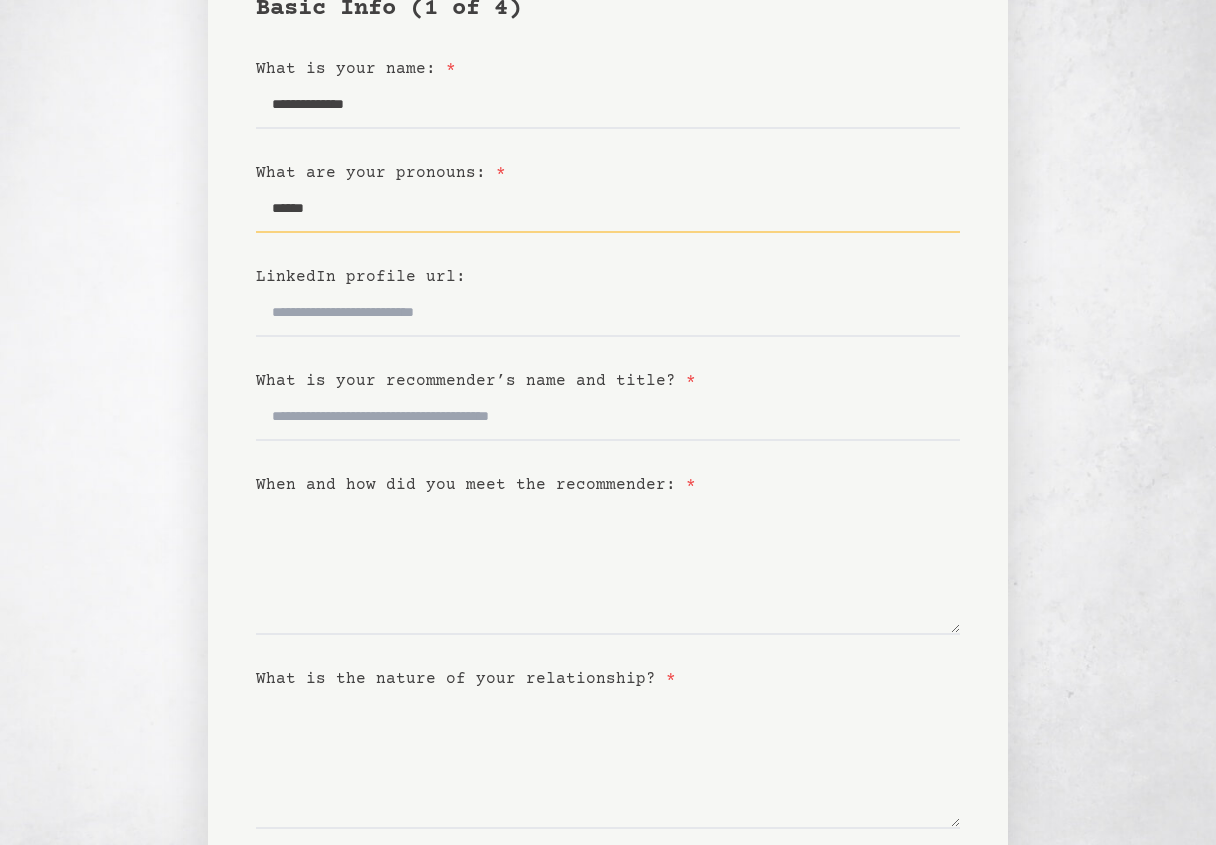 type on "******" 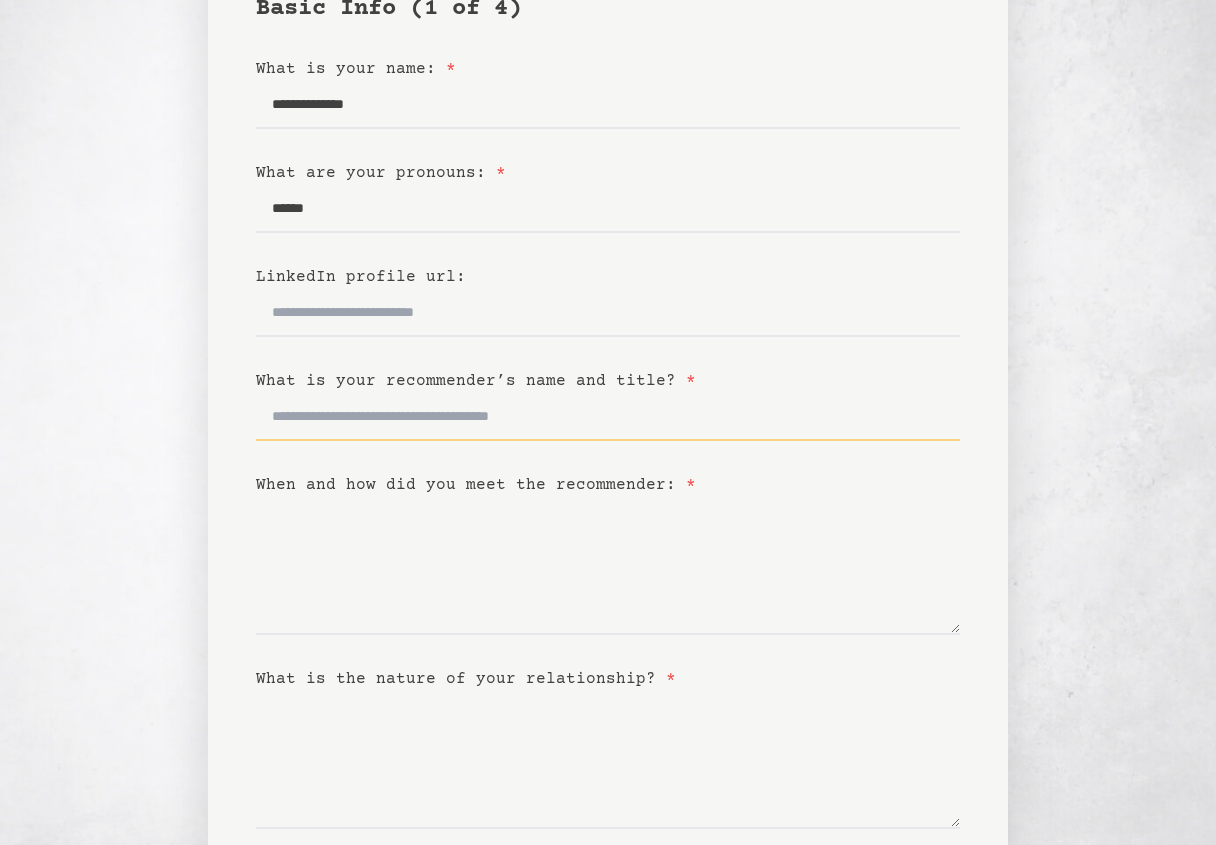 click on "What is your recommender’s name and title?   *" at bounding box center [608, 417] 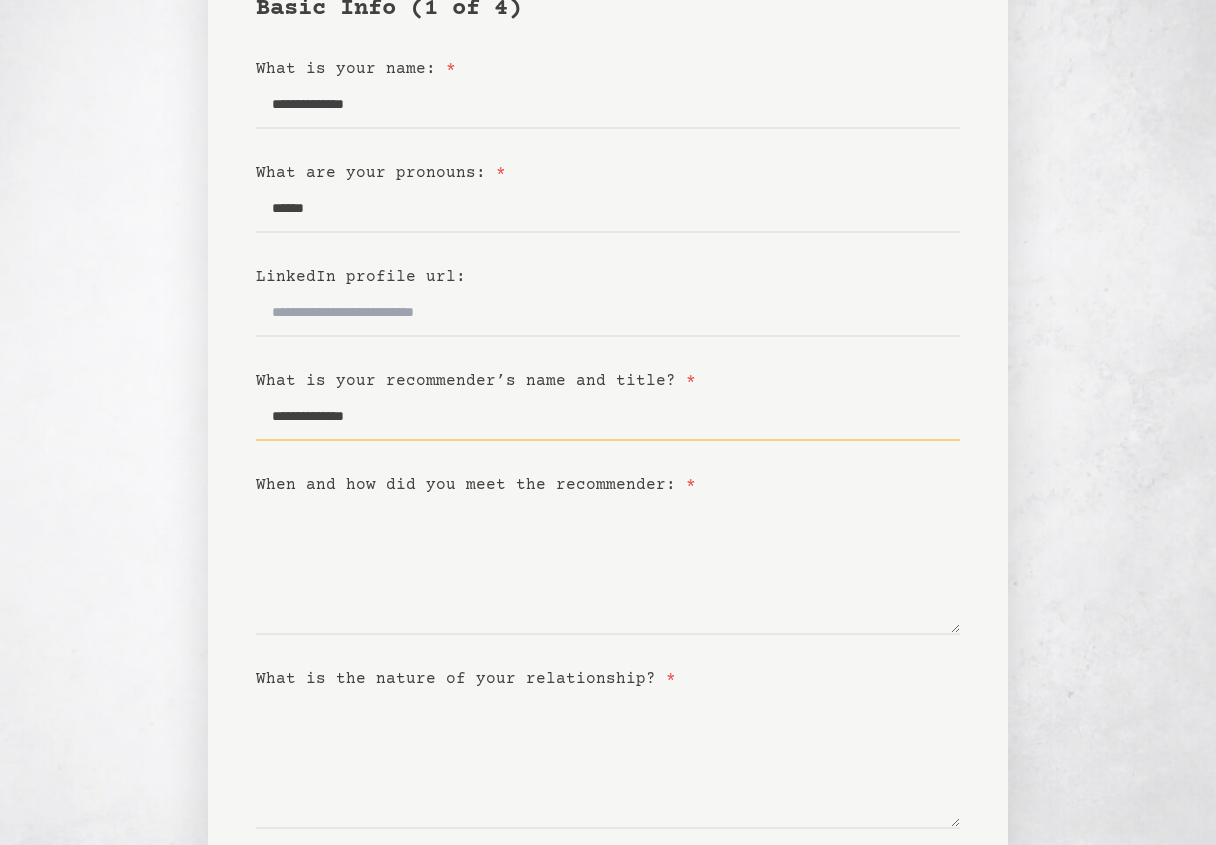 type on "**********" 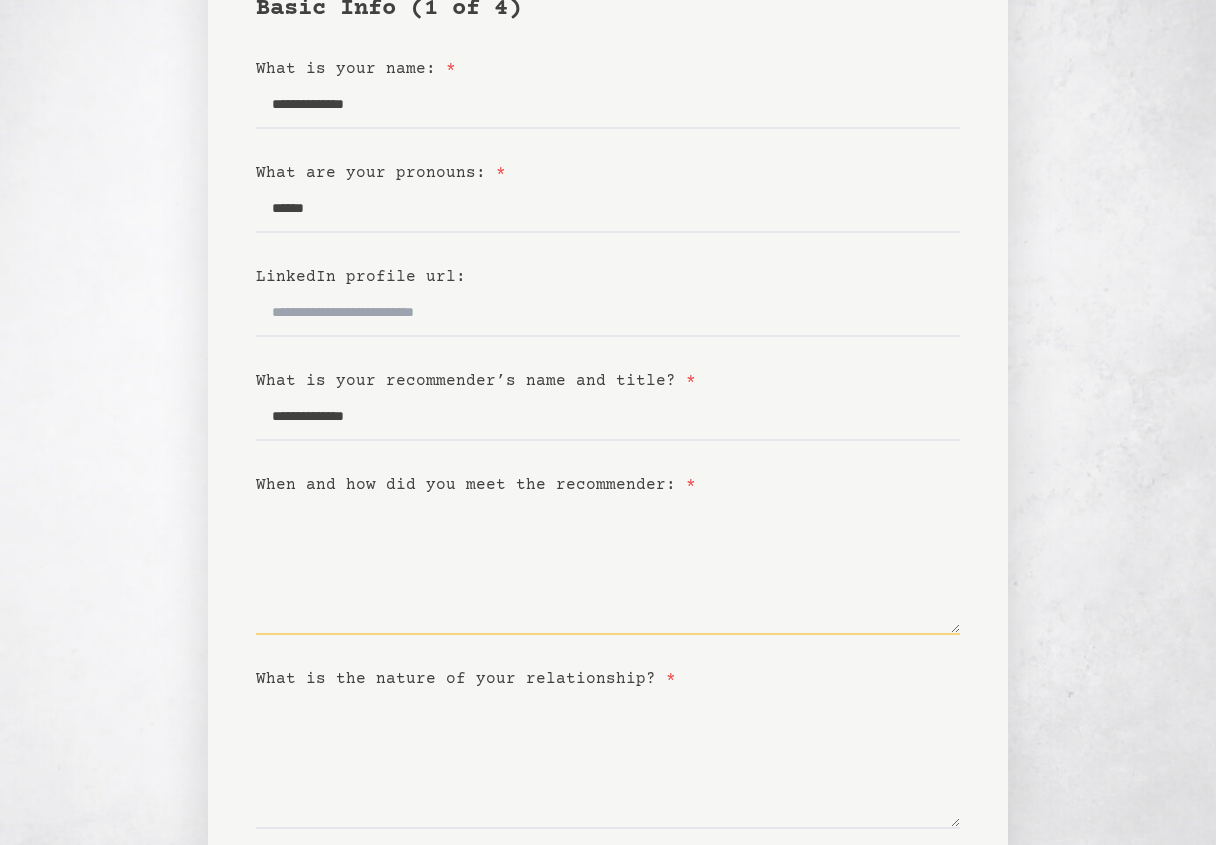 click on "When and how did you meet the recommender:   *" at bounding box center (608, 566) 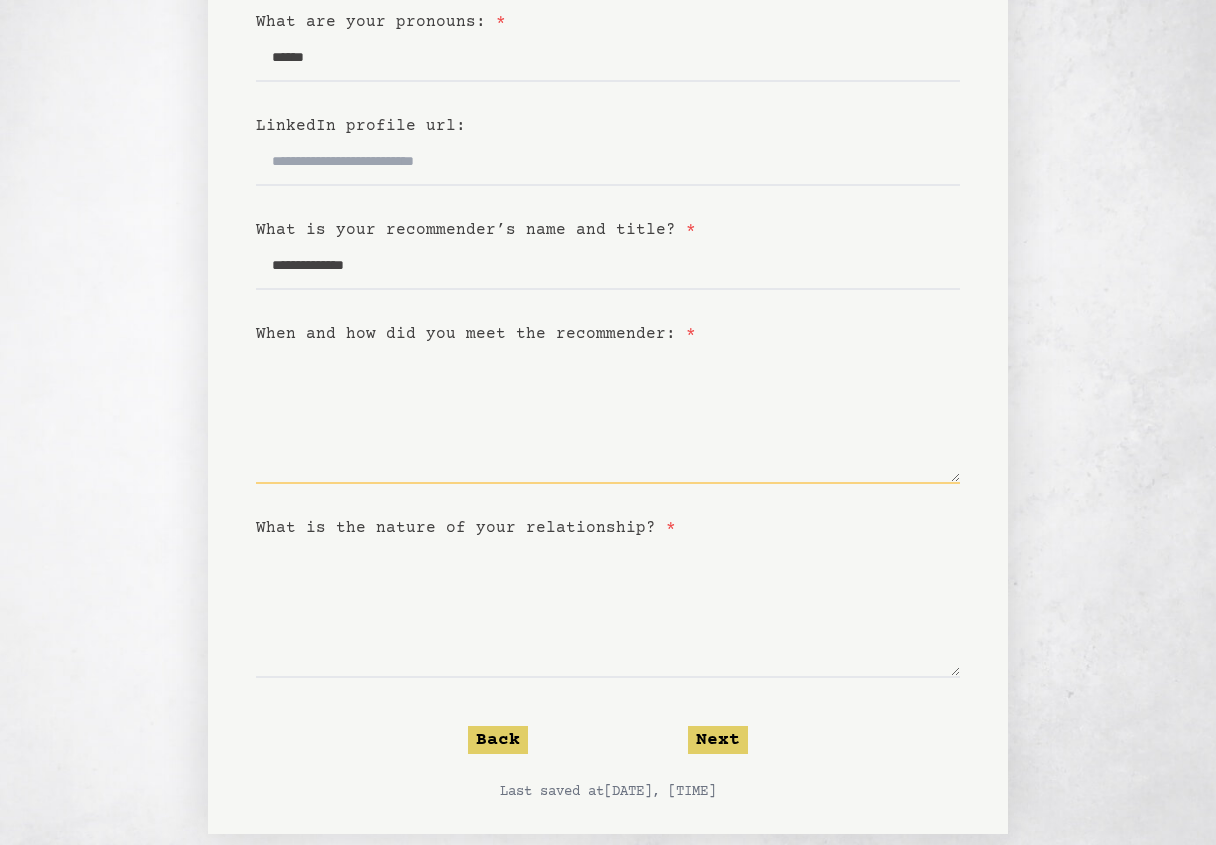scroll, scrollTop: 367, scrollLeft: 0, axis: vertical 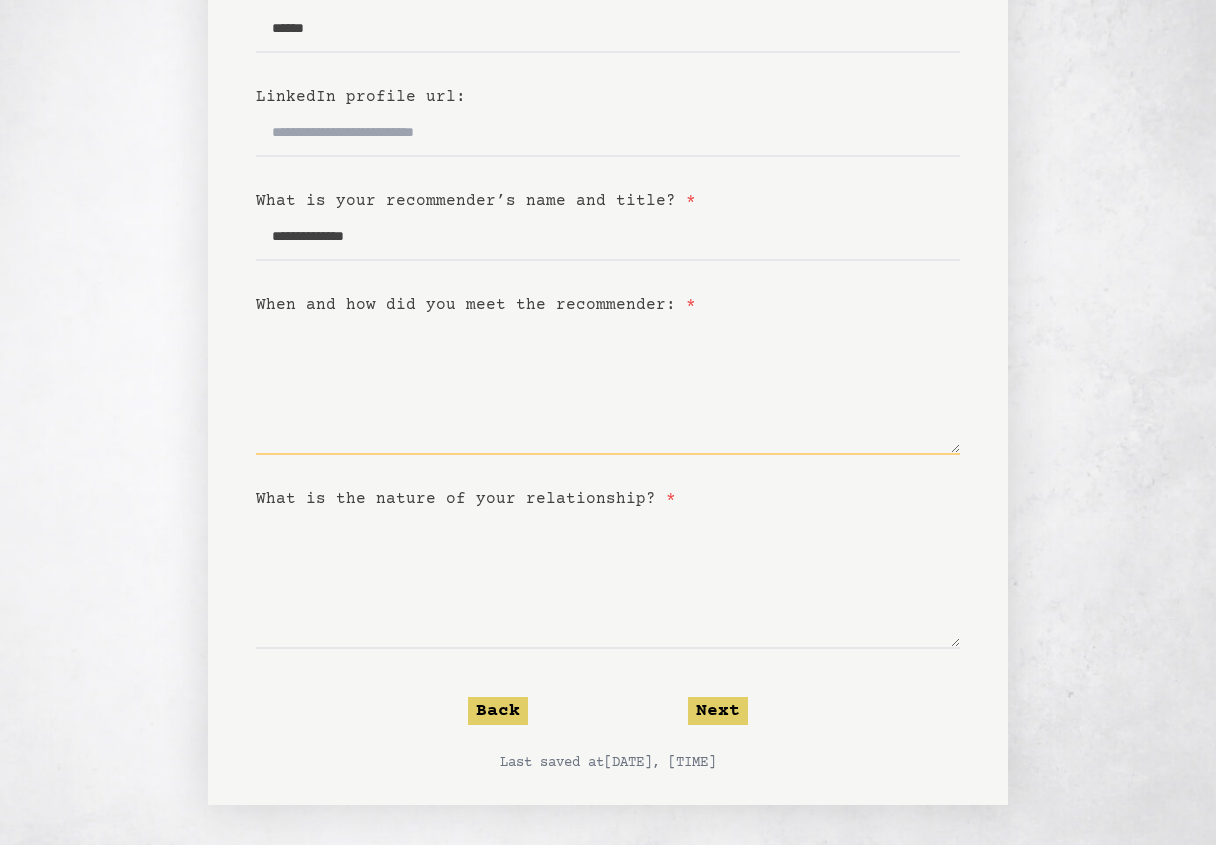 click on "When and how did you meet the recommender:   *" at bounding box center [608, 386] 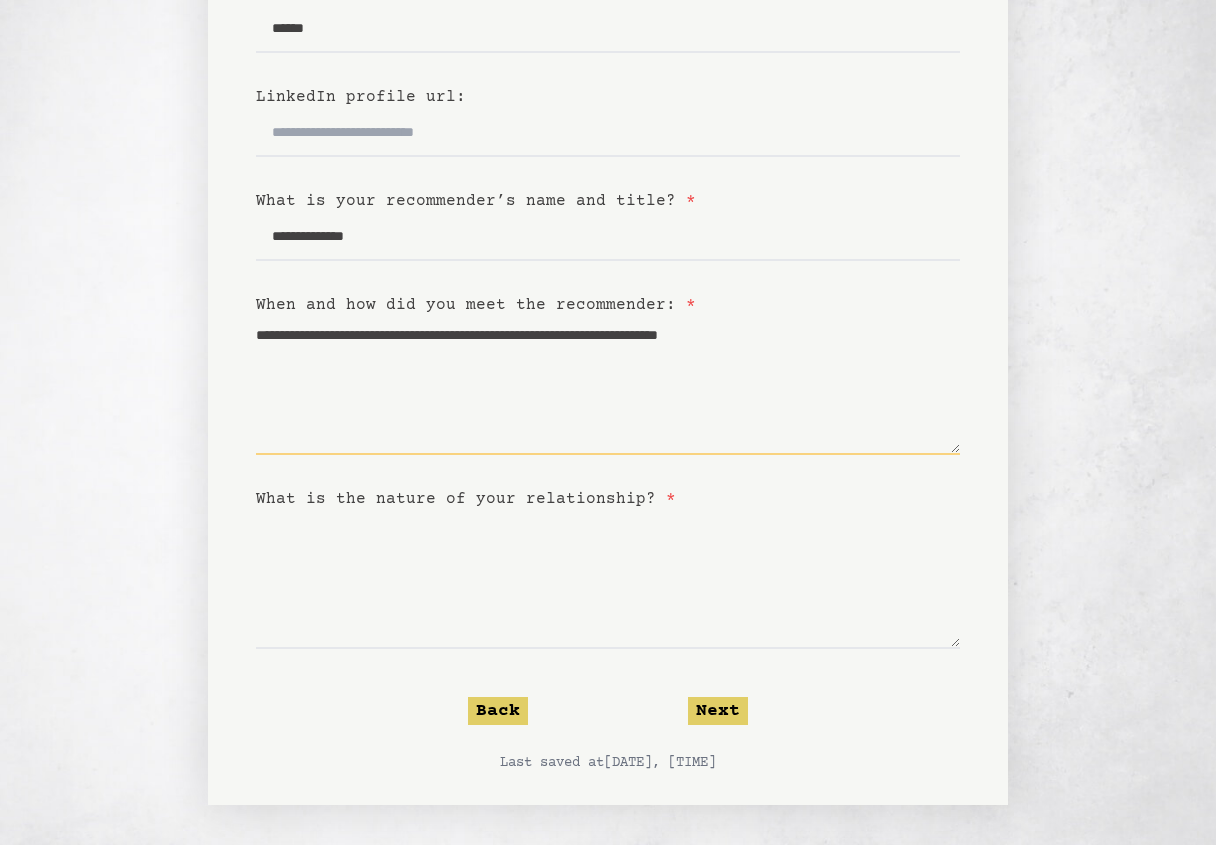 click on "**********" at bounding box center [608, 386] 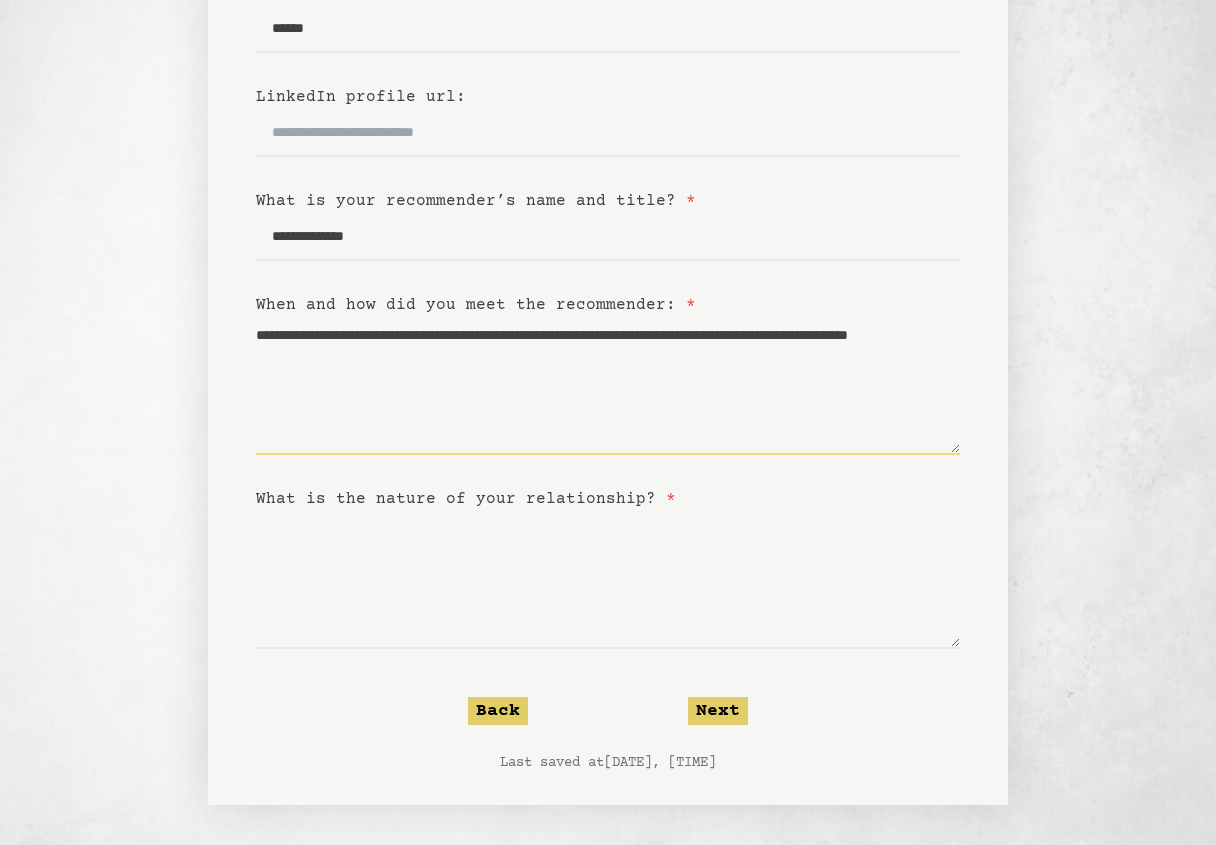 type on "**********" 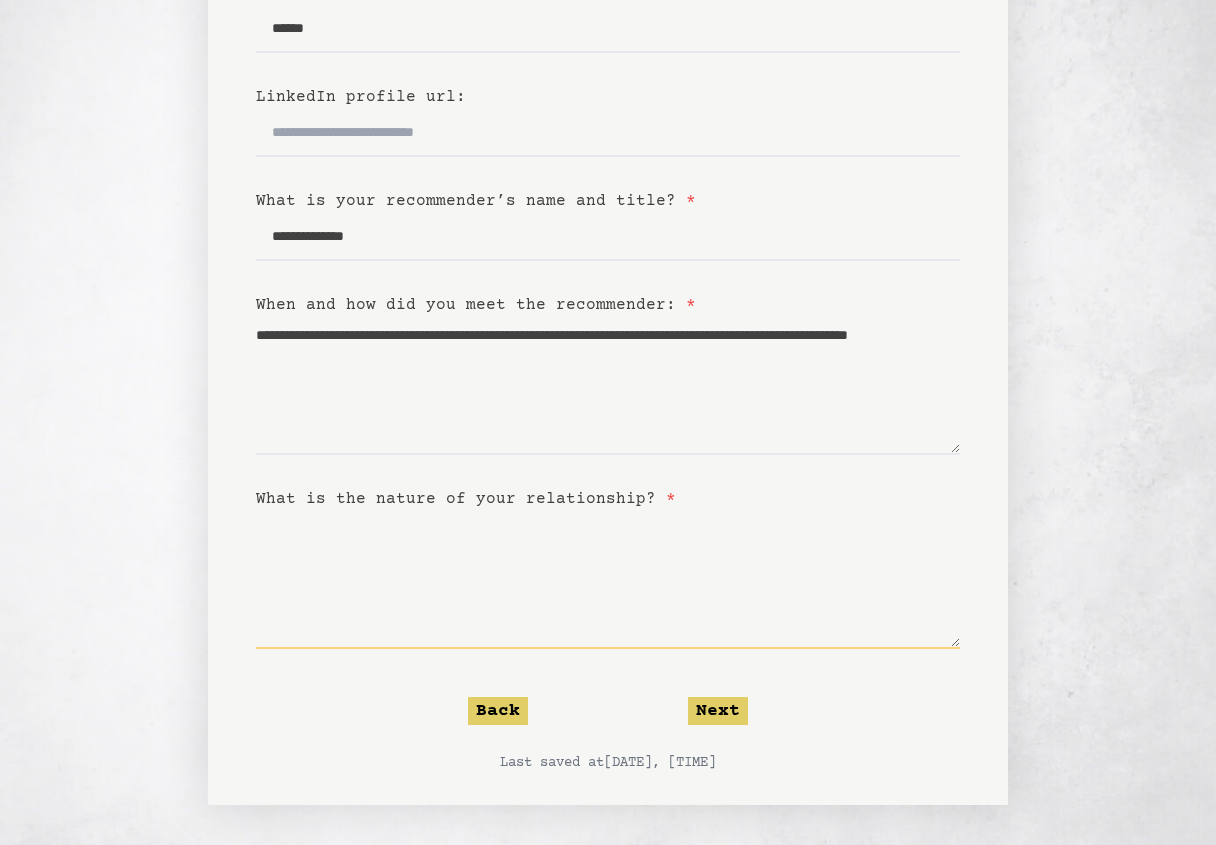 click on "What is the nature of your relationship?   *" at bounding box center (608, 580) 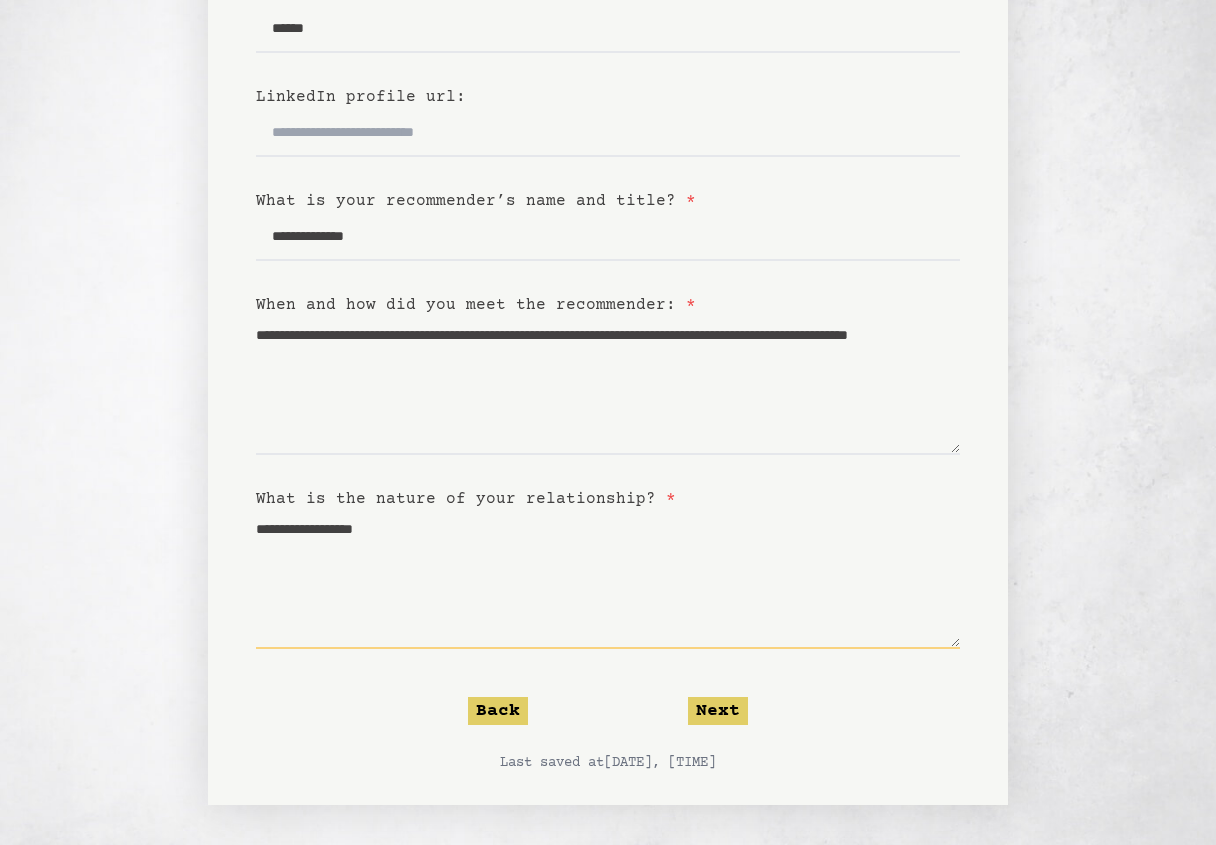 click on "**********" at bounding box center [608, 580] 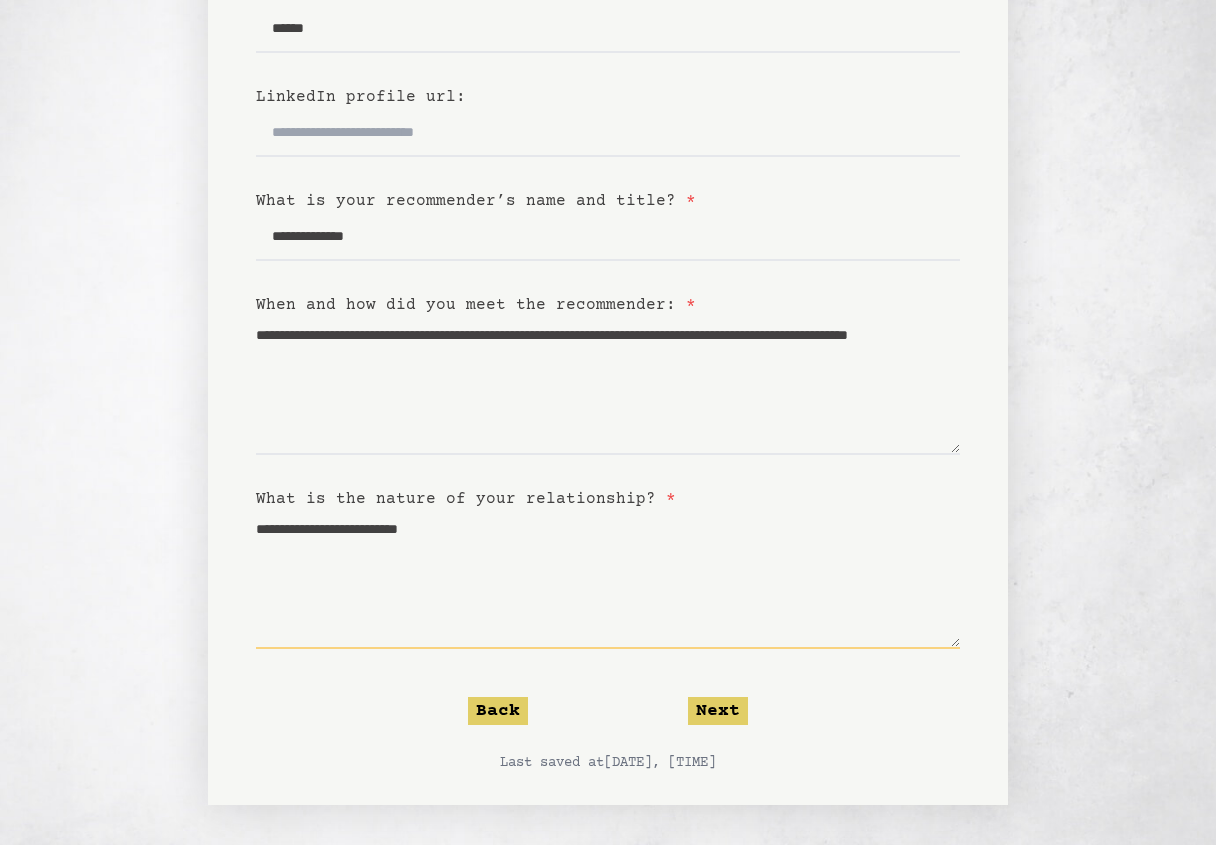 click on "**********" at bounding box center (608, 580) 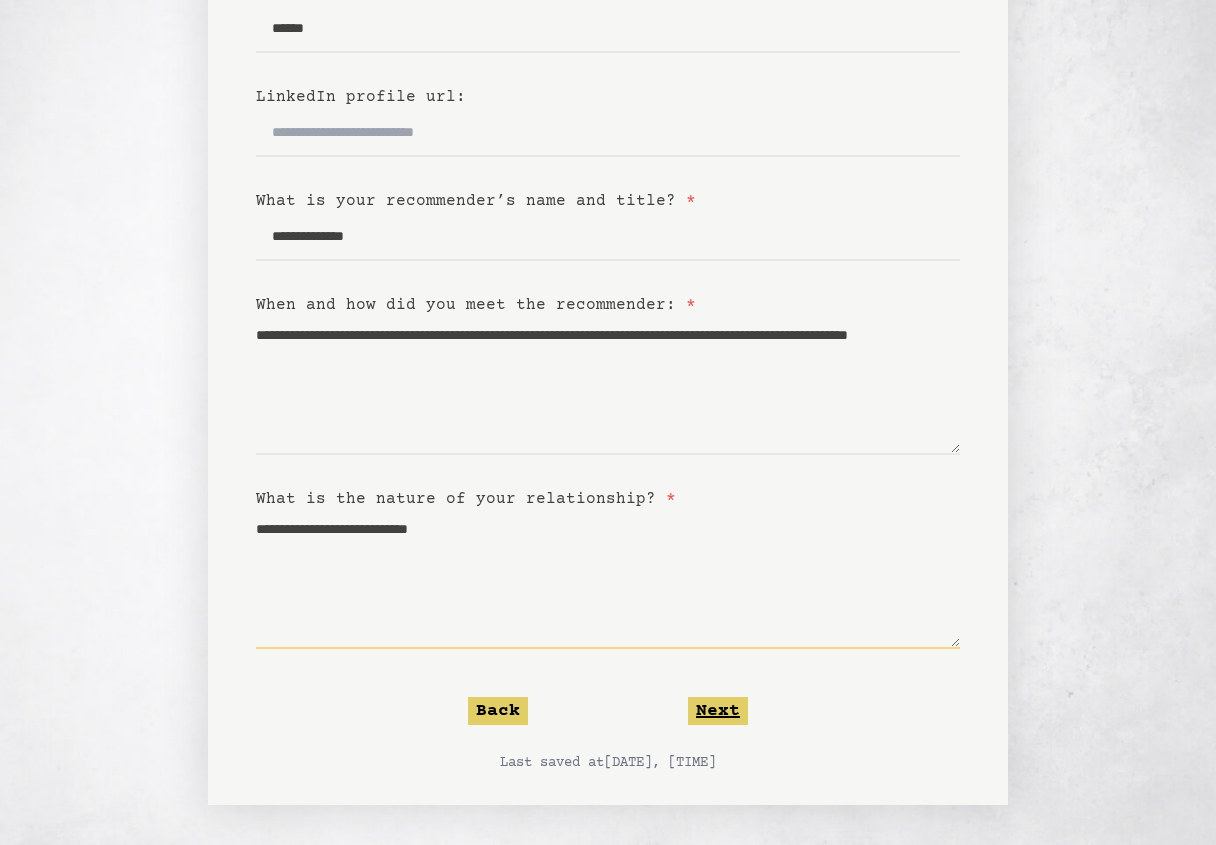 type on "**********" 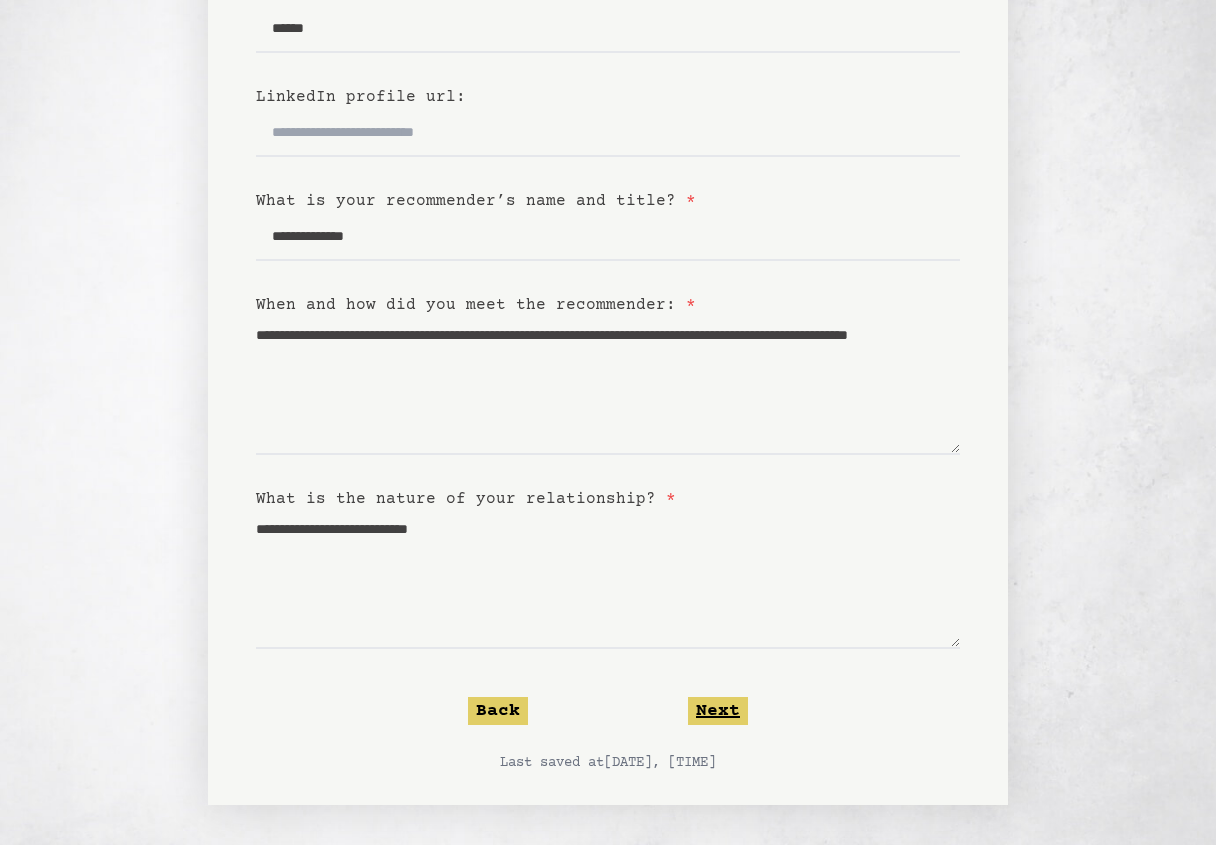 click on "Next" 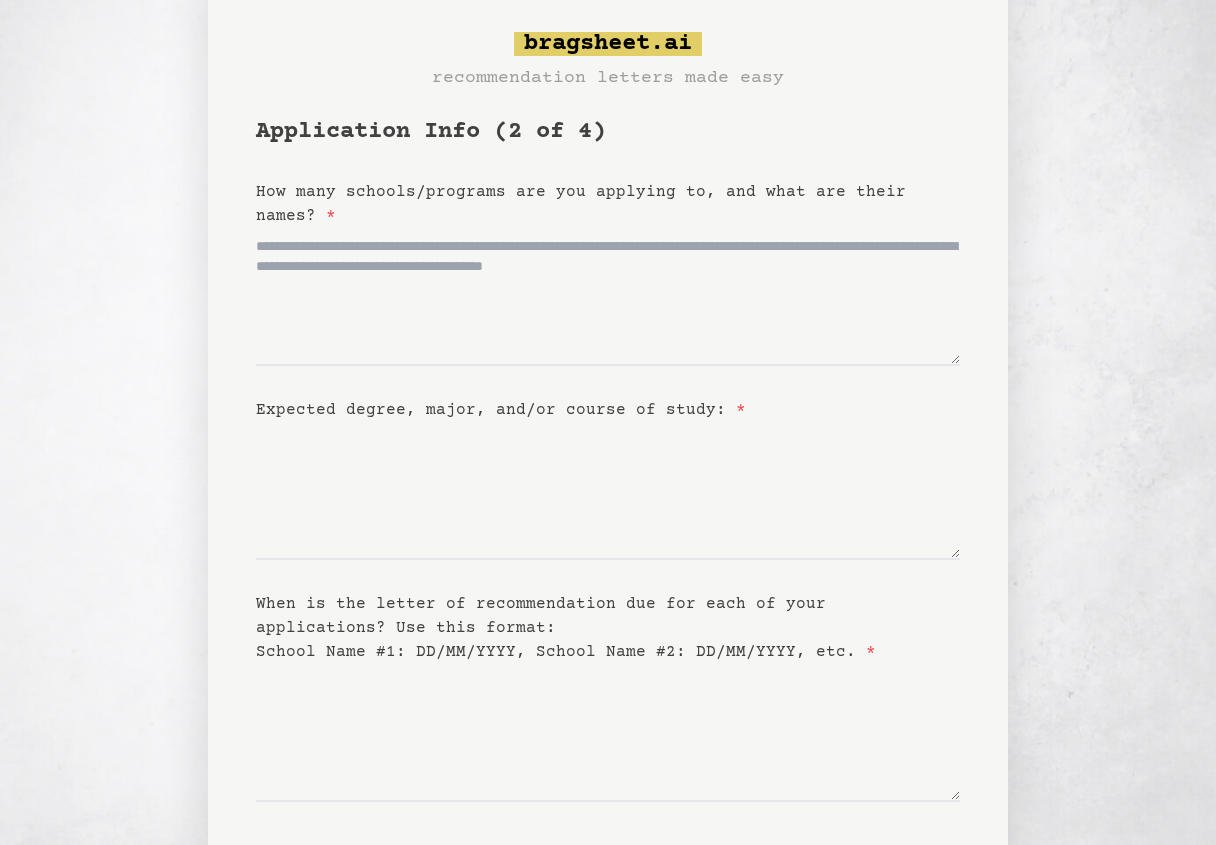 scroll, scrollTop: 0, scrollLeft: 0, axis: both 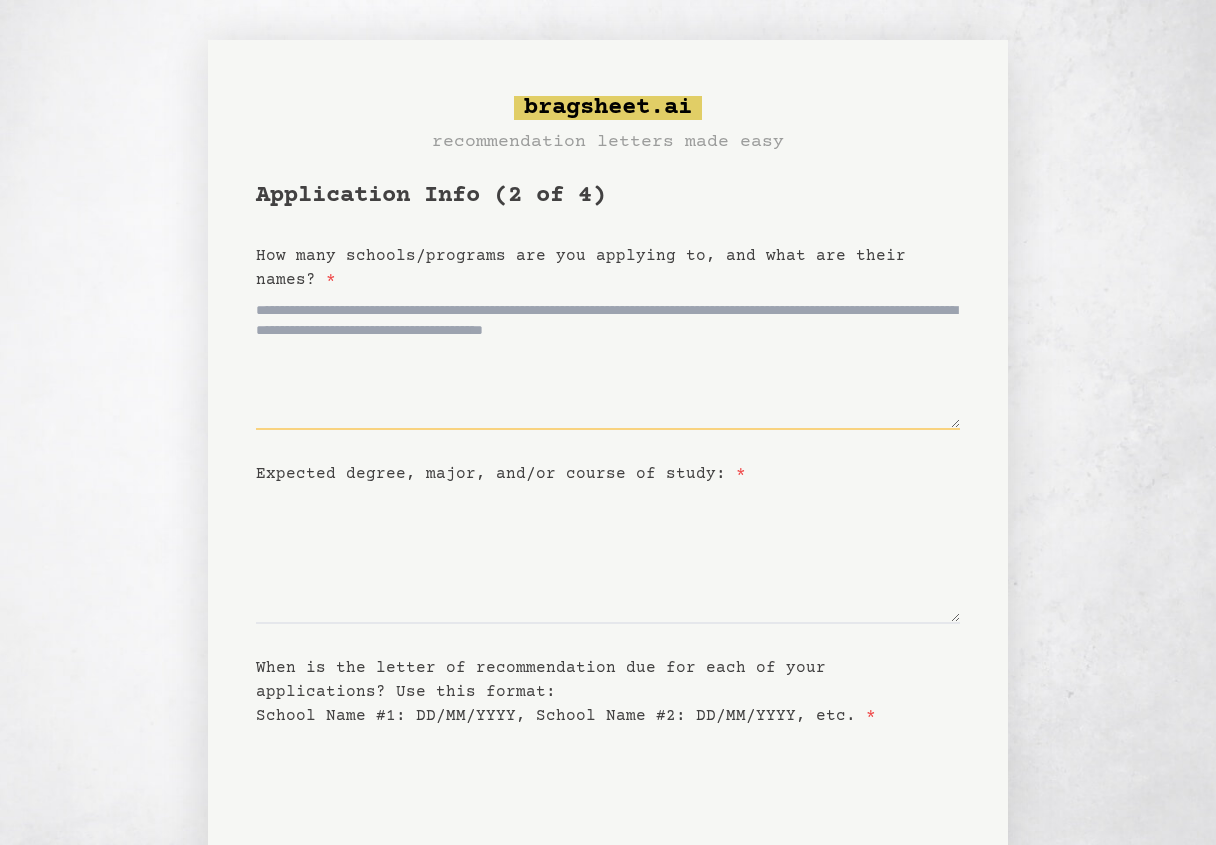 click on "How many schools/programs are you applying to, and what are
their names?   *" at bounding box center (608, 361) 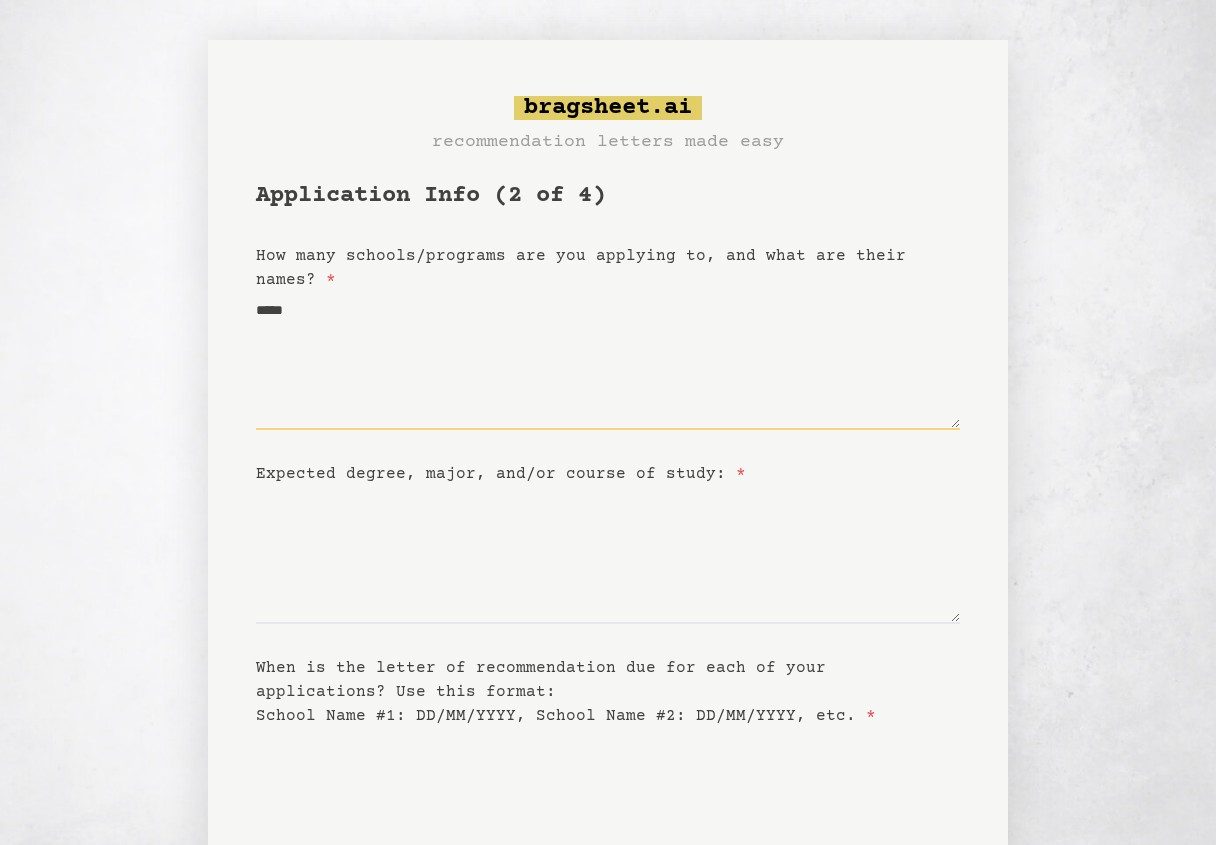 click on "*****" at bounding box center [608, 361] 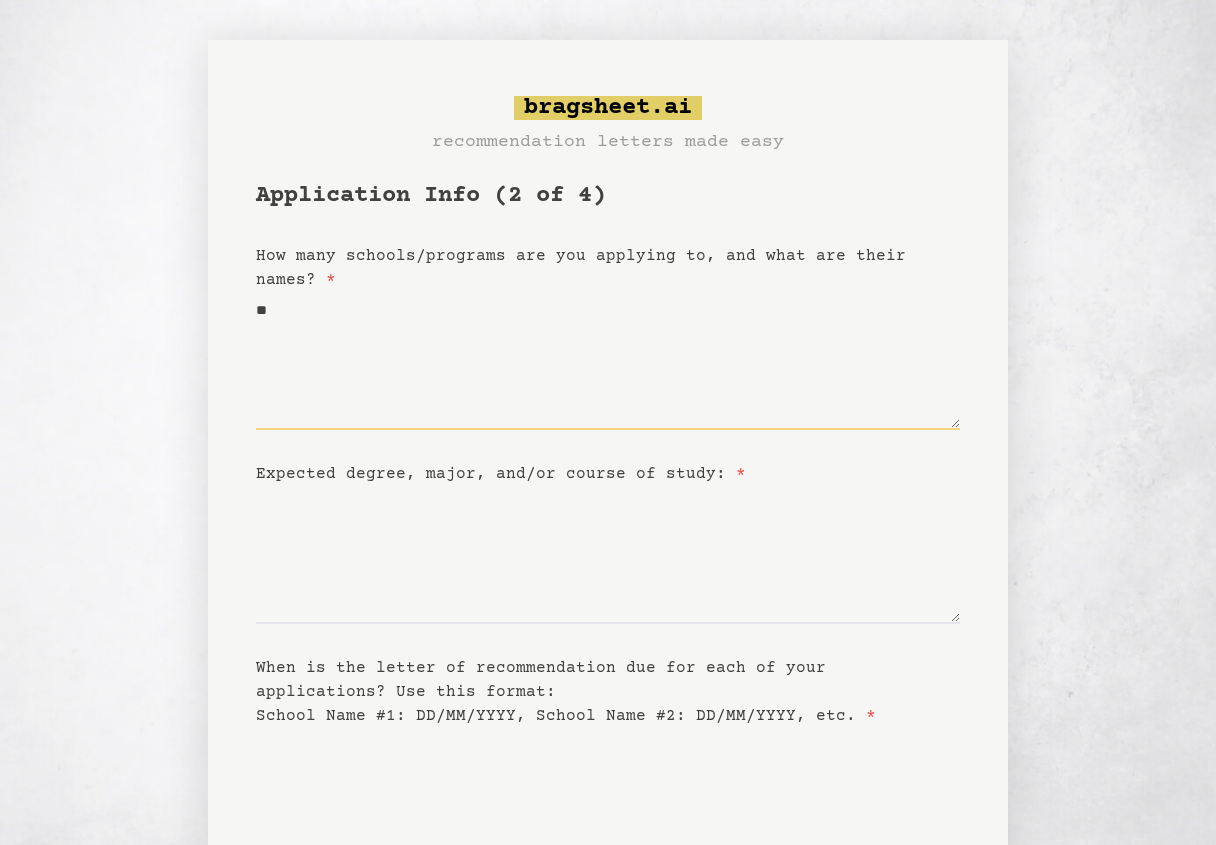 type on "*" 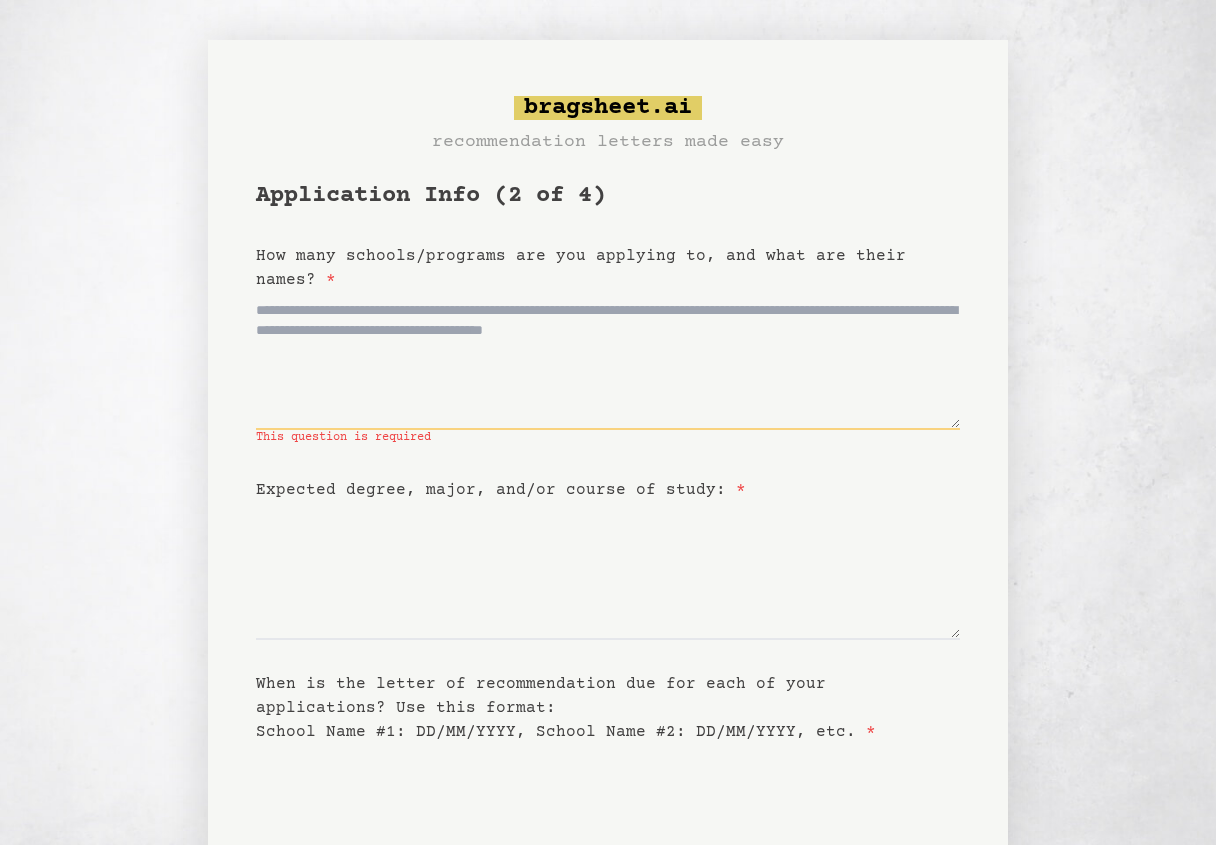 click on "How many schools/programs are you applying to, and what are
their names?   *" at bounding box center [608, 361] 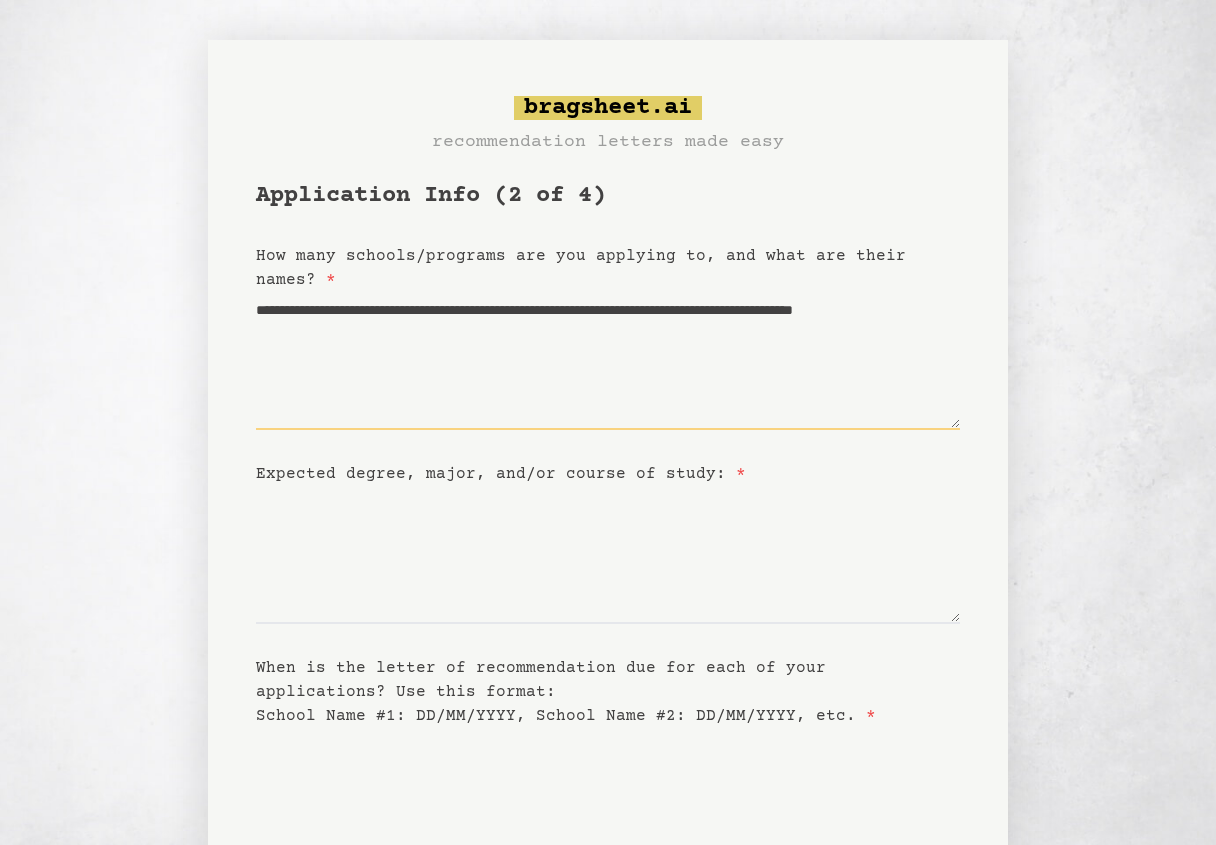paste on "**********" 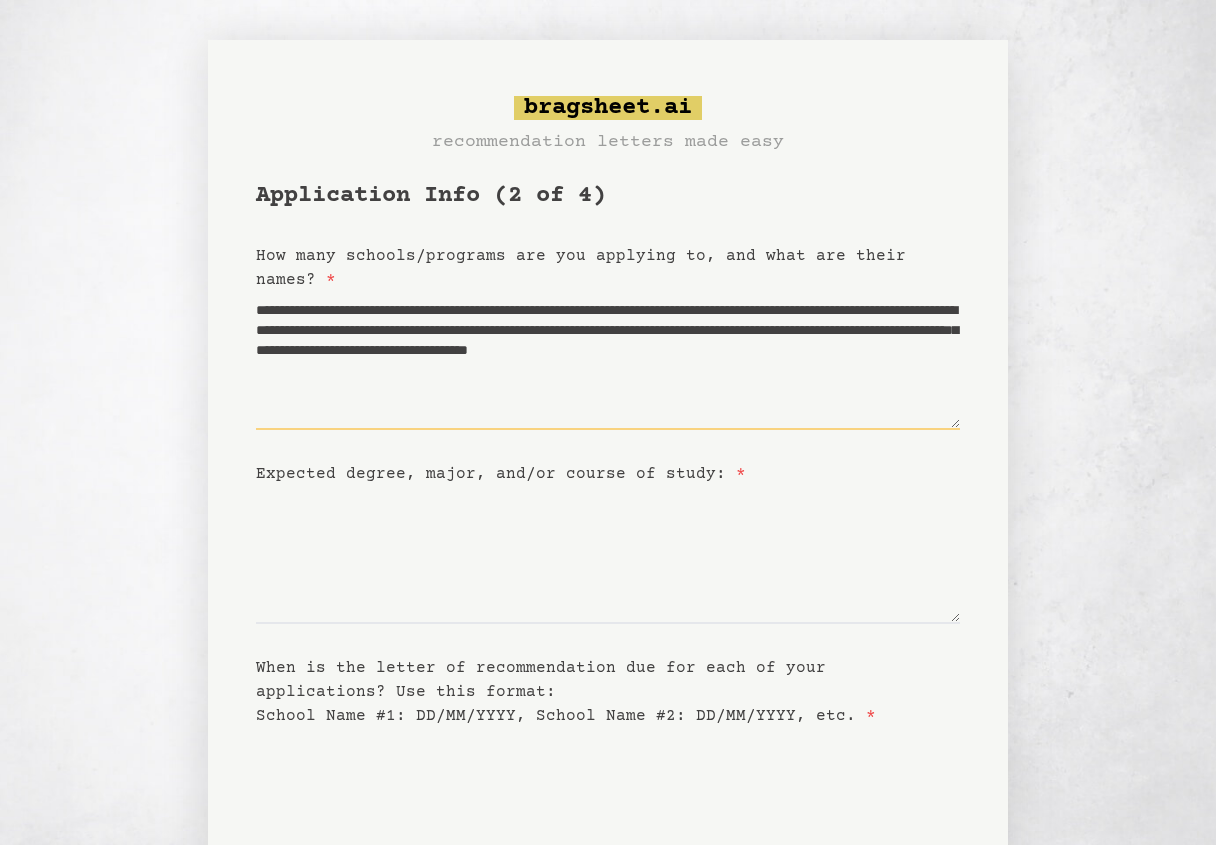 click on "**********" at bounding box center (608, 361) 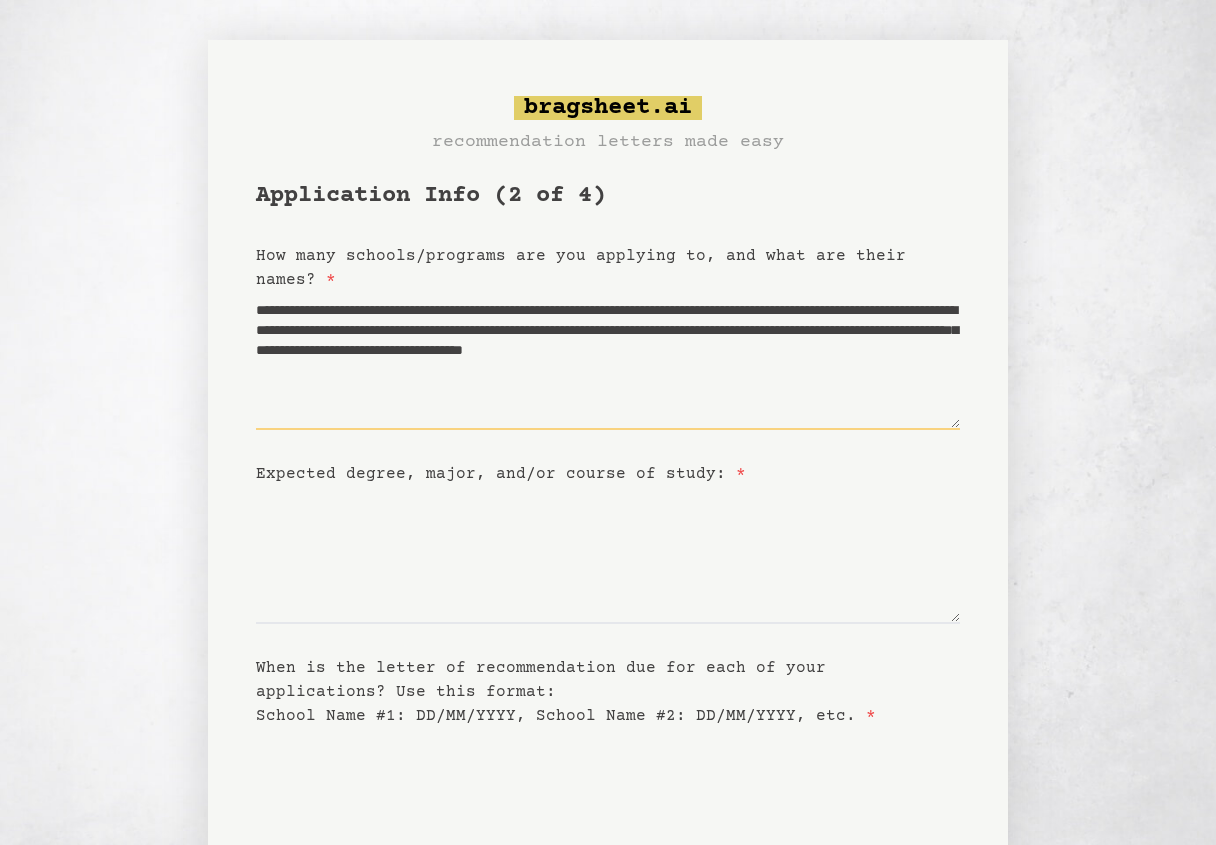 click on "**********" at bounding box center (608, 361) 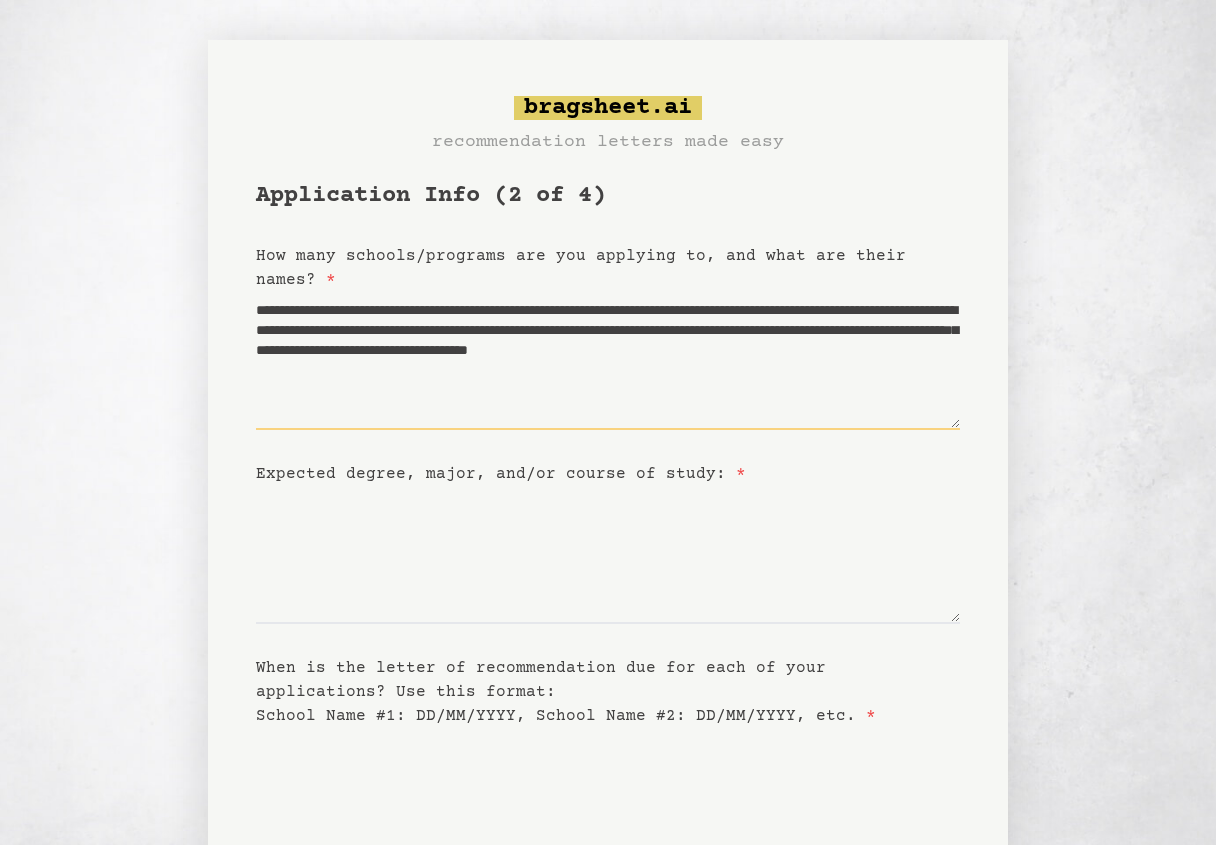 type on "**********" 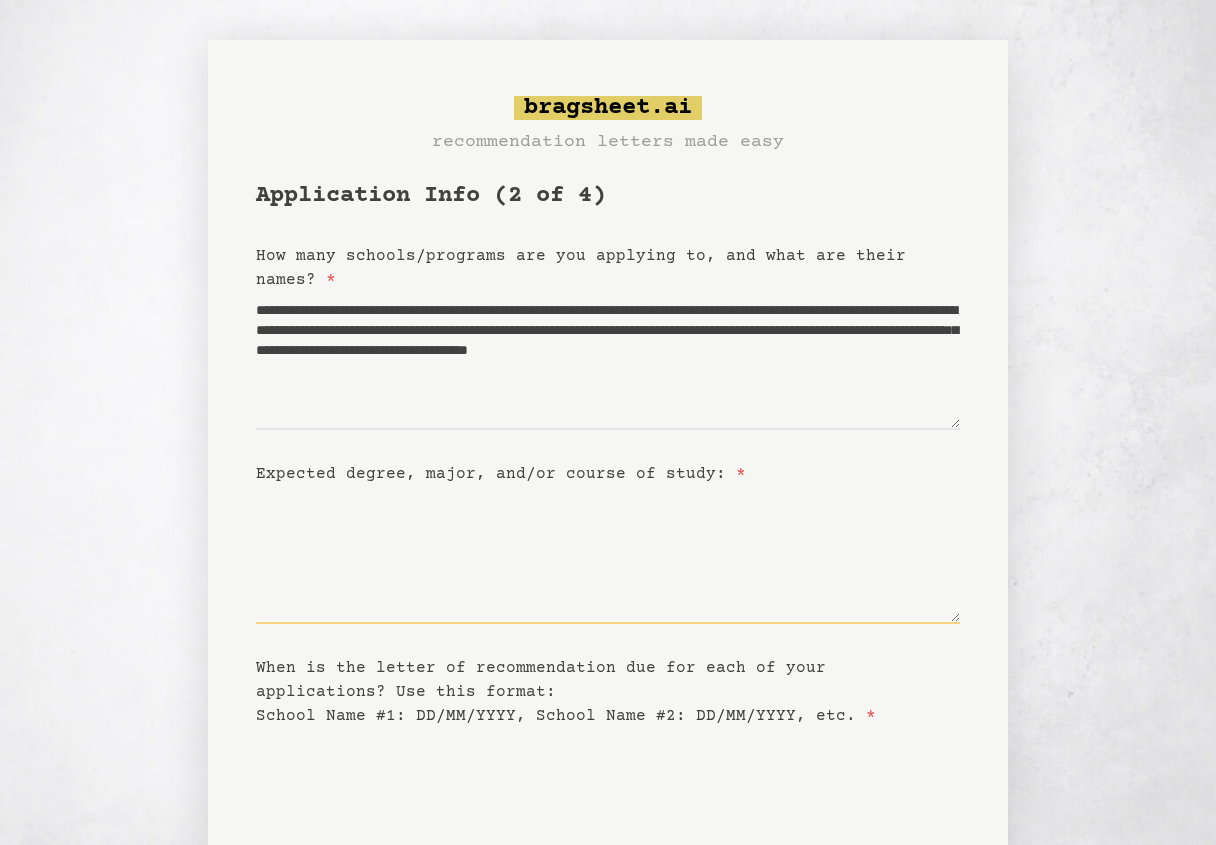 click on "Expected degree, major, and/or course of study:   *" at bounding box center [608, 555] 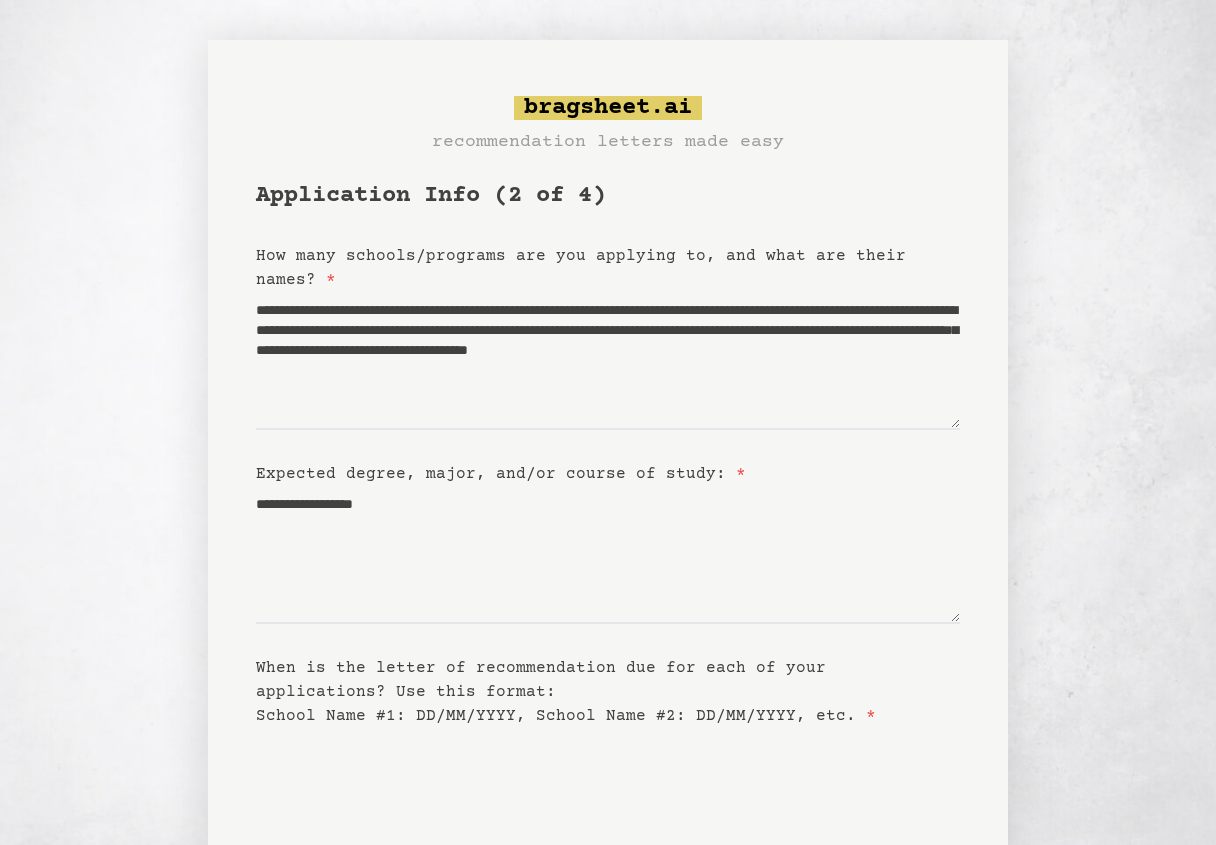 click on "bragsheet.ai   recommendation letters made easy   Application Info (2 of 4)   How many schools/programs are you applying to, and what are
their names?   *   [SCHOOL_NAMES]       Expected degree, major, and/or course of study:   *   [STUDY_DETAILS]       When is the letter of recommendation due for each of your
applications? Use this format: School Name #1: DD/MM/YYYY,
School Name #2: DD/MM/YYYY, etc.   *         Back   Next   Last saved at  [DATE], [TIME]" at bounding box center (608, 531) 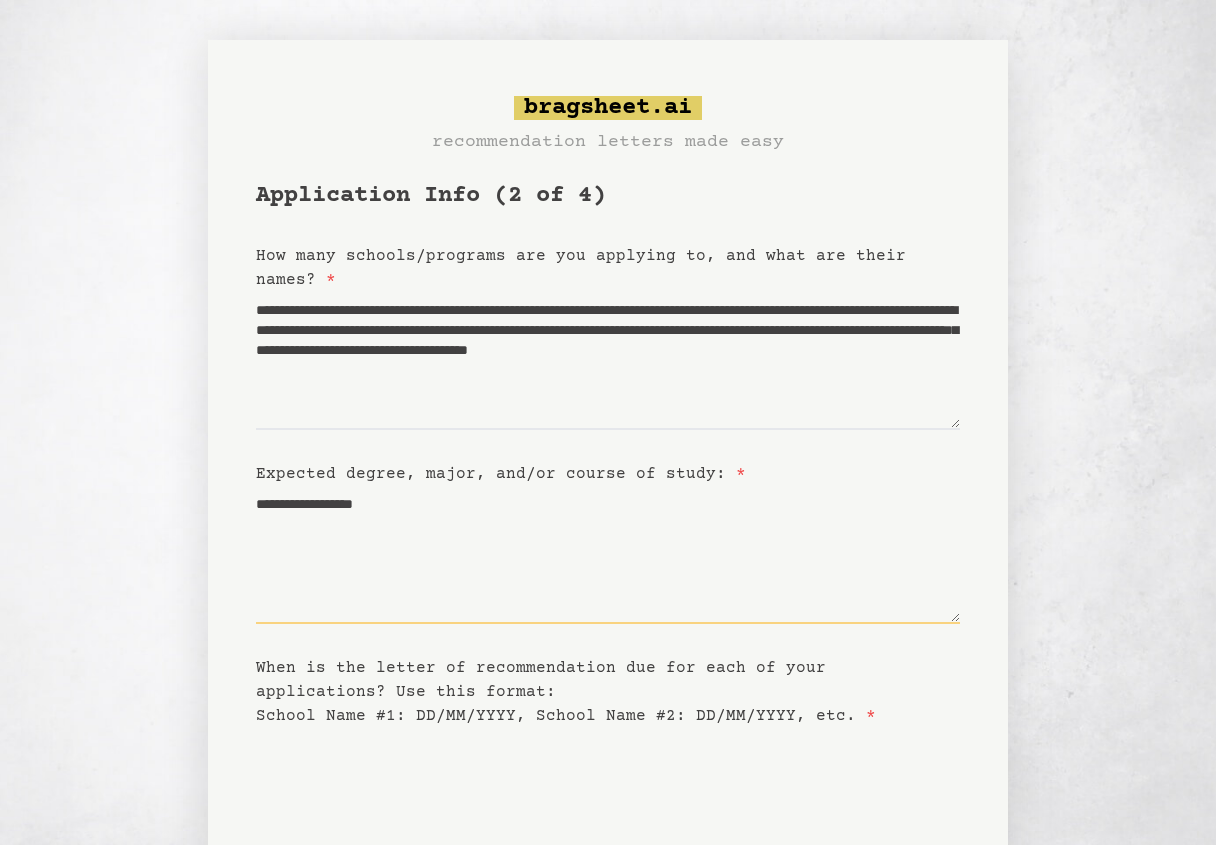 click on "**********" at bounding box center (608, 555) 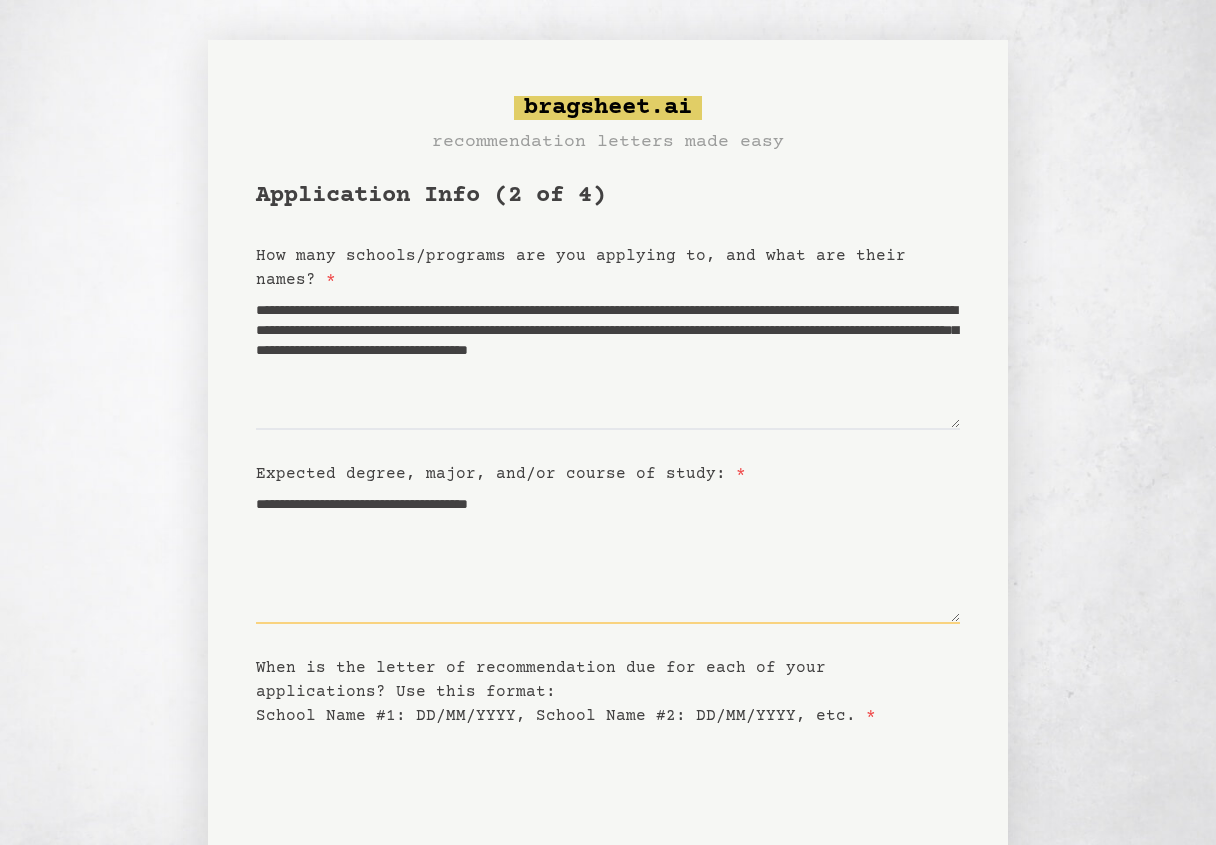 click on "**********" at bounding box center [608, 555] 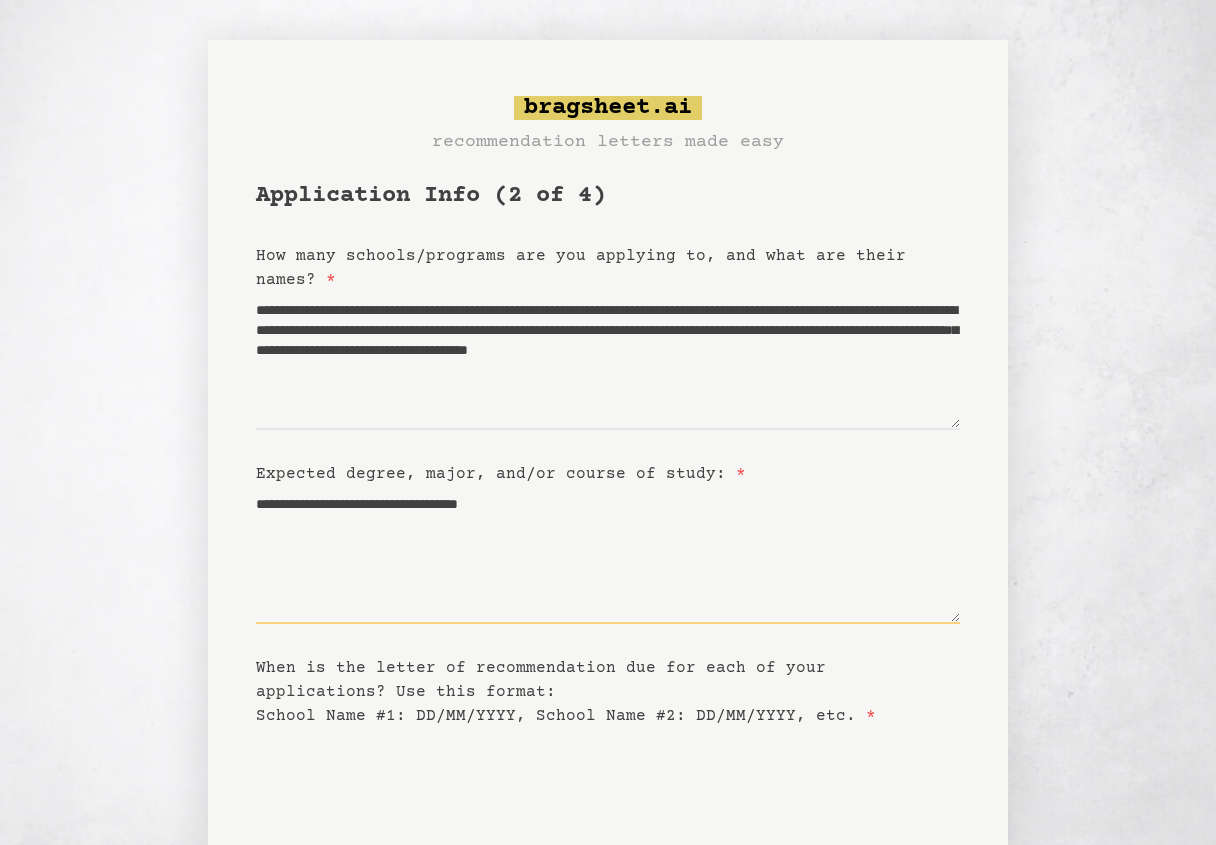 click on "**********" at bounding box center [608, 555] 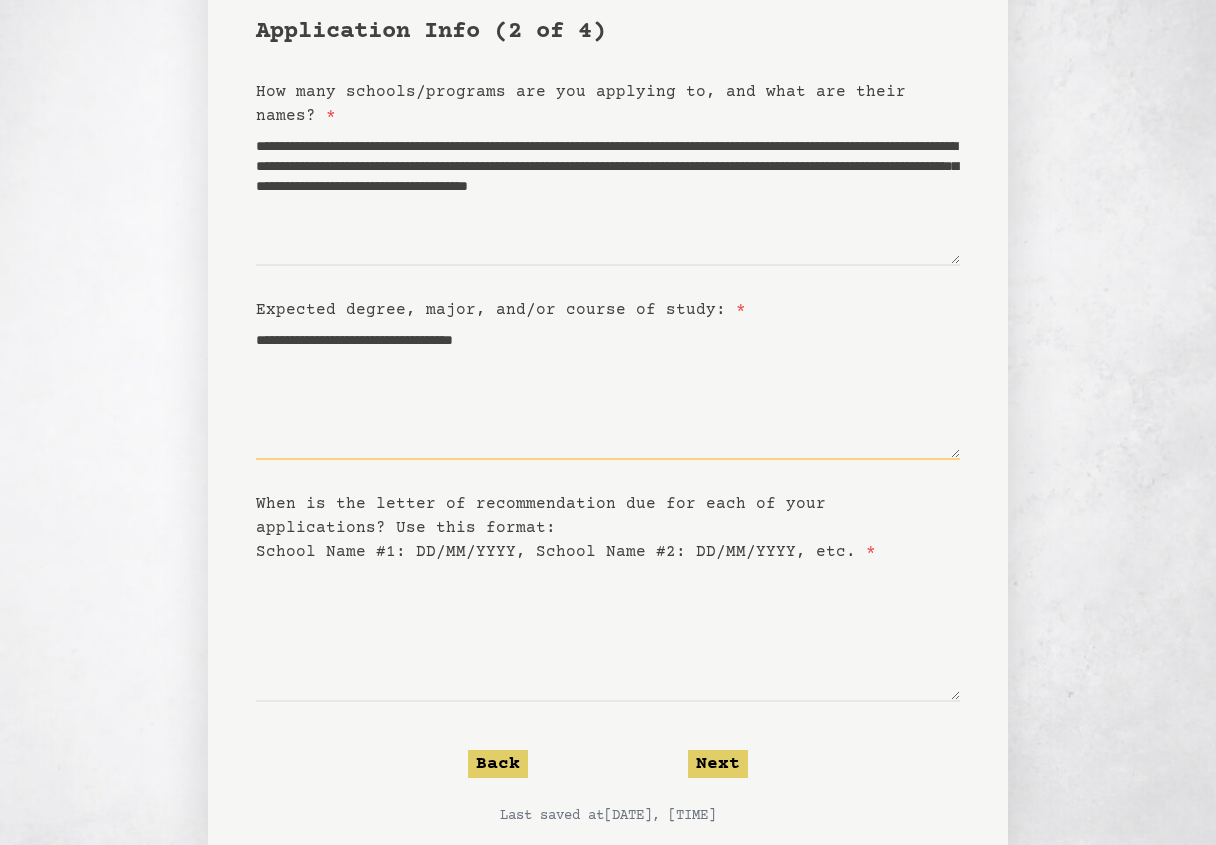 scroll, scrollTop: 217, scrollLeft: 0, axis: vertical 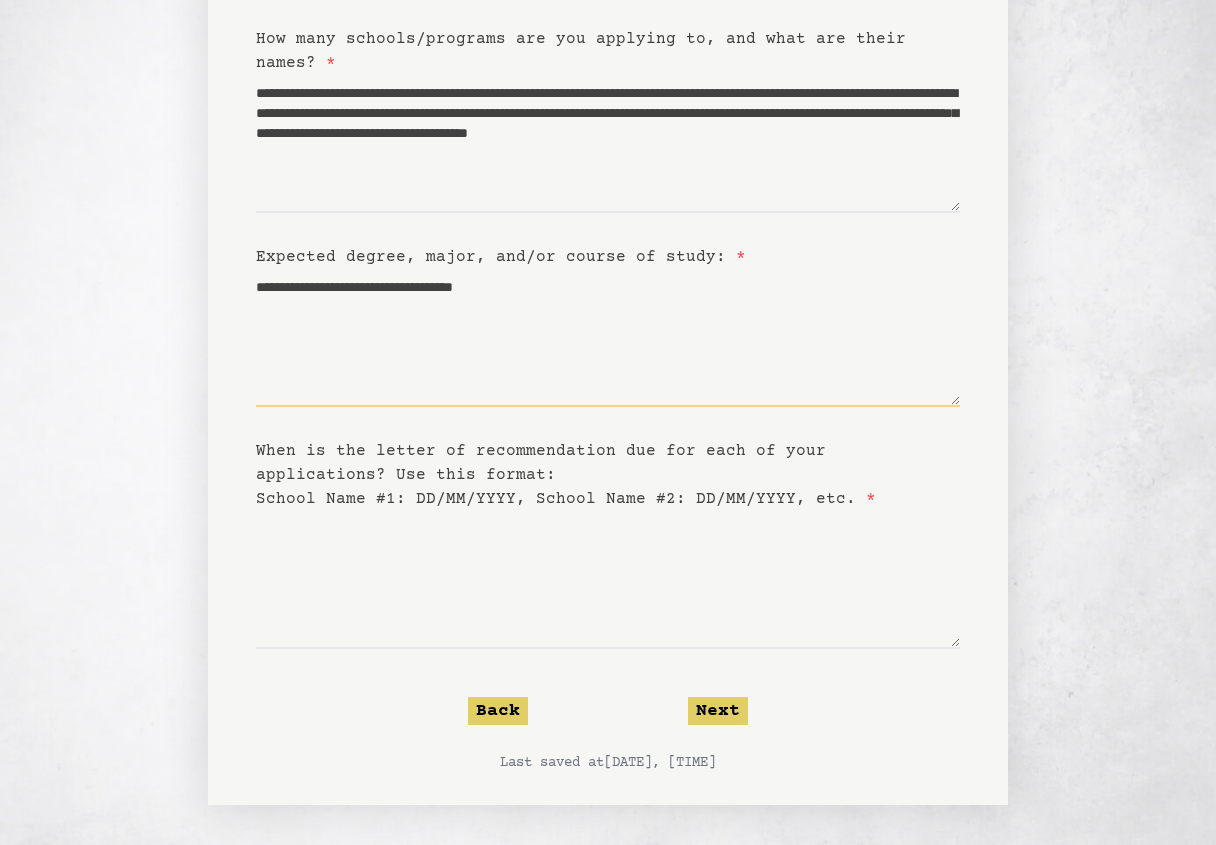 type on "**********" 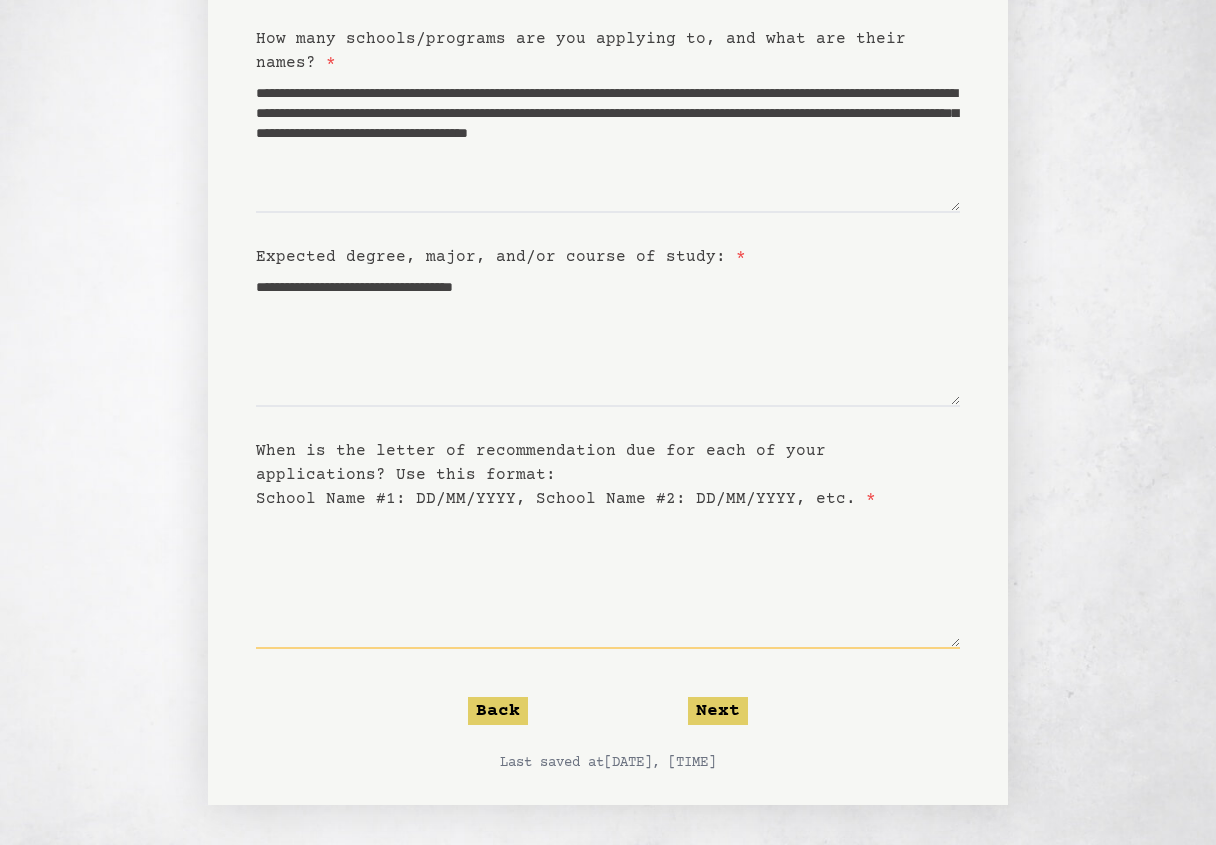 click on "When is the letter of recommendation due for each of your
applications? Use this format: School Name #1: DD/MM/YYYY,
School Name #2: DD/MM/YYYY, etc.   *" at bounding box center (608, 580) 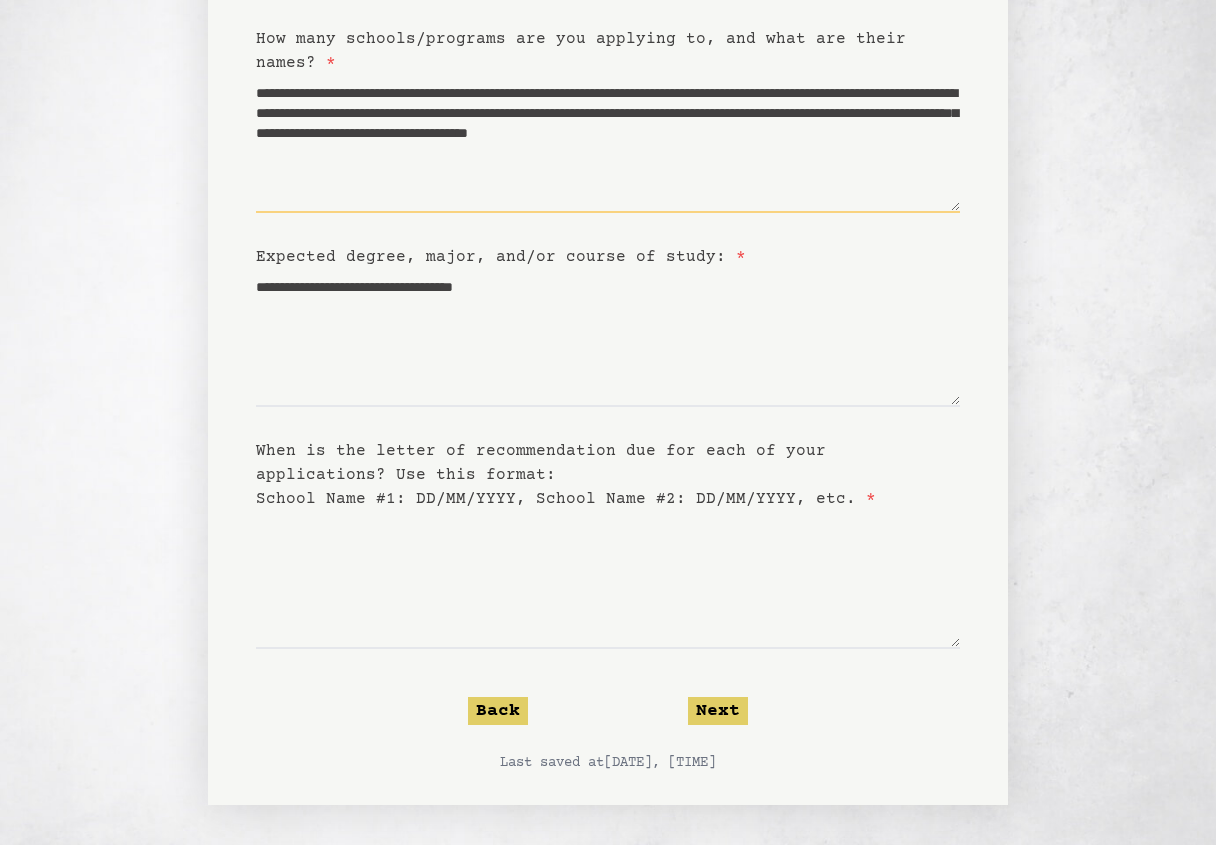 drag, startPoint x: 773, startPoint y: 165, endPoint x: 741, endPoint y: 99, distance: 73.34848 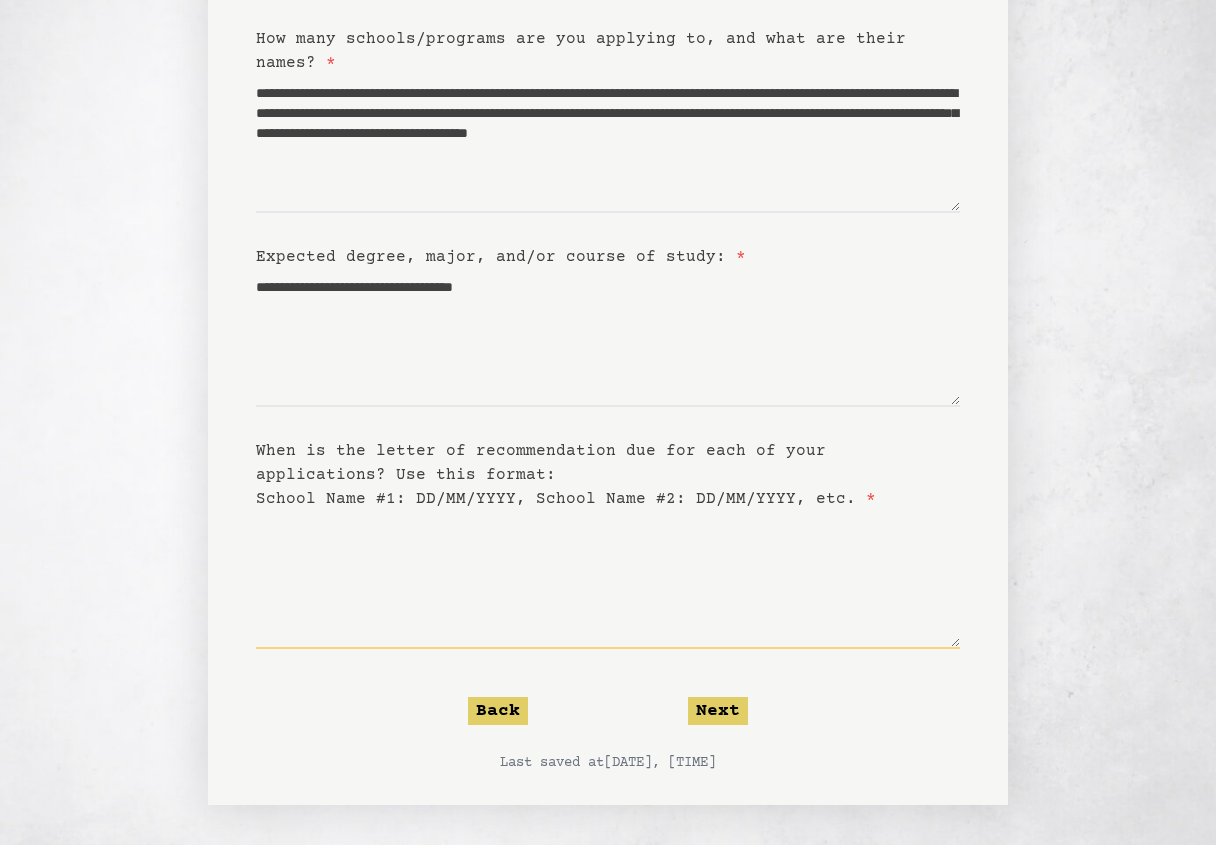 click on "When is the letter of recommendation due for each of your
applications? Use this format: School Name #1: DD/MM/YYYY,
School Name #2: DD/MM/YYYY, etc.   *" at bounding box center [608, 580] 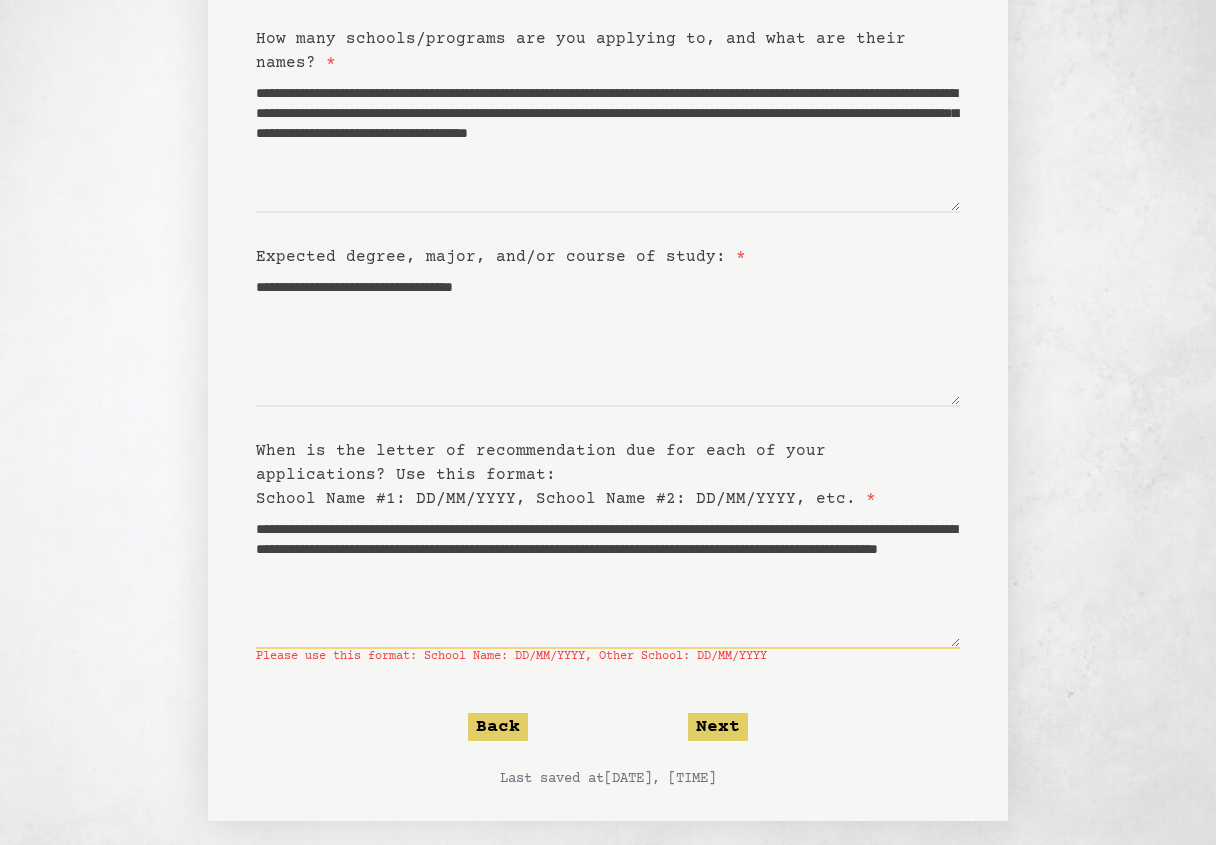 click on "**********" at bounding box center [608, 580] 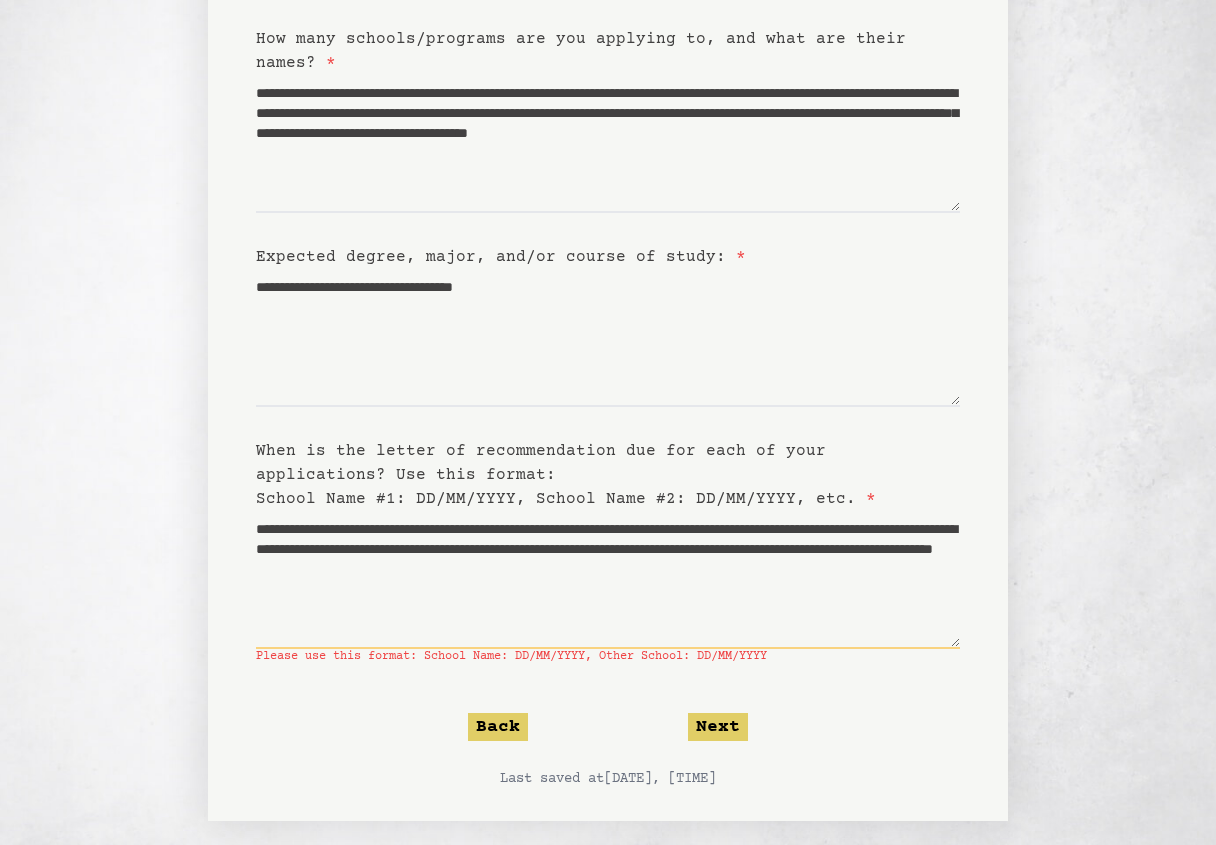 click on "**********" at bounding box center [608, 580] 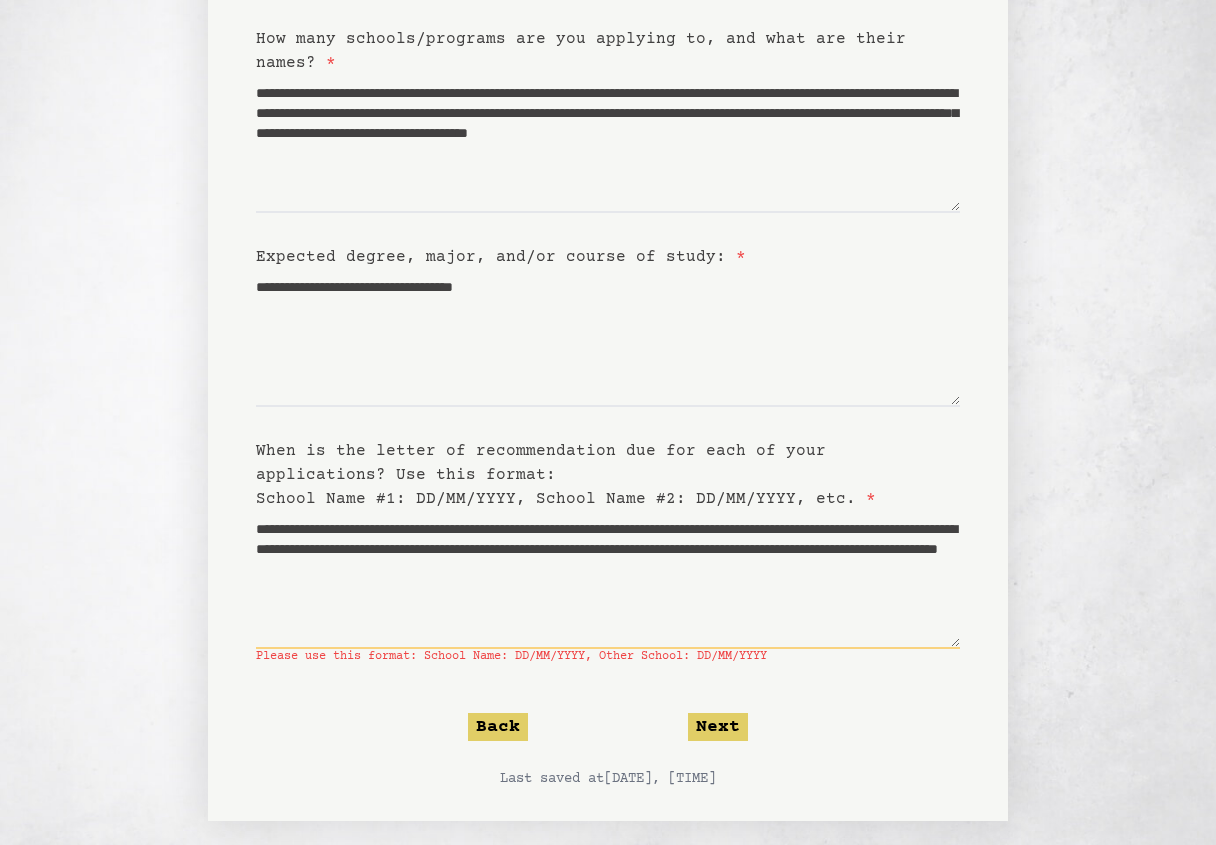 drag, startPoint x: 651, startPoint y: 530, endPoint x: 749, endPoint y: 527, distance: 98.045906 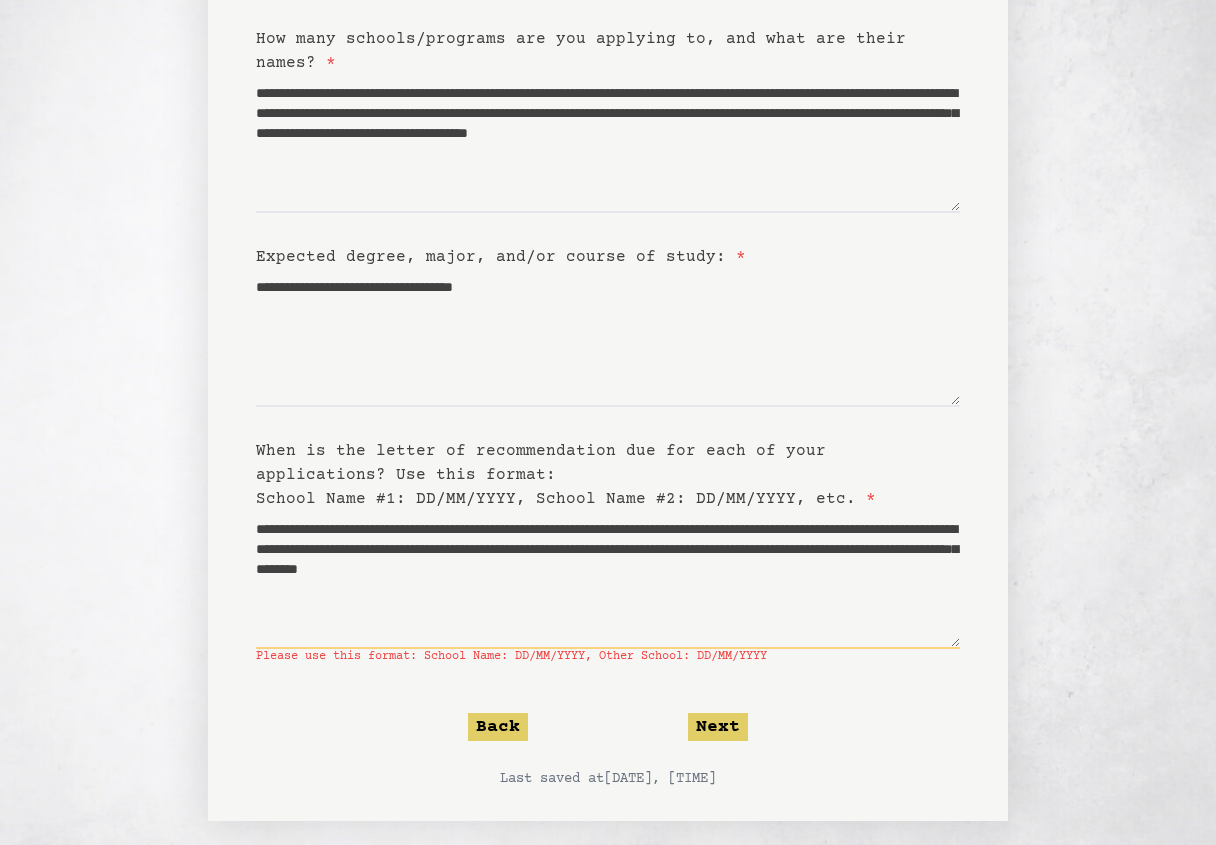 click on "**********" at bounding box center (608, 580) 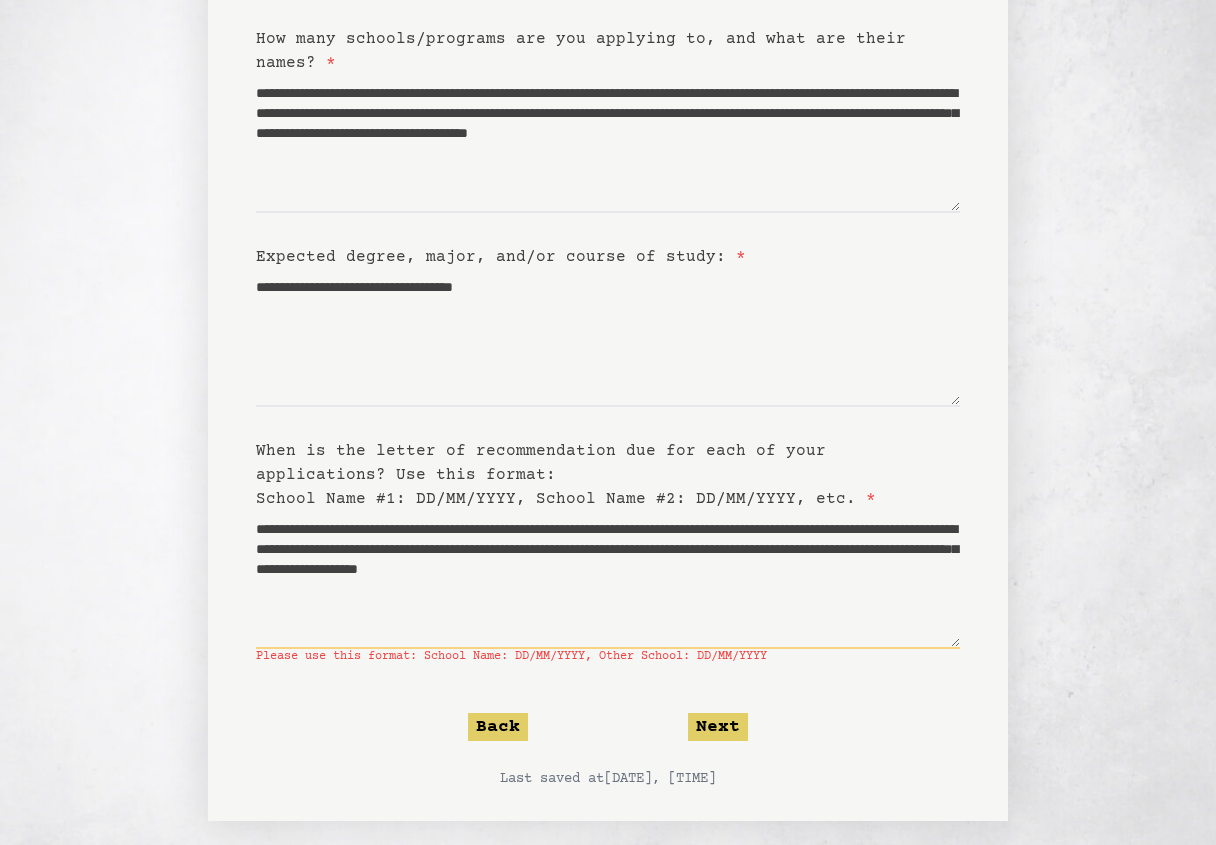 click on "**********" at bounding box center (608, 580) 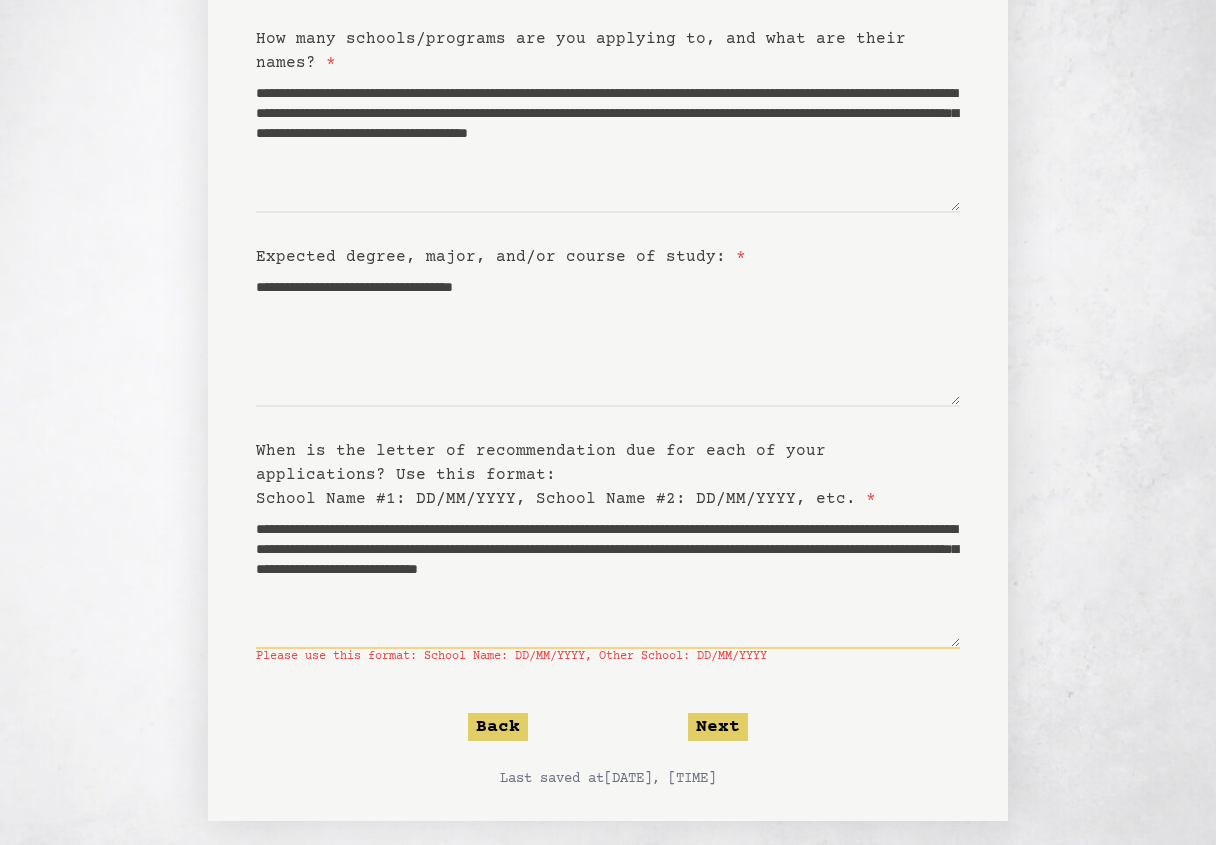 click on "**********" at bounding box center (608, 580) 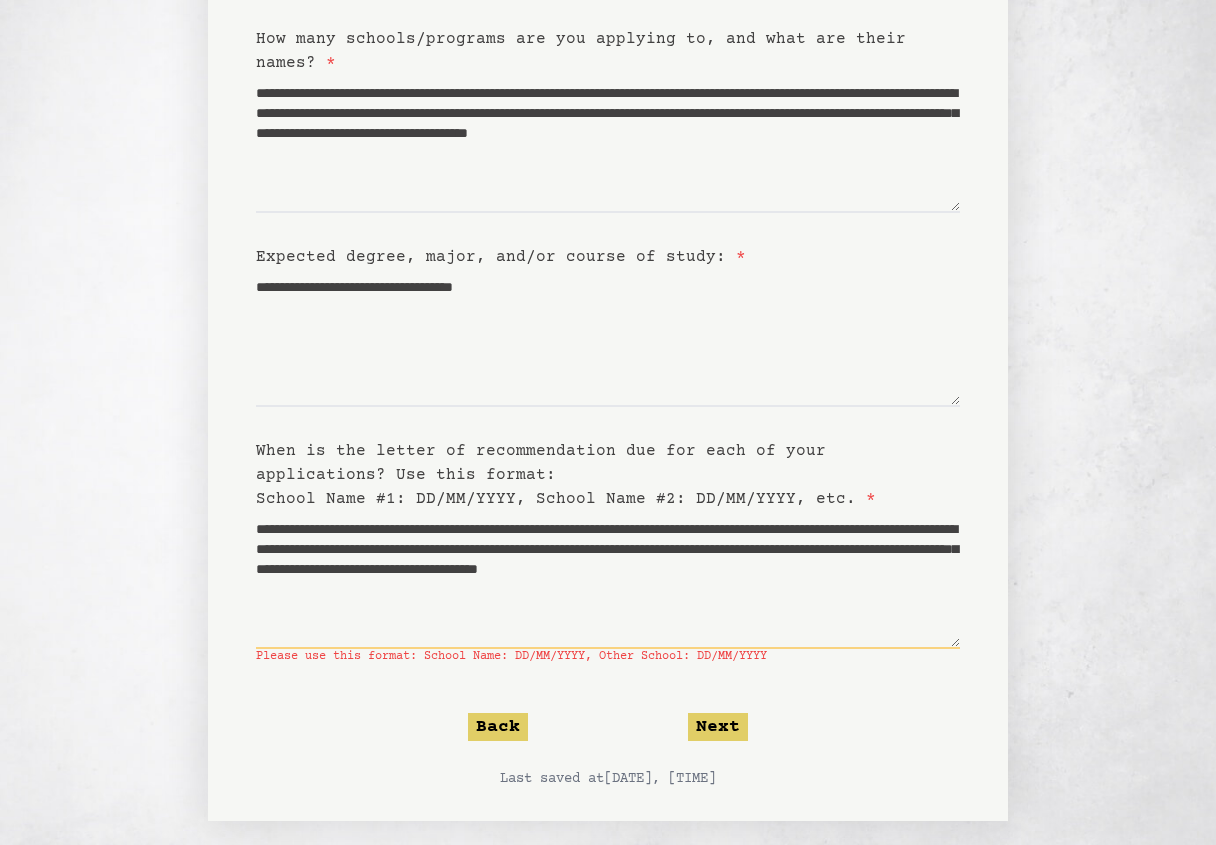 click on "**********" at bounding box center [608, 580] 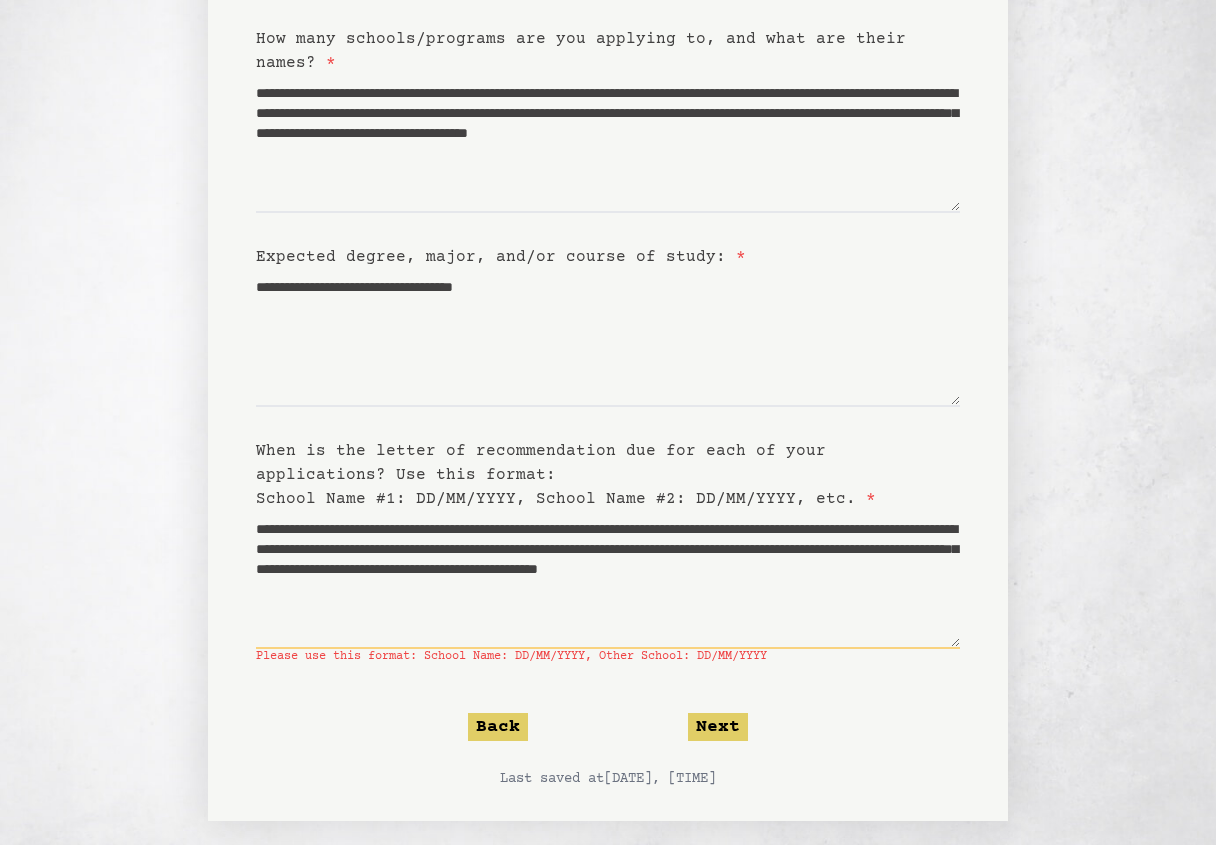 click on "**********" at bounding box center (608, 580) 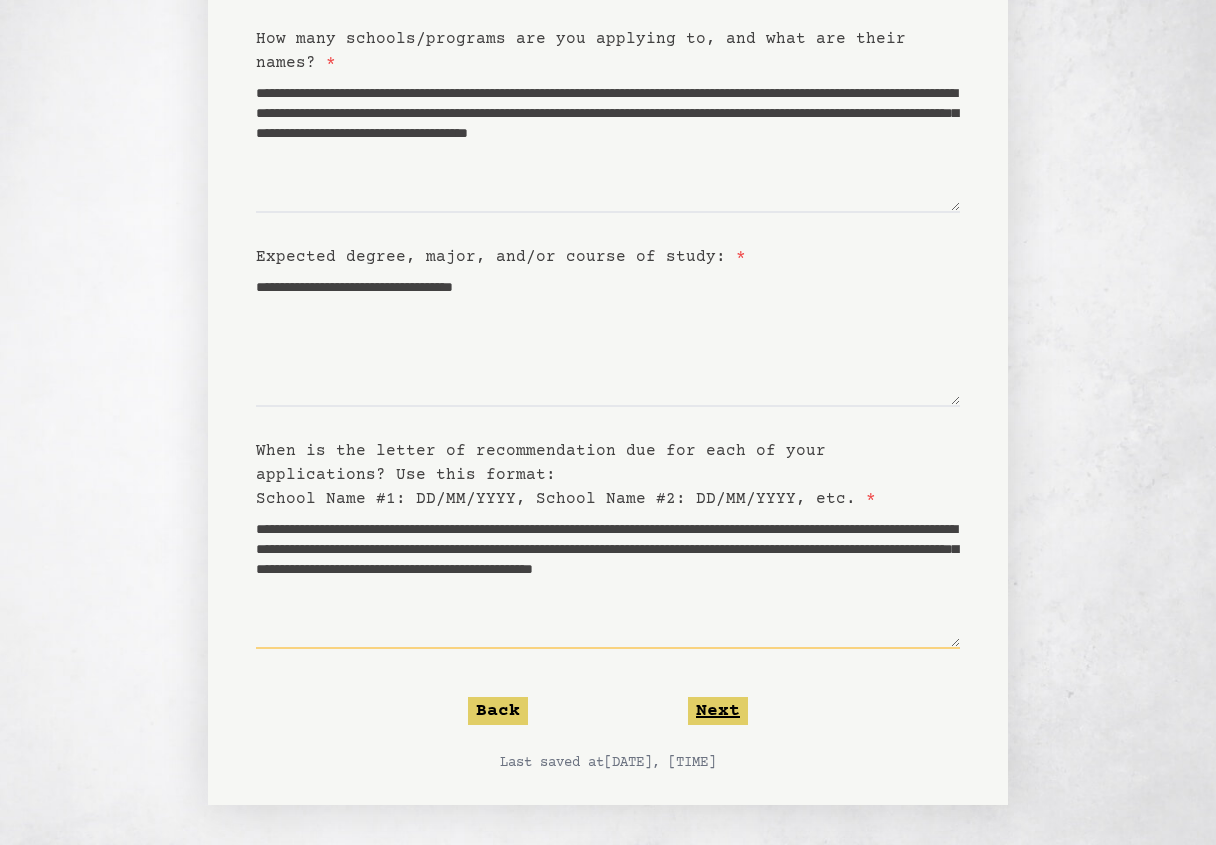 type on "**********" 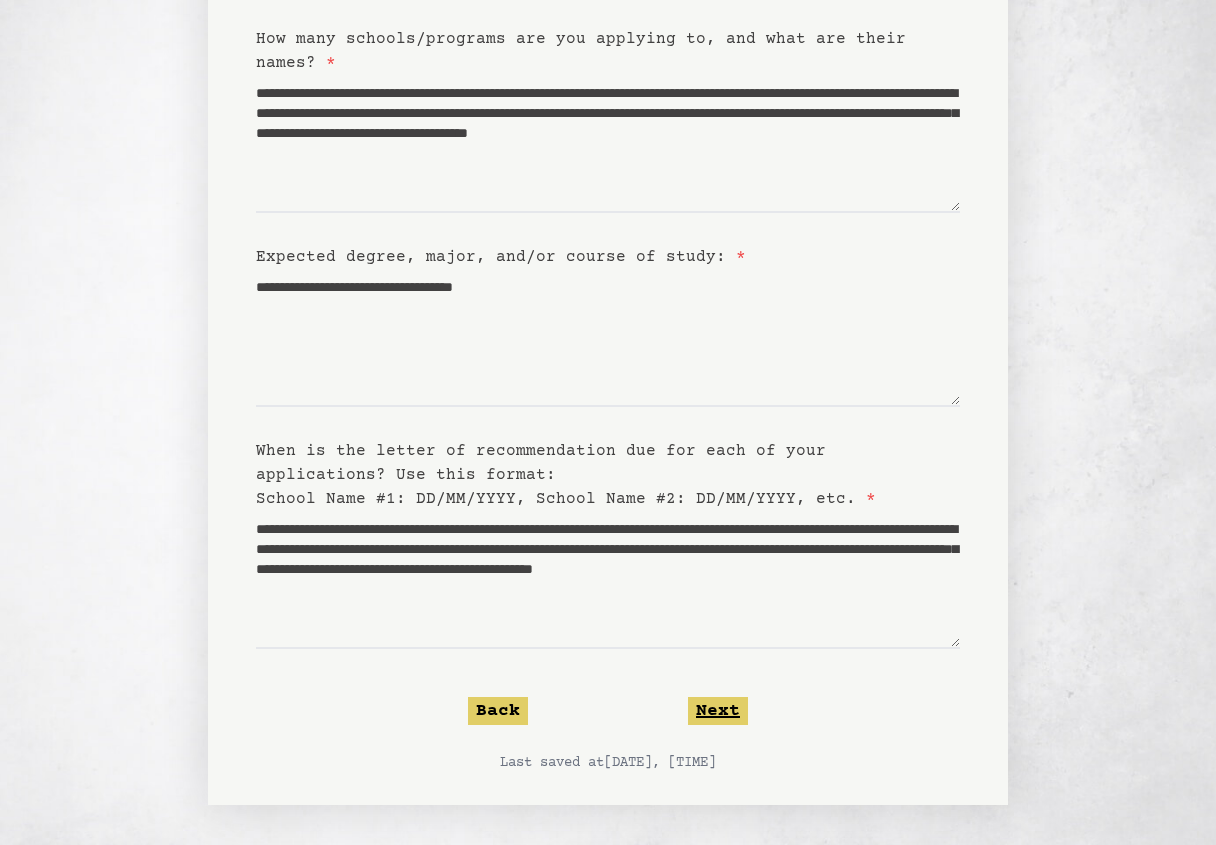 click on "Next" 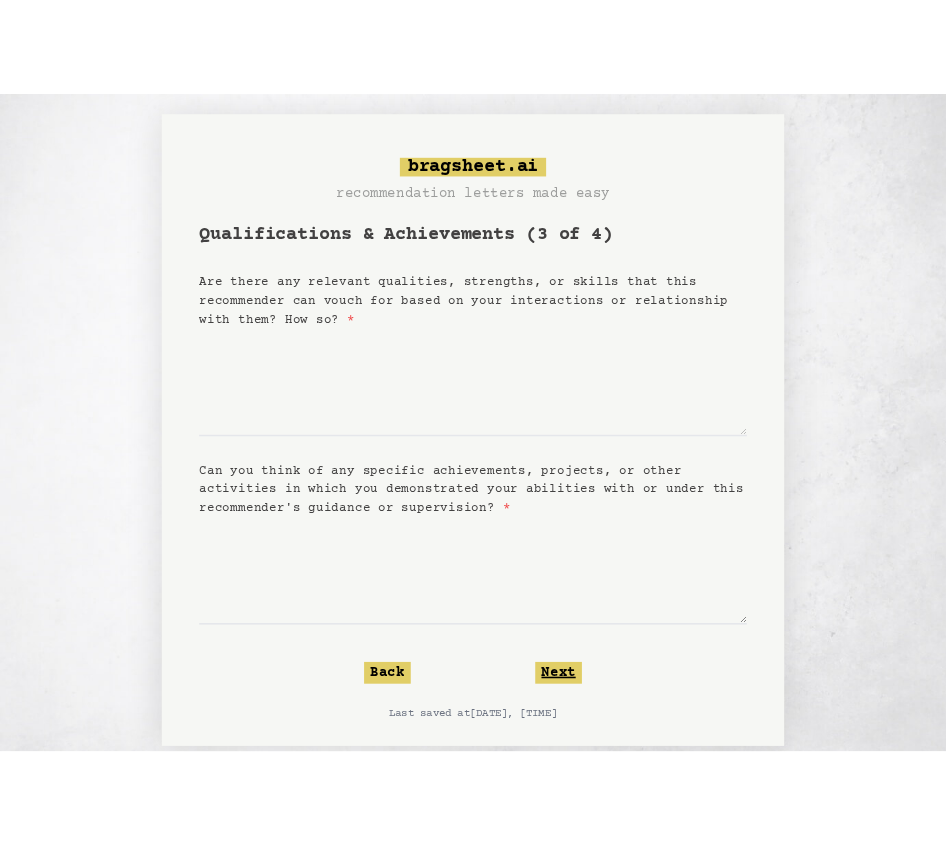 scroll, scrollTop: 0, scrollLeft: 0, axis: both 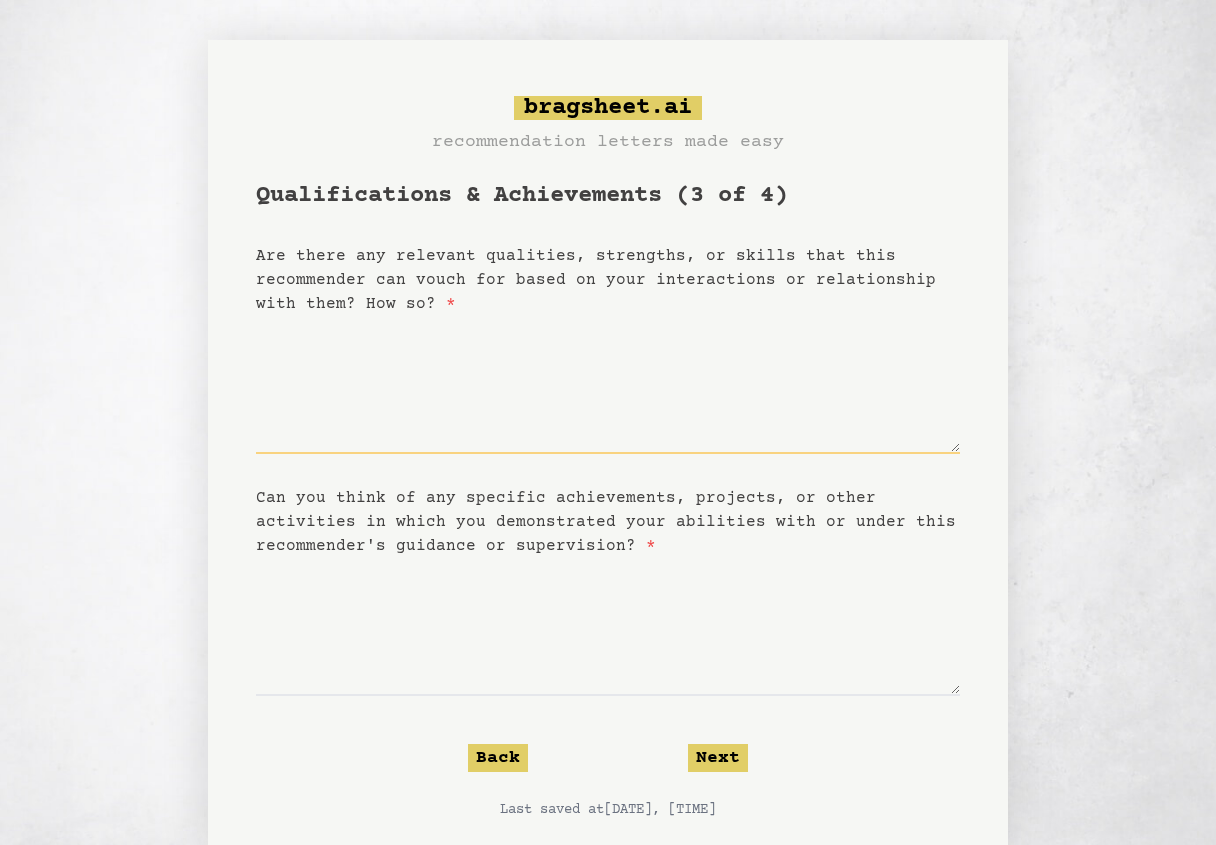 click on "Are there any relevant qualities, strengths, or skills that this
recommender can vouch for based on your interactions or
relationship with them? How so?   *" at bounding box center [608, 385] 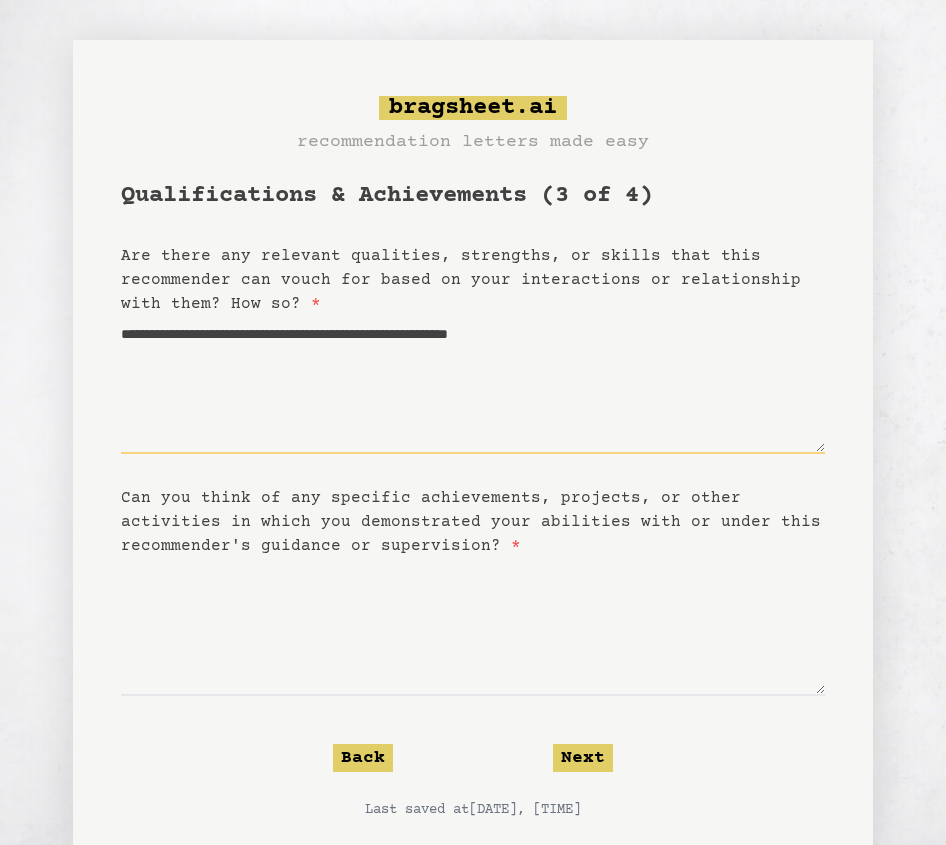 paste on "**********" 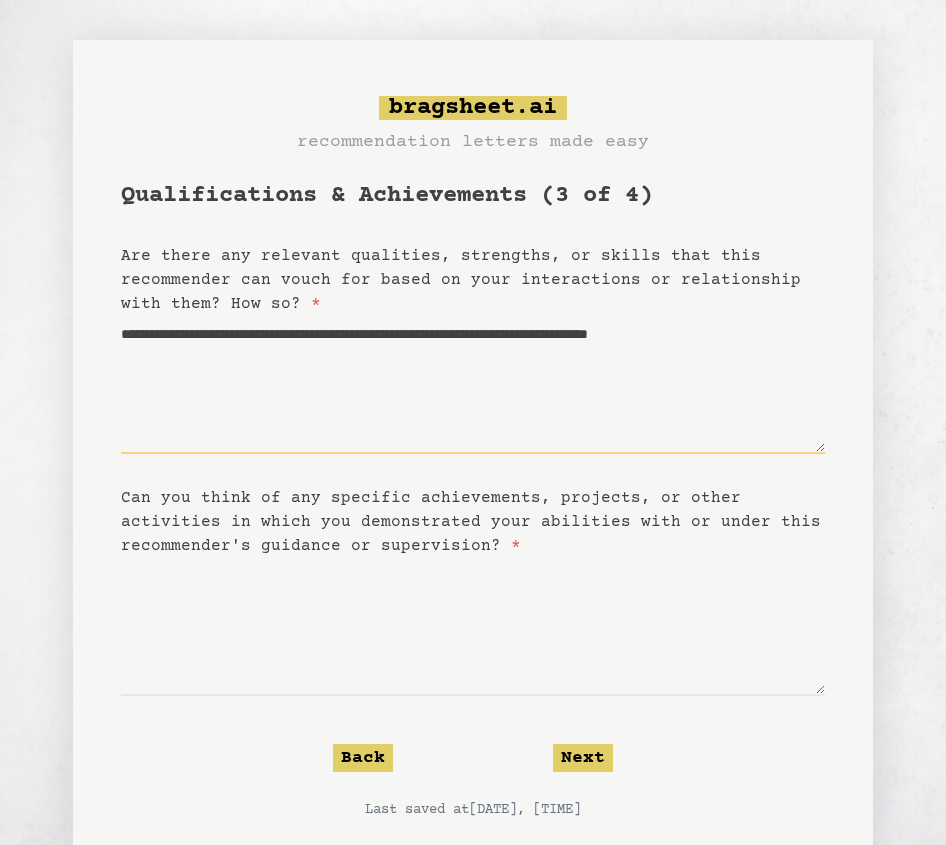 click on "**********" at bounding box center (473, 385) 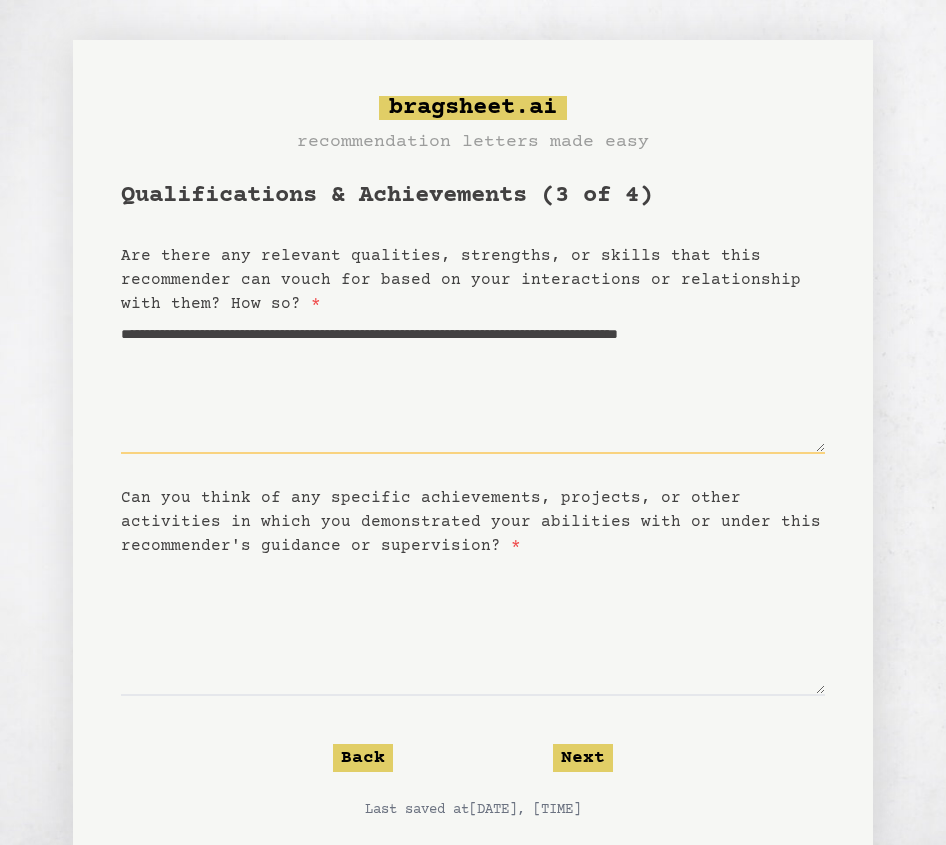 click on "**********" at bounding box center [473, 385] 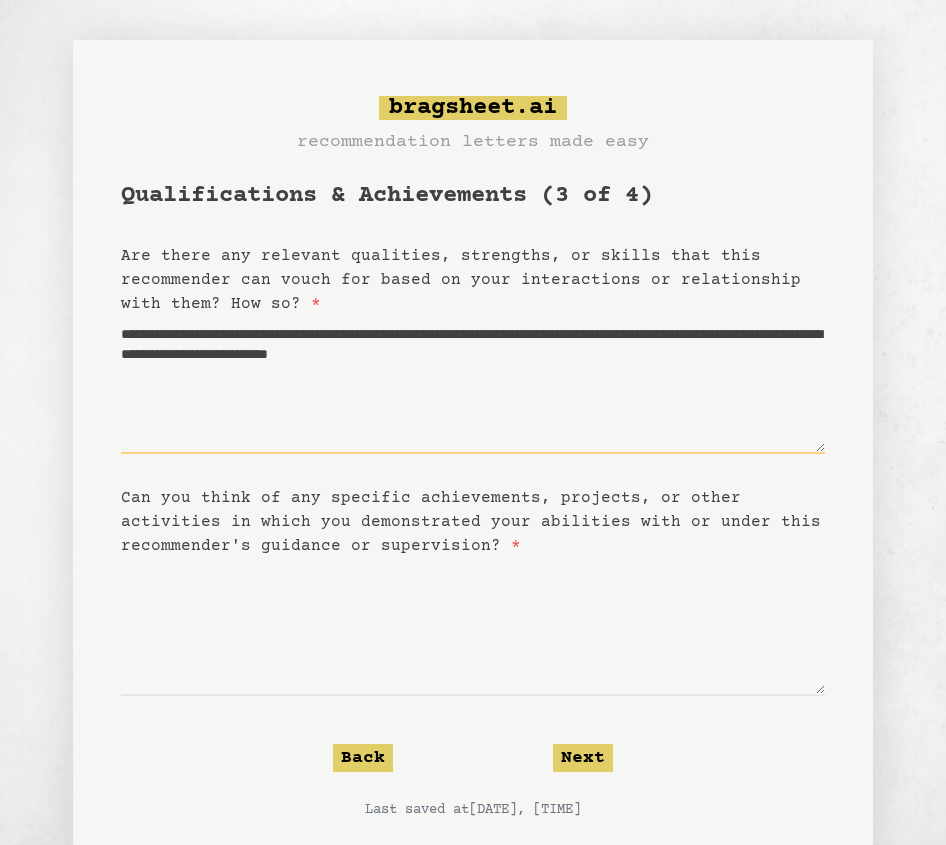 click on "**********" at bounding box center [473, 385] 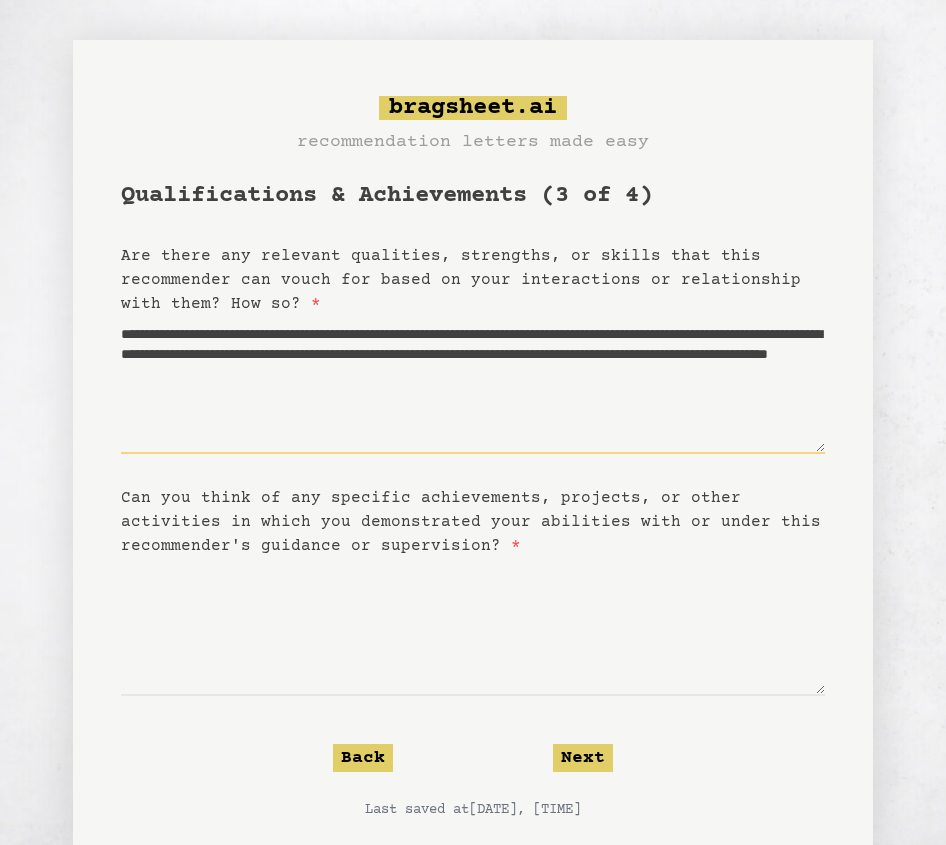 click on "**********" at bounding box center (473, 385) 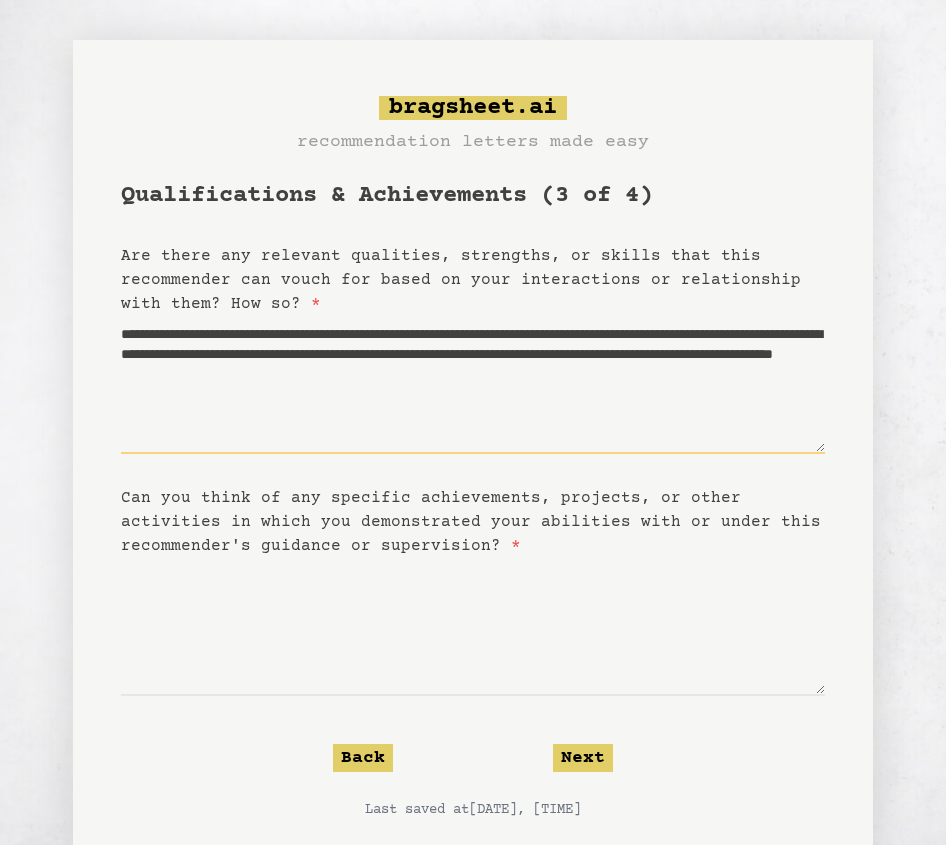 drag, startPoint x: 445, startPoint y: 403, endPoint x: 331, endPoint y: 403, distance: 114 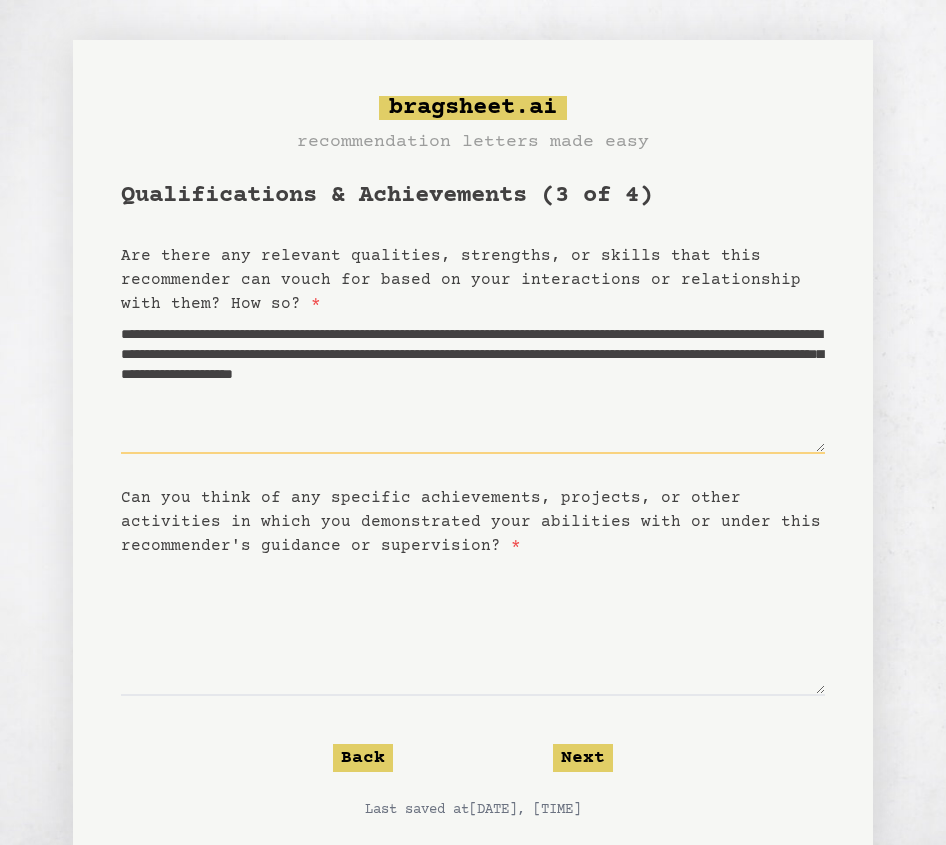 click on "**********" at bounding box center [473, 385] 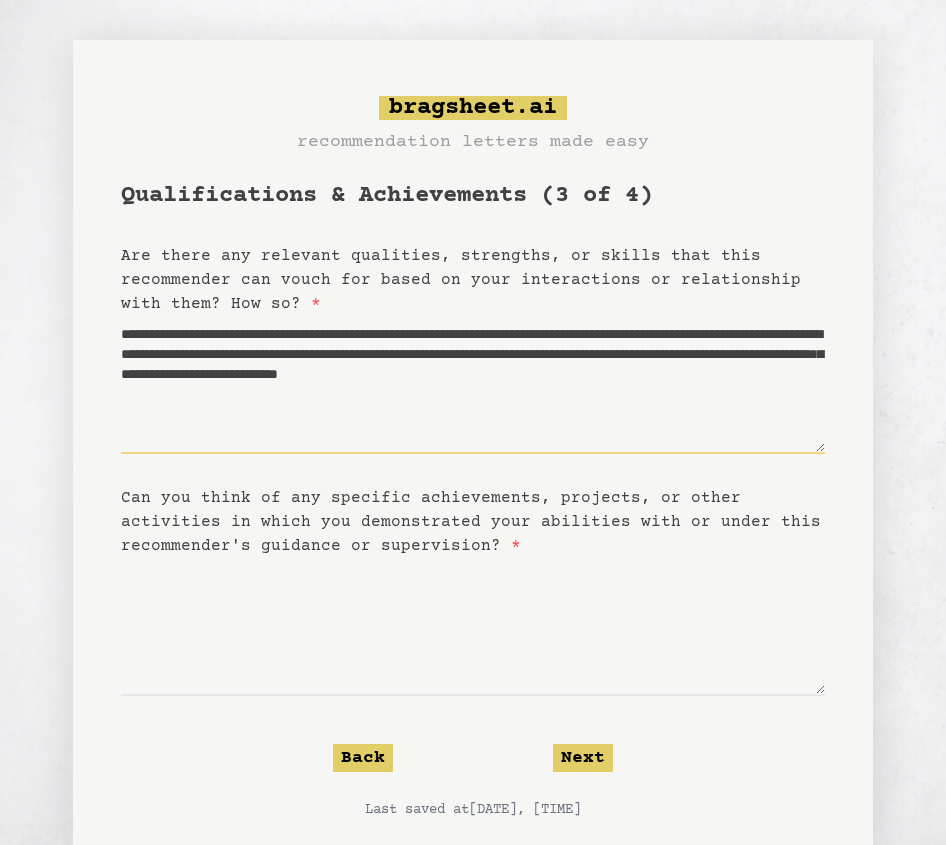 click on "**********" at bounding box center [473, 385] 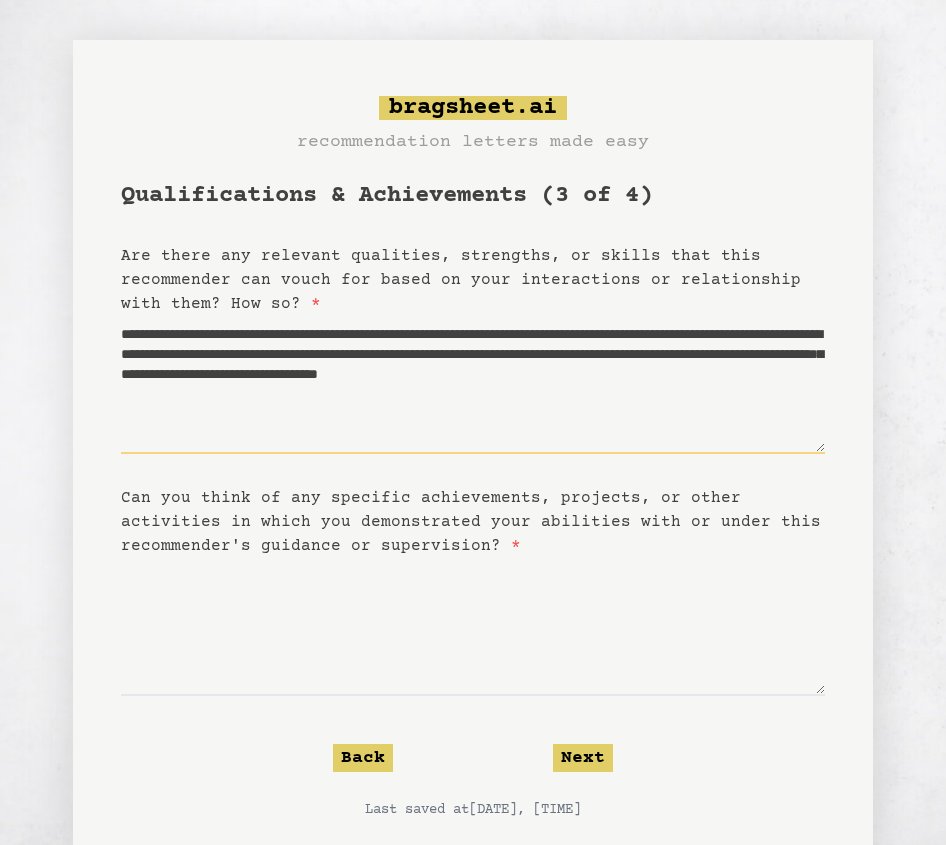 click on "**********" at bounding box center (473, 385) 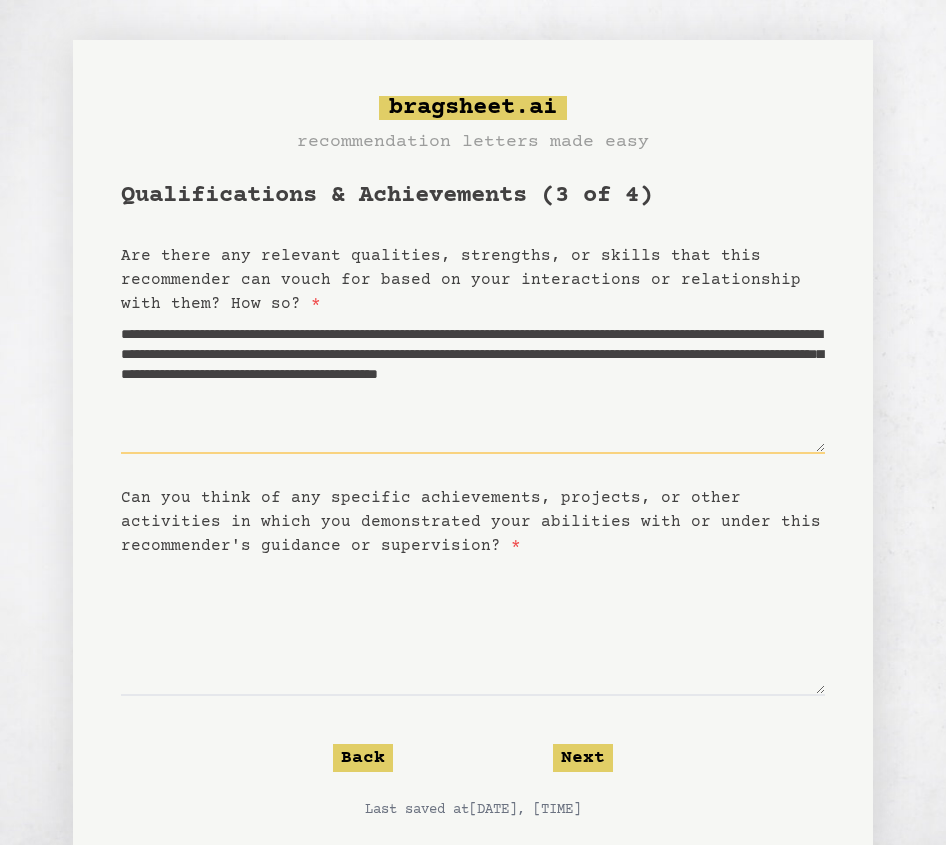 click on "**********" at bounding box center (473, 385) 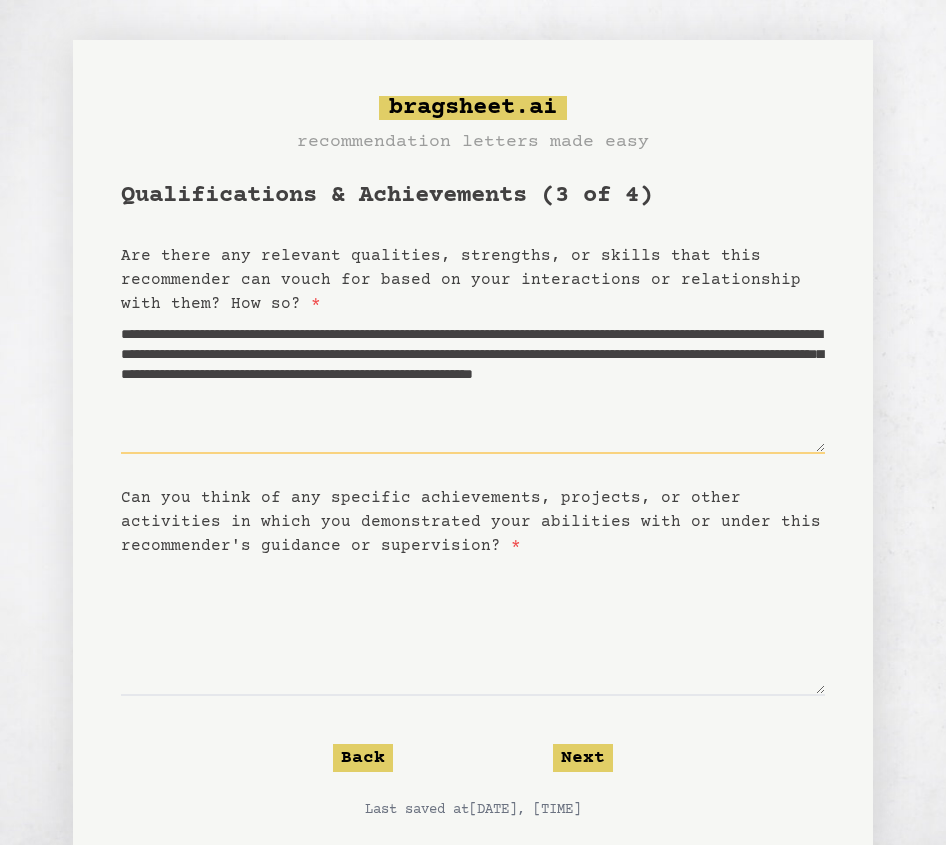 type on "**********" 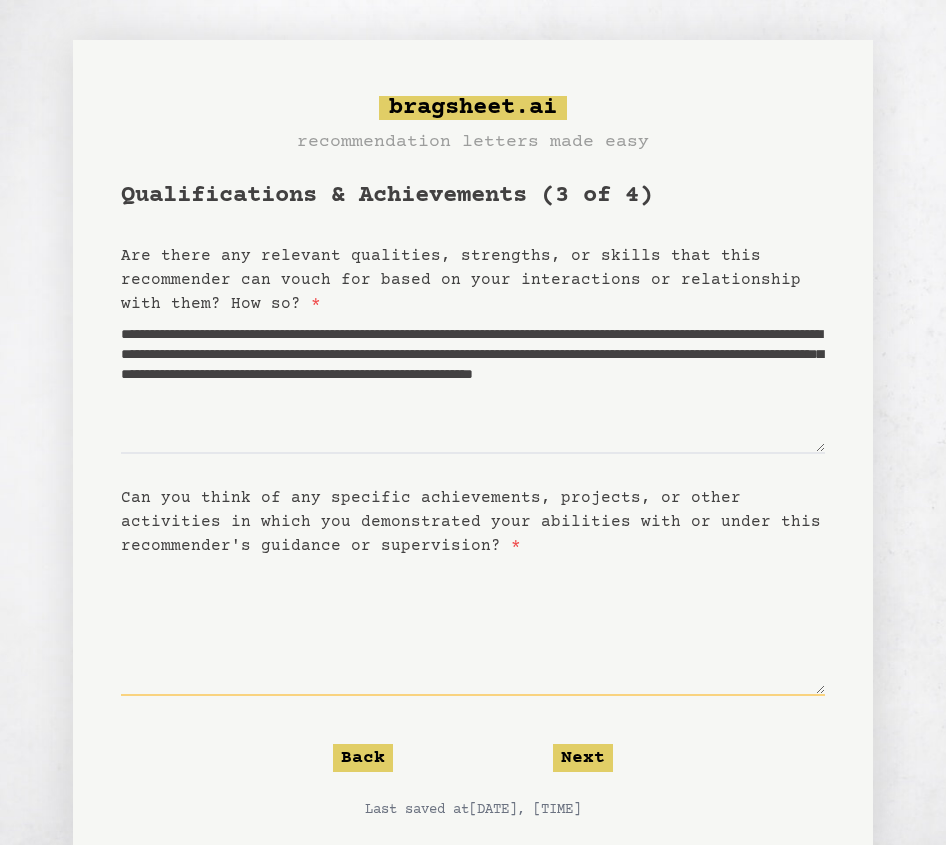 click on "Can you think of any specific achievements, projects, or other
activities in which you demonstrated your abilities with or
under this recommender's guidance or supervision?   *" at bounding box center [473, 627] 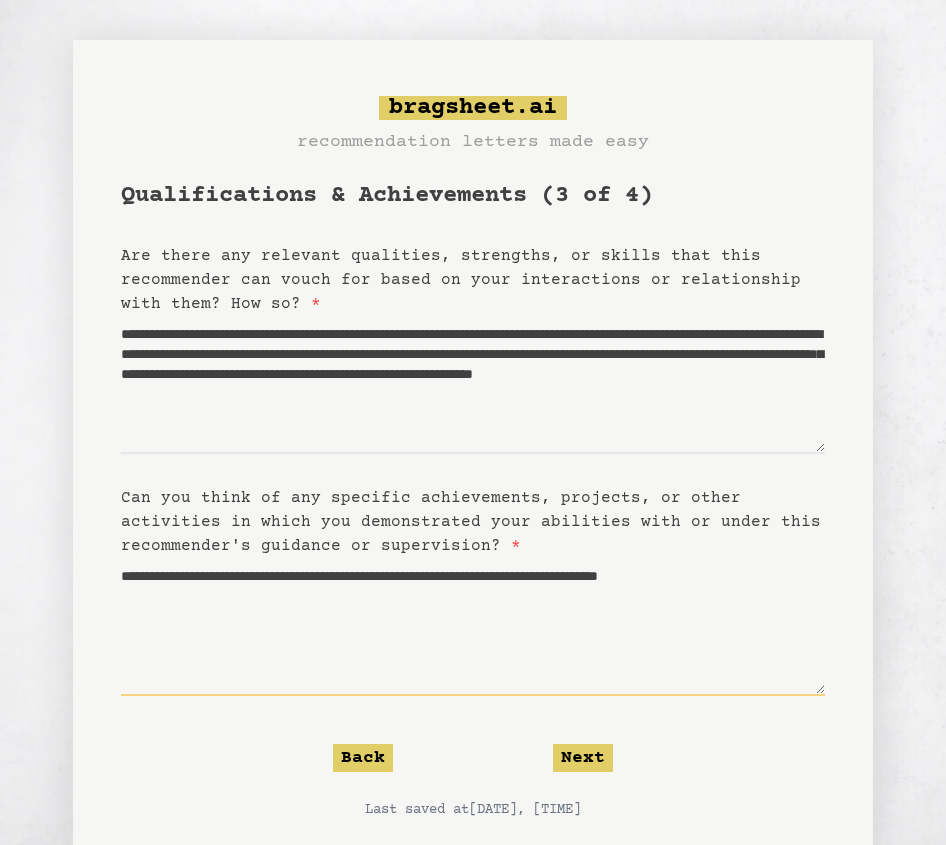 click on "**********" at bounding box center [473, 627] 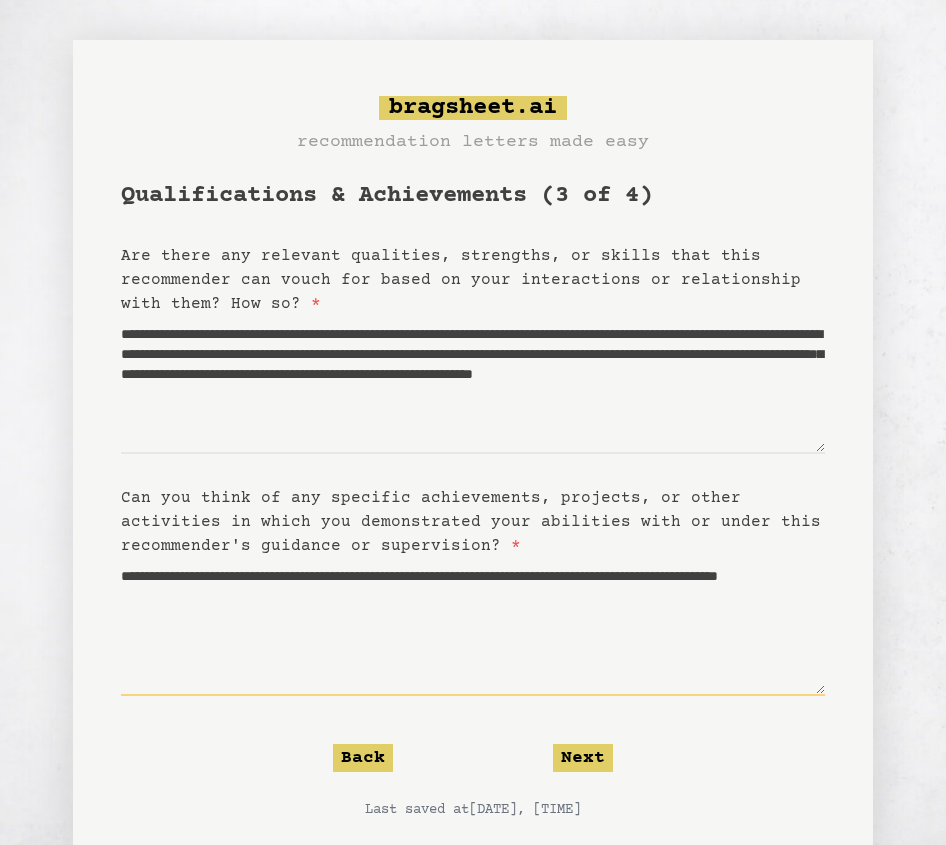 click on "**********" at bounding box center (473, 627) 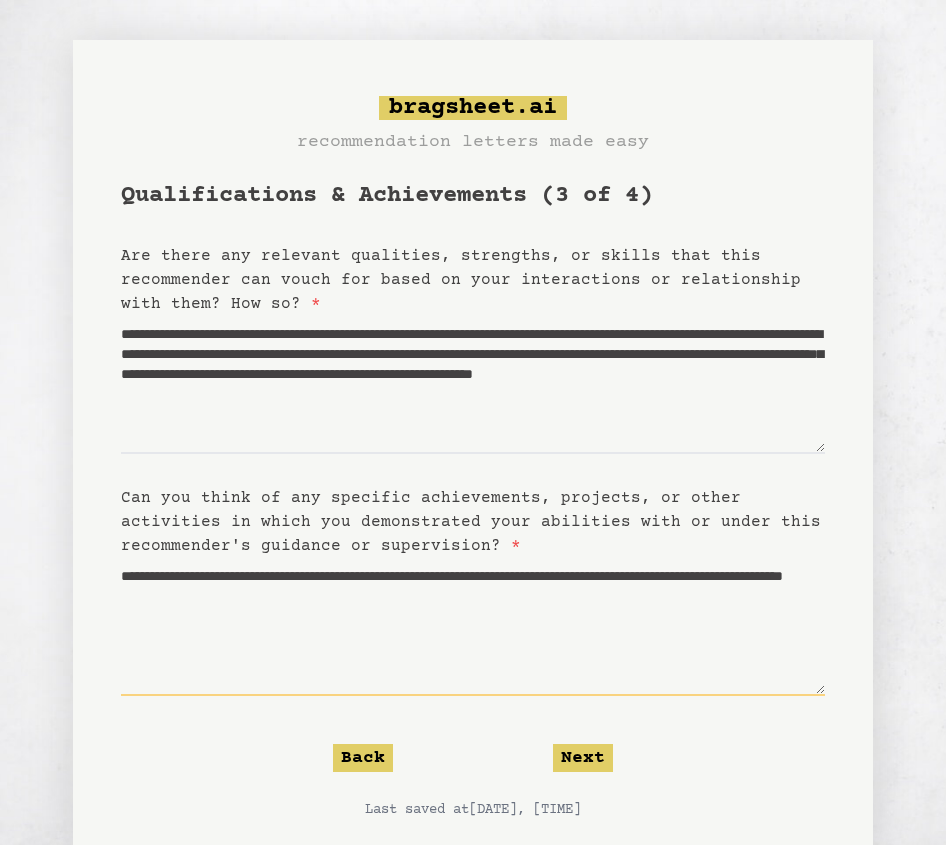 click on "**********" at bounding box center [473, 627] 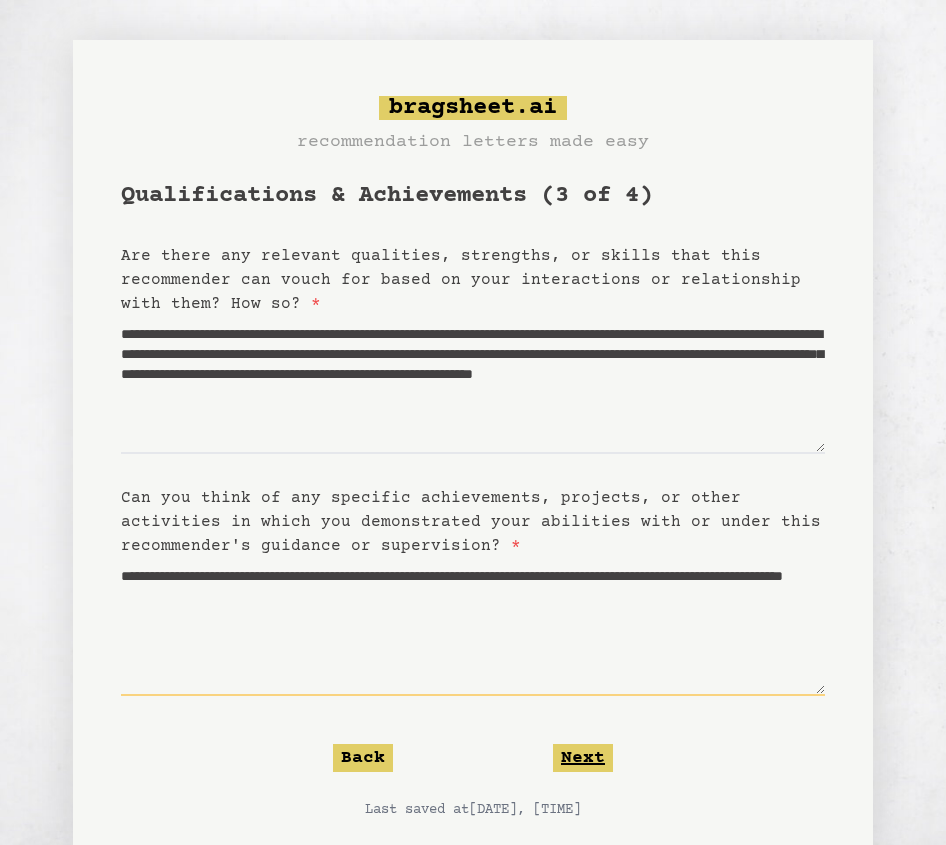type on "**********" 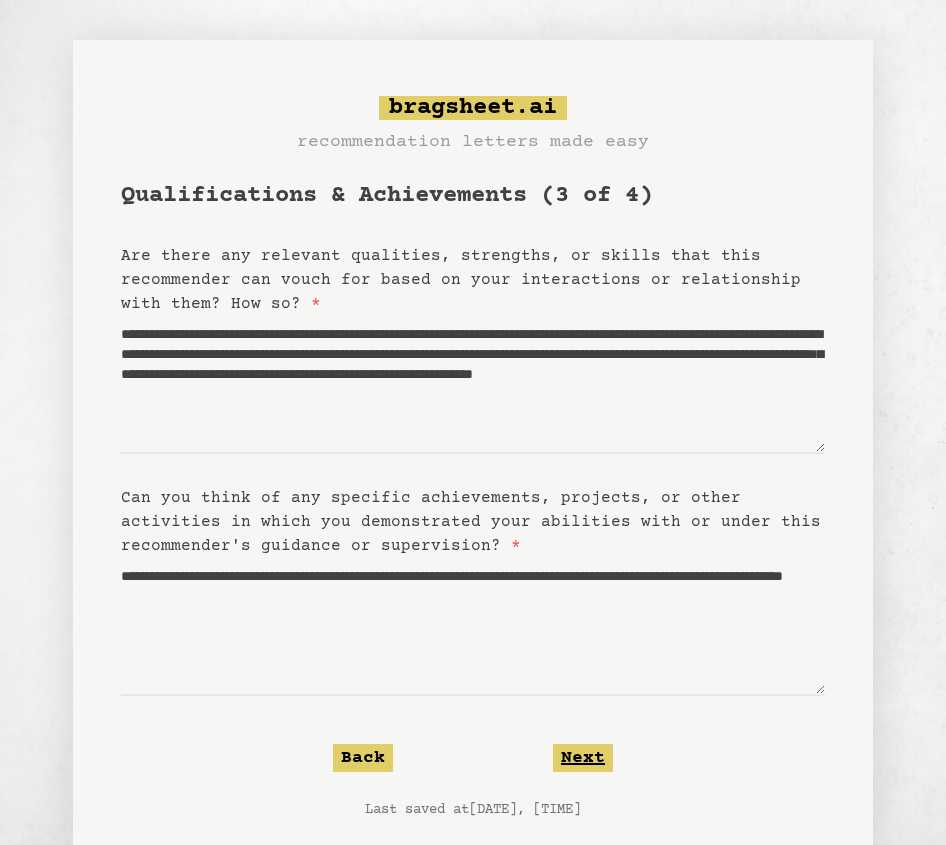 click on "Next" 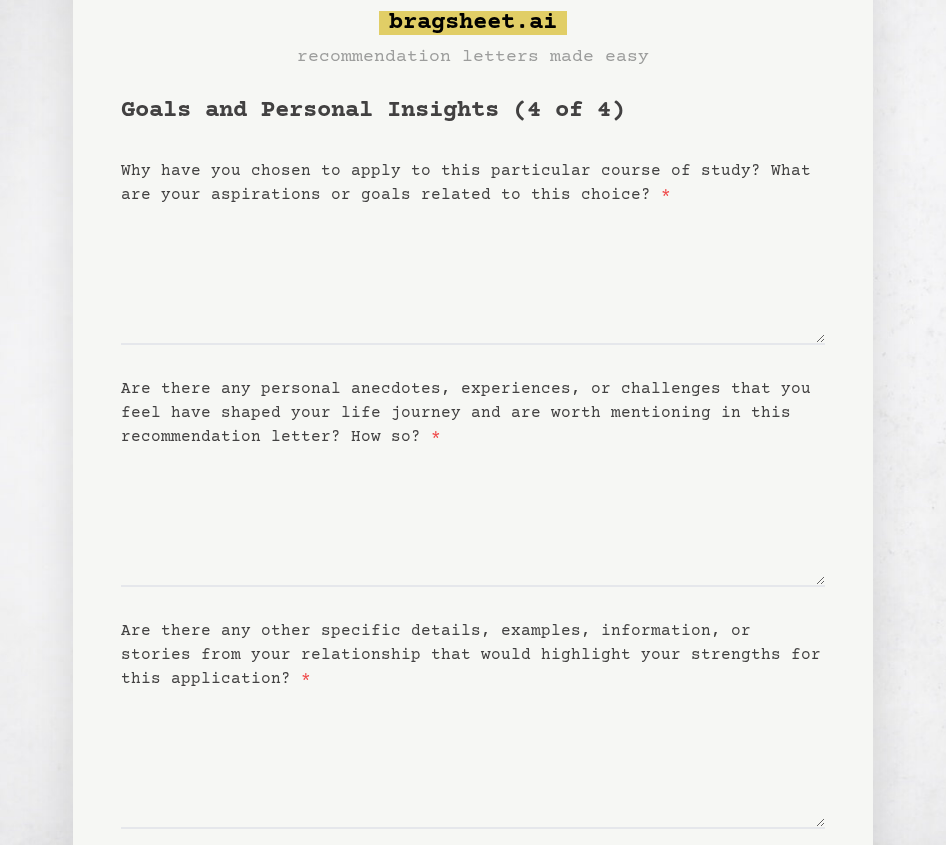 scroll, scrollTop: 102, scrollLeft: 0, axis: vertical 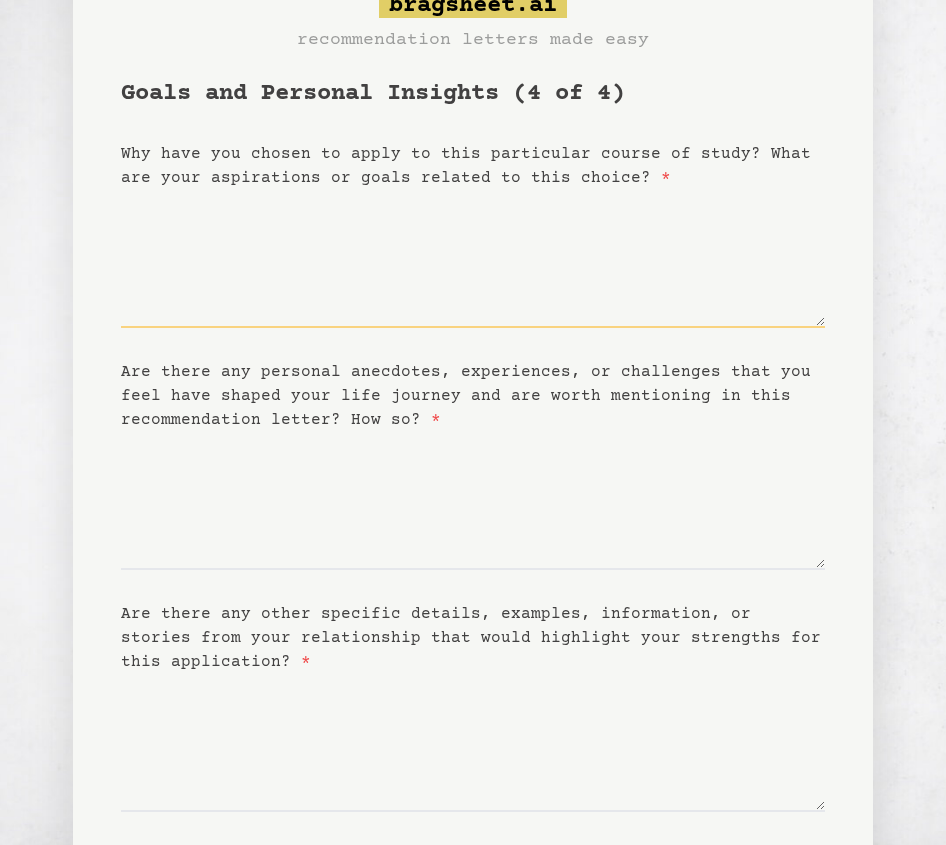 click on "Why have you chosen to apply to this particular course of study?
What are your aspirations or goals related to this choice?   *" at bounding box center (473, 259) 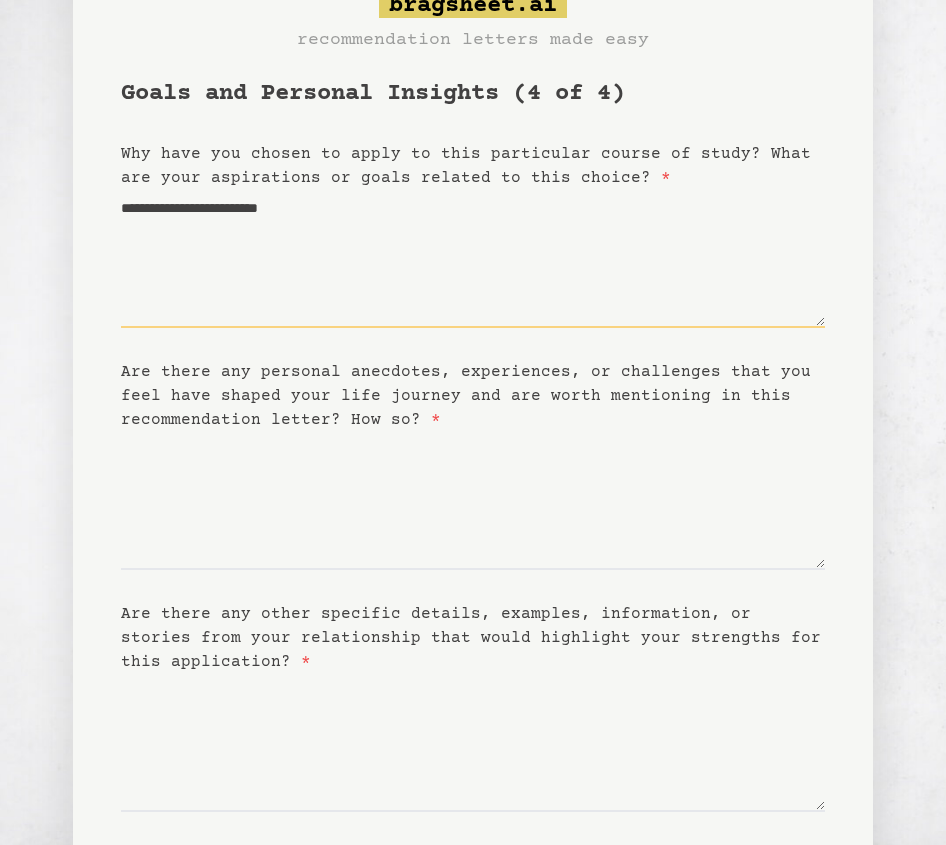 click on "**********" at bounding box center [473, 259] 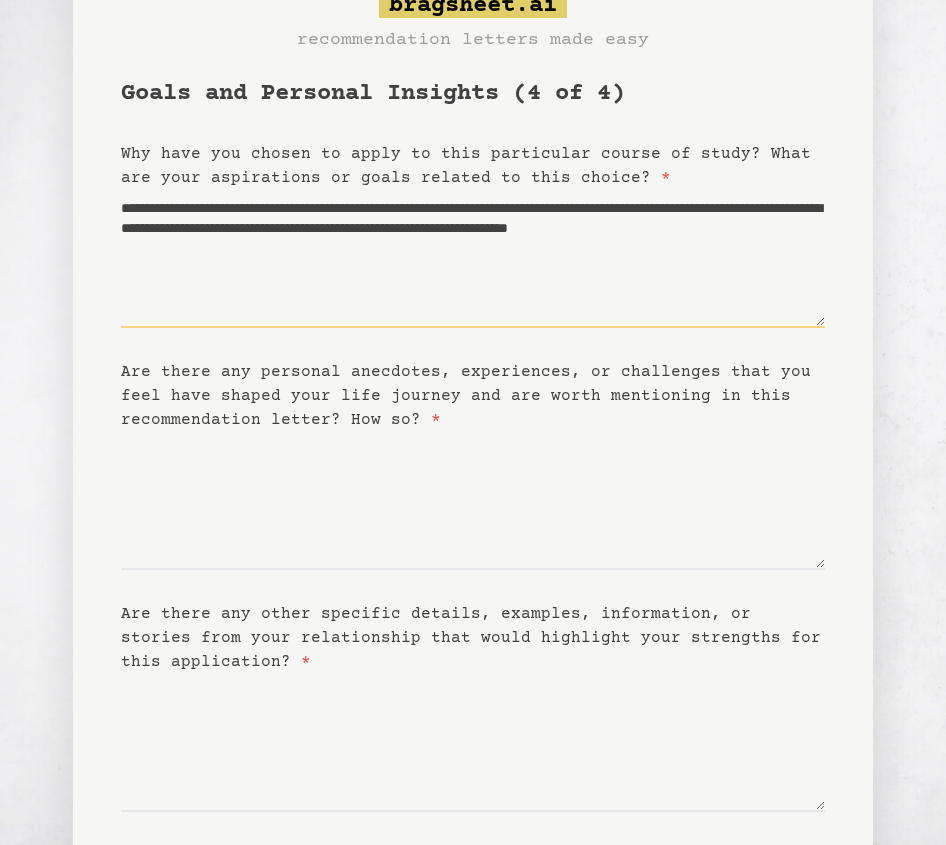 drag, startPoint x: 596, startPoint y: 249, endPoint x: 468, endPoint y: 254, distance: 128.09763 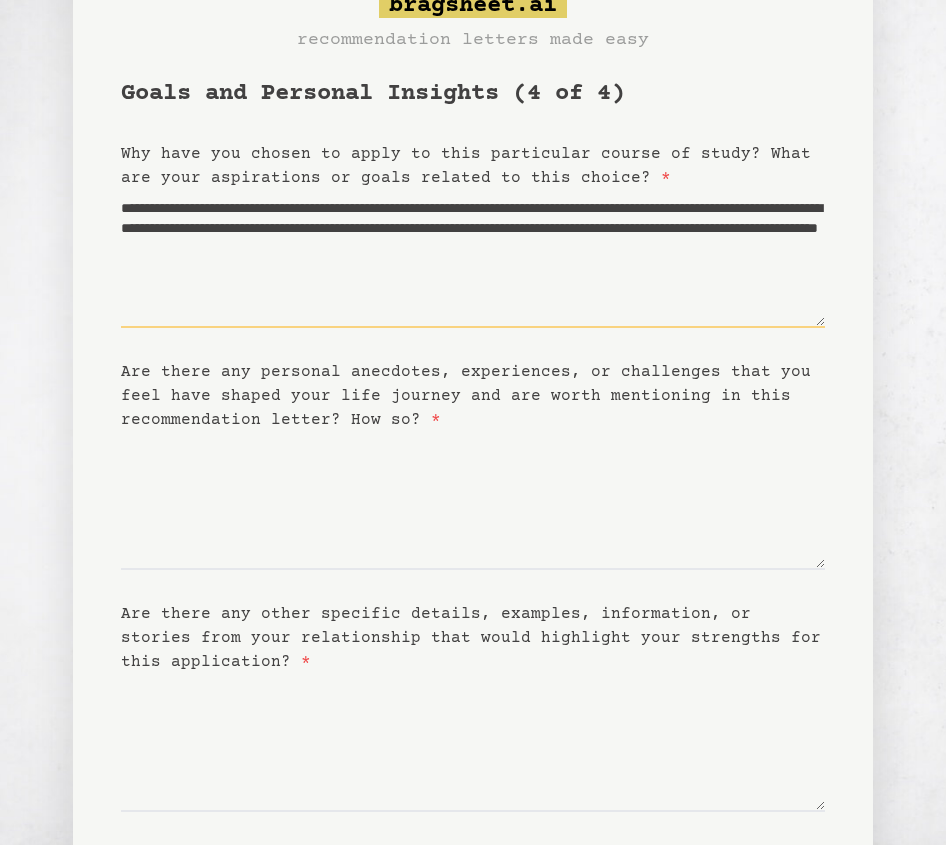 click on "**********" at bounding box center [473, 259] 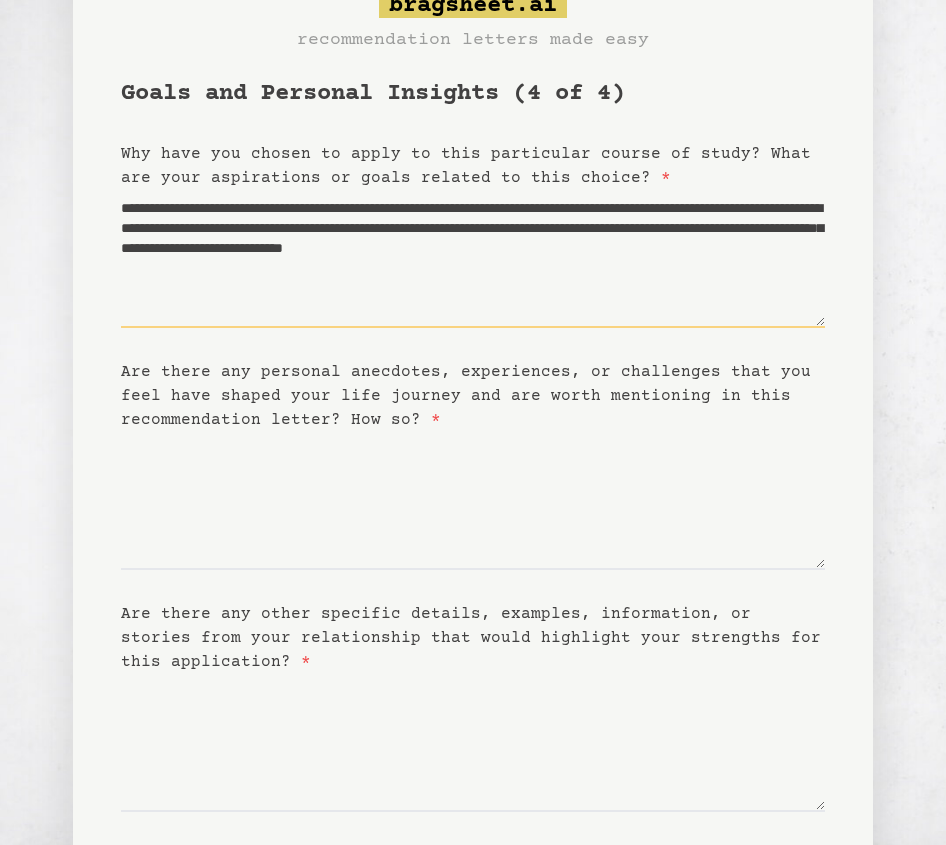 drag, startPoint x: 677, startPoint y: 249, endPoint x: 569, endPoint y: 256, distance: 108.226616 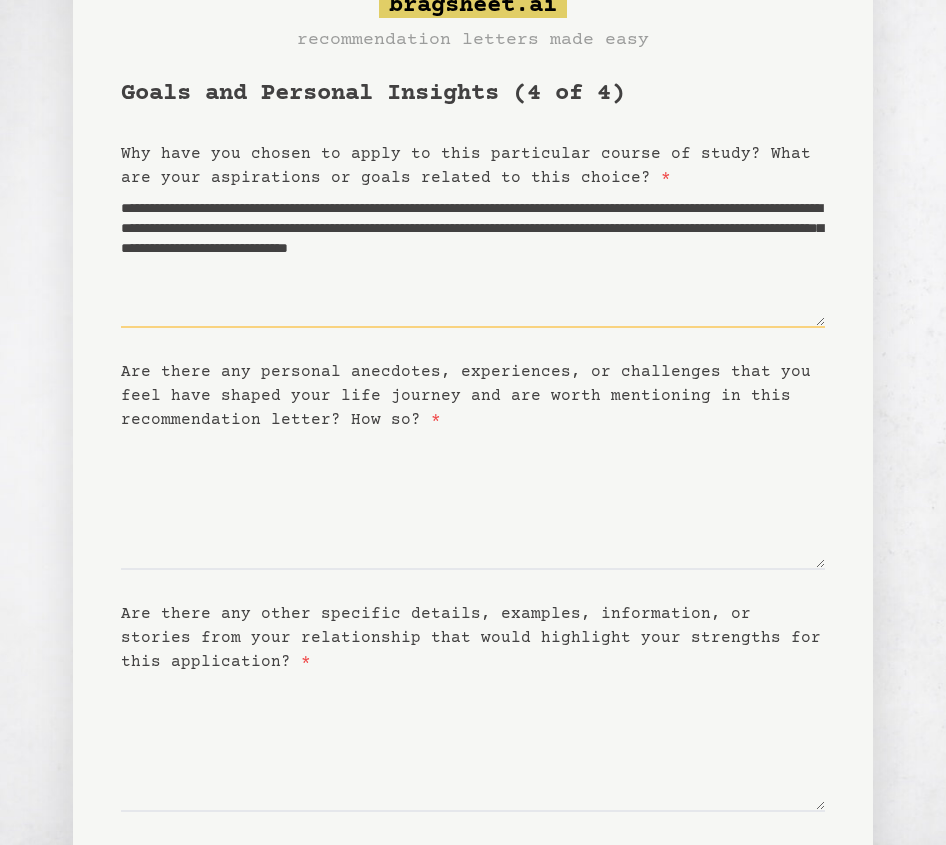click on "**********" at bounding box center (473, 259) 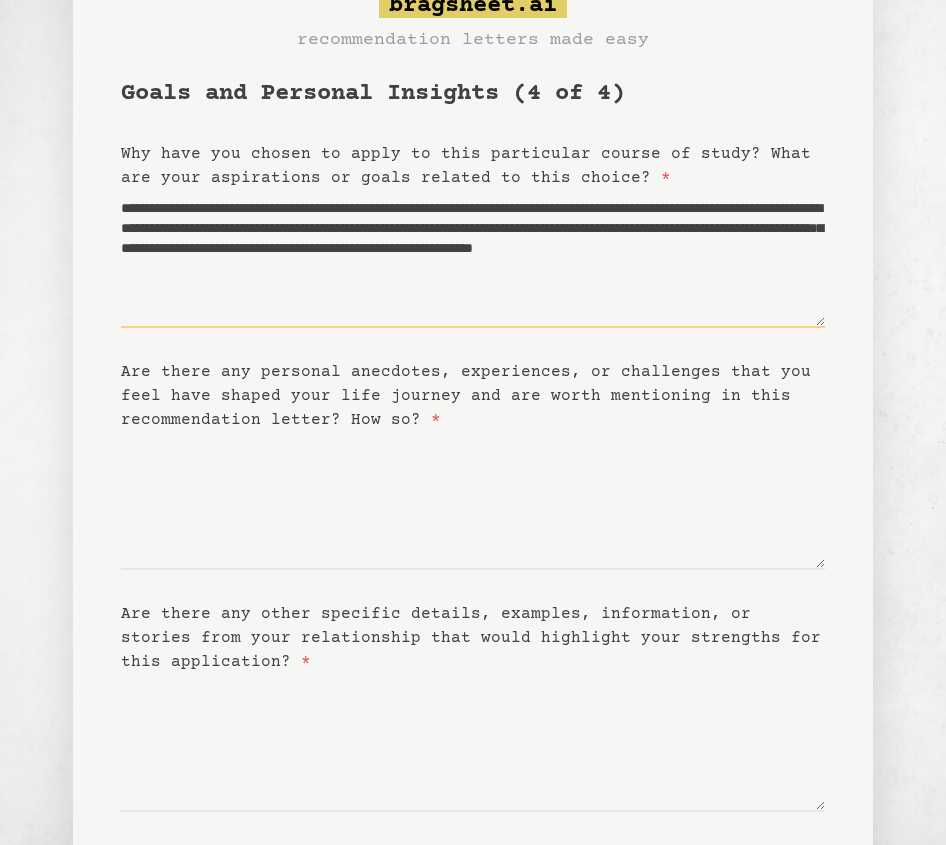 scroll, scrollTop: 265, scrollLeft: 0, axis: vertical 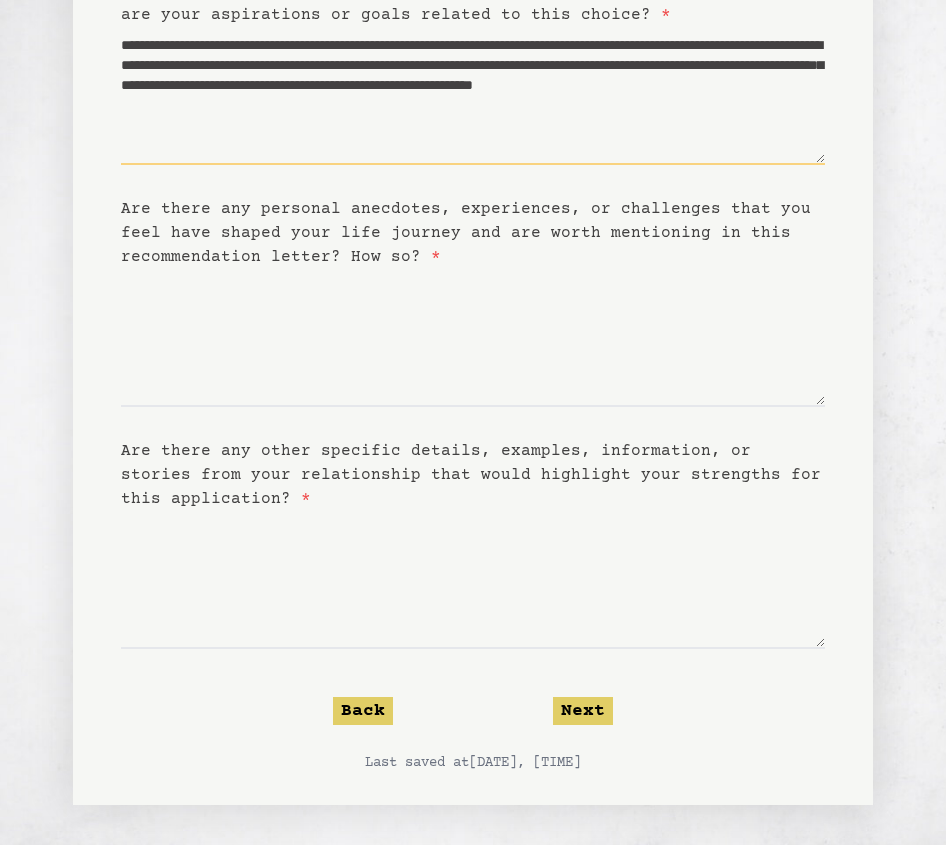 type on "**********" 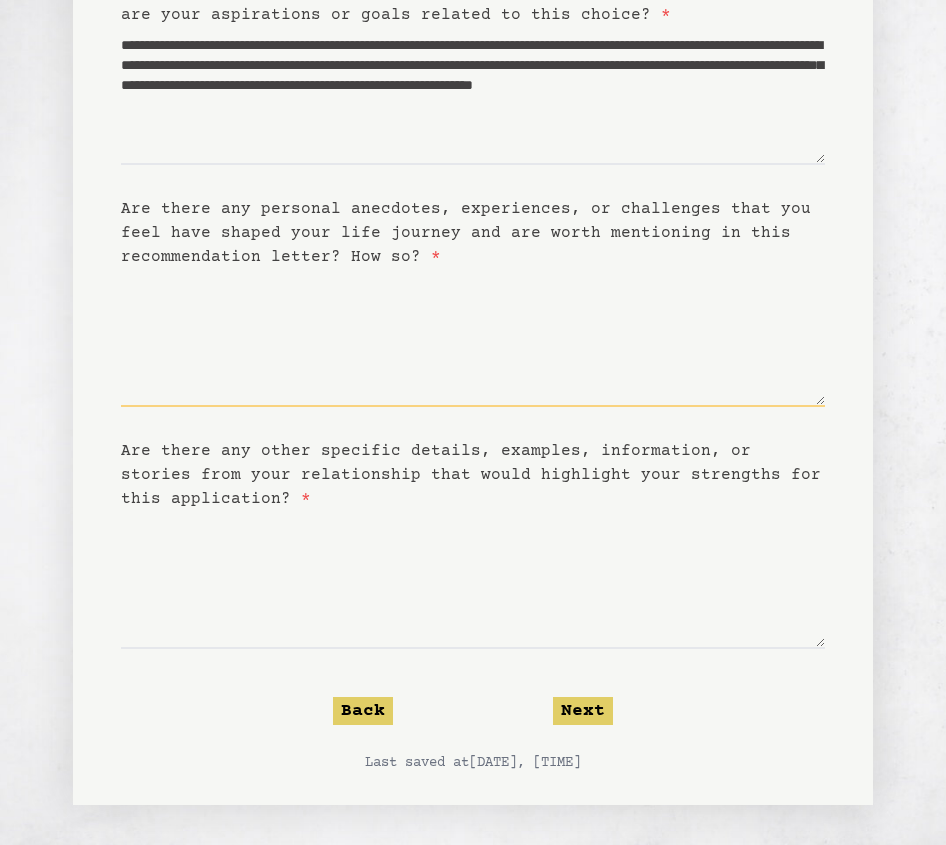 click on "Are there any personal anecdotes, experiences, or challenges
that you feel have shaped your life journey and are worth
mentioning in this recommendation letter? How so?   *" at bounding box center [473, 338] 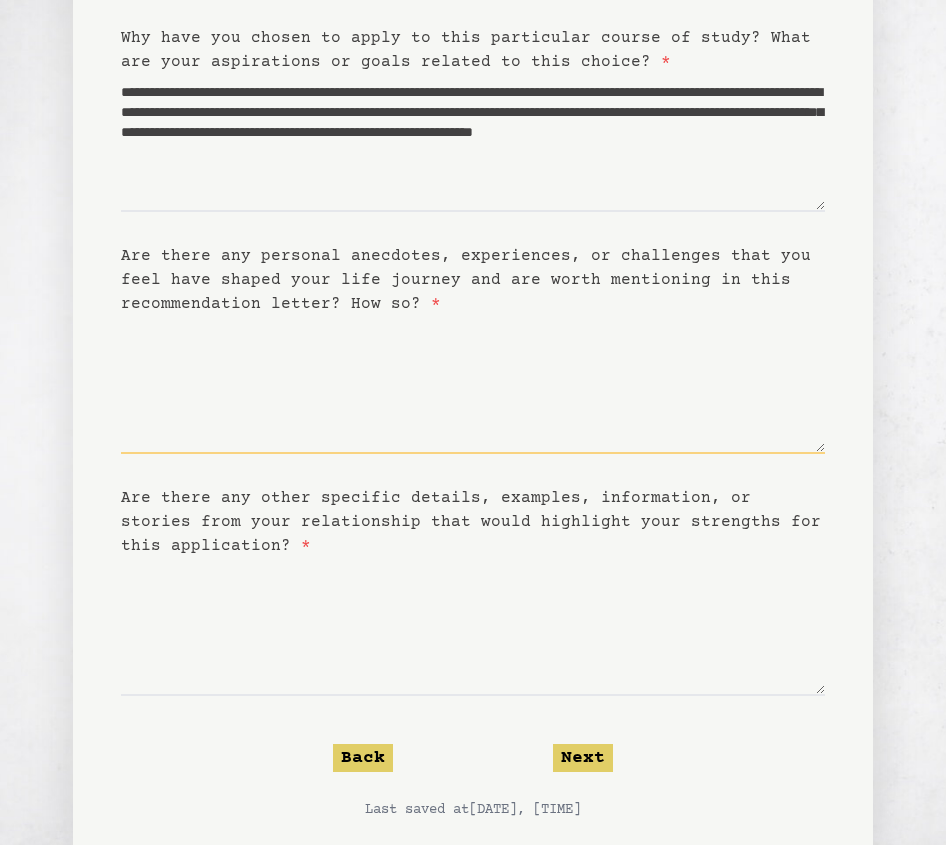 scroll, scrollTop: 265, scrollLeft: 0, axis: vertical 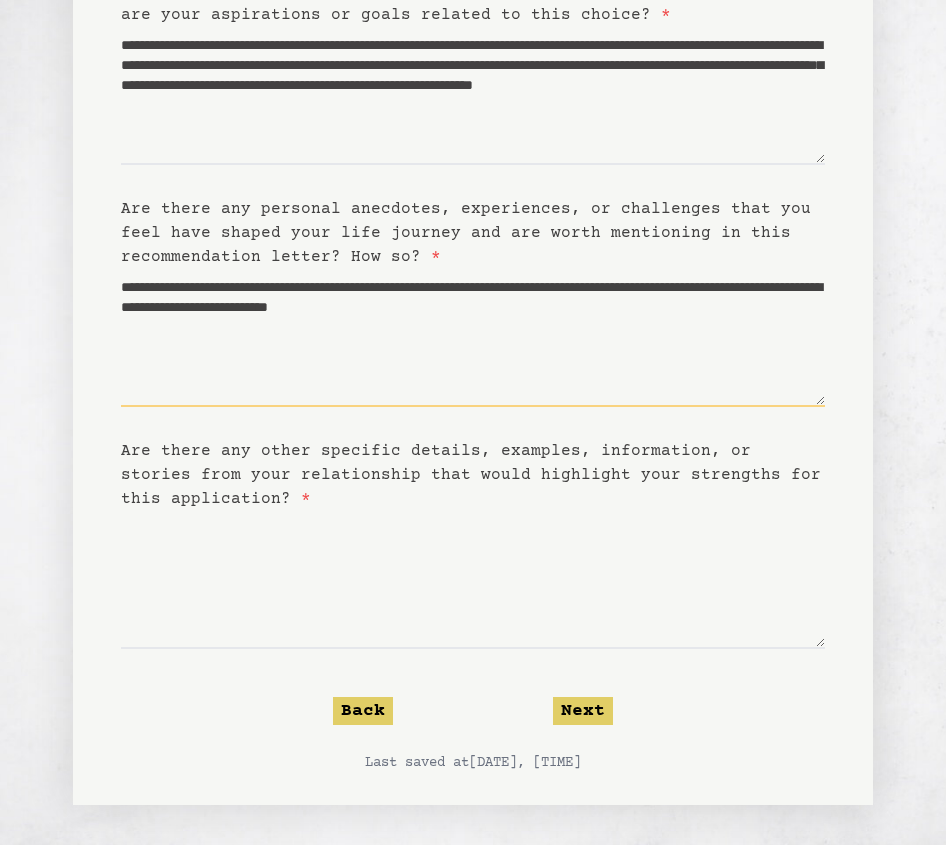 click on "**********" at bounding box center (473, 338) 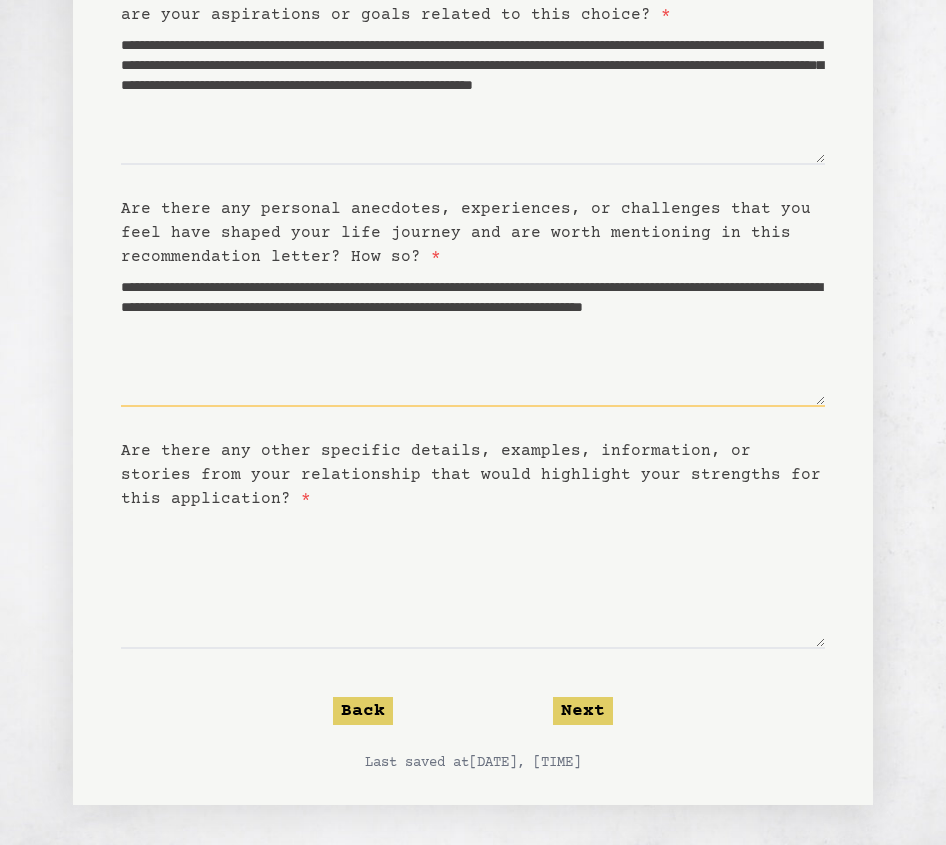 type on "**********" 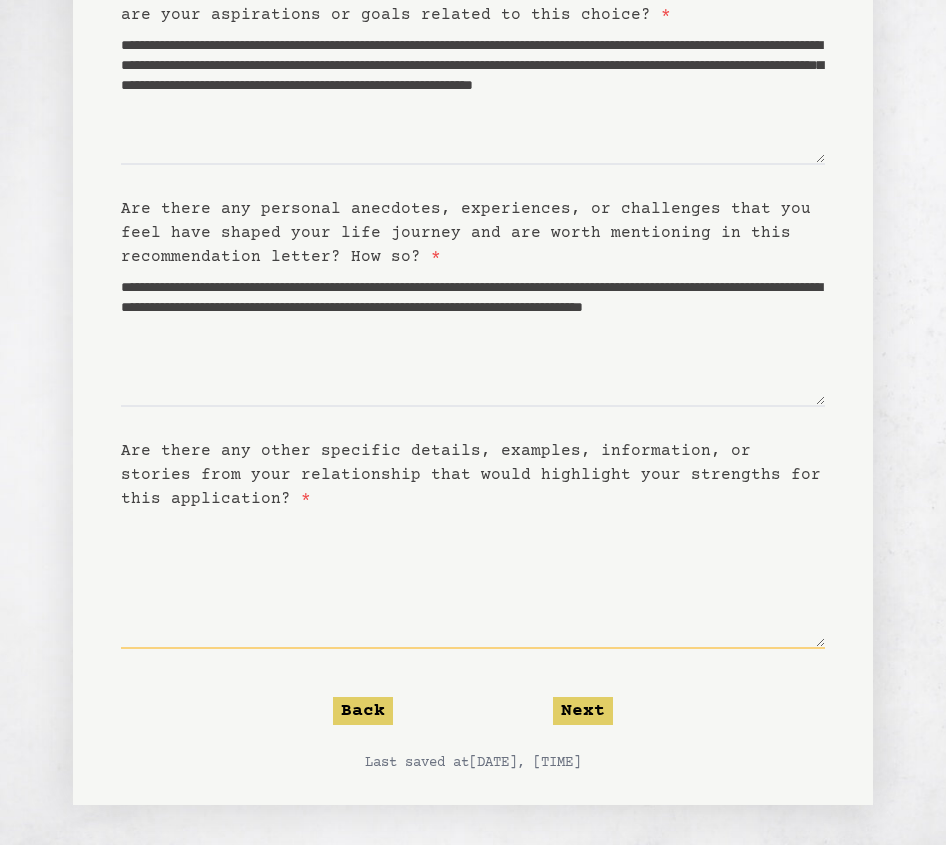 click on "Are there any other specific details, examples, information, or
stories from your relationship that would highlight your
strengths for this application?   *" at bounding box center (473, 580) 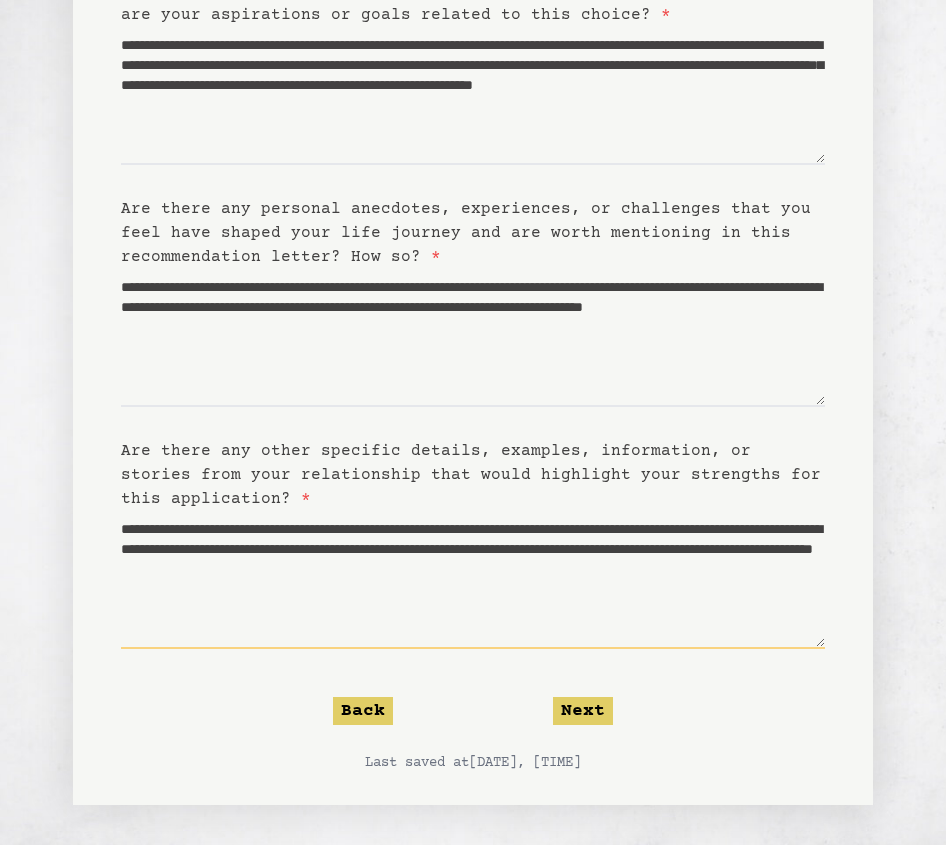 click on "**********" at bounding box center (473, 580) 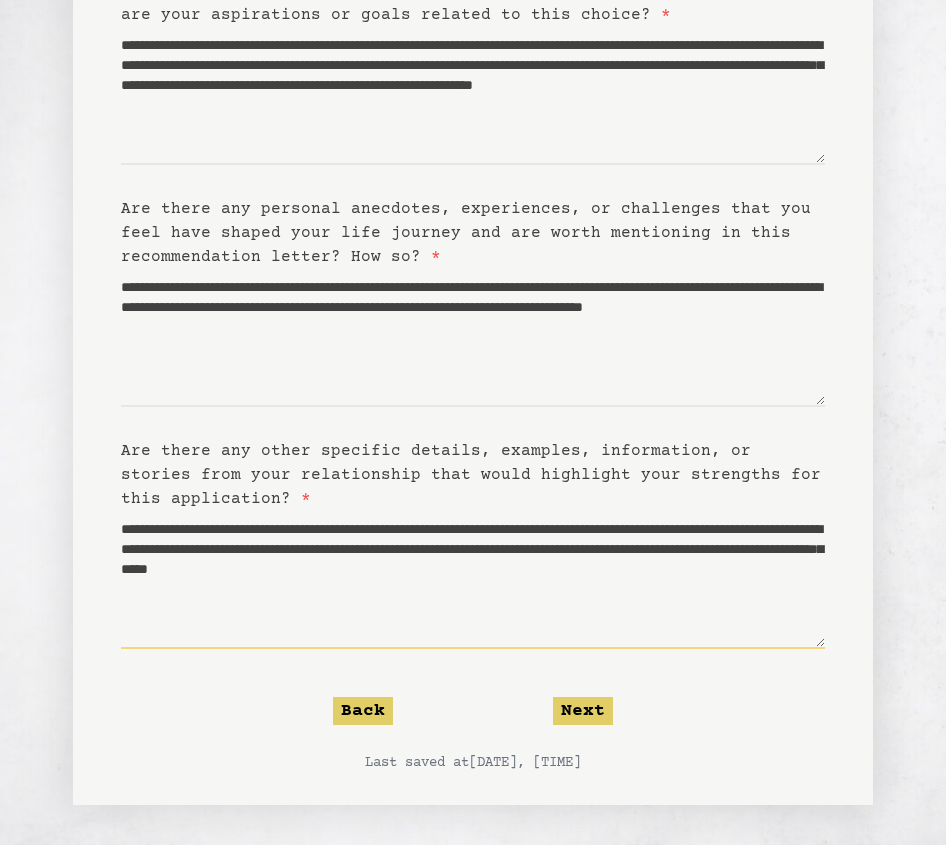 click on "**********" at bounding box center (473, 580) 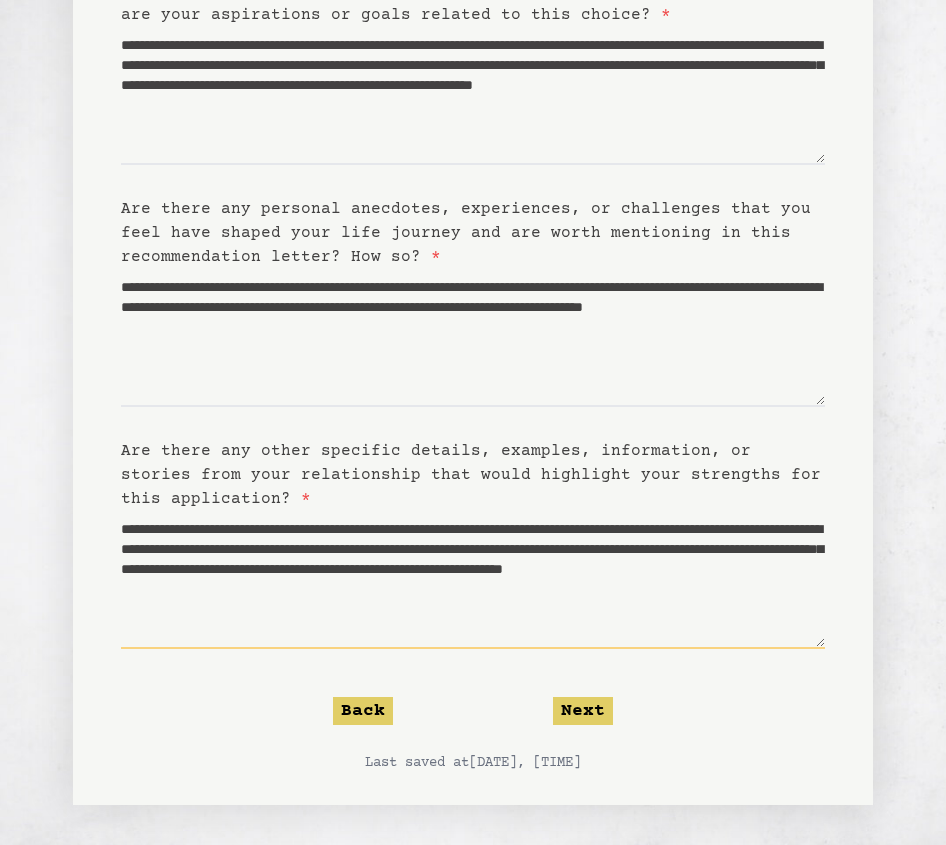 drag, startPoint x: 713, startPoint y: 527, endPoint x: 804, endPoint y: 528, distance: 91.00549 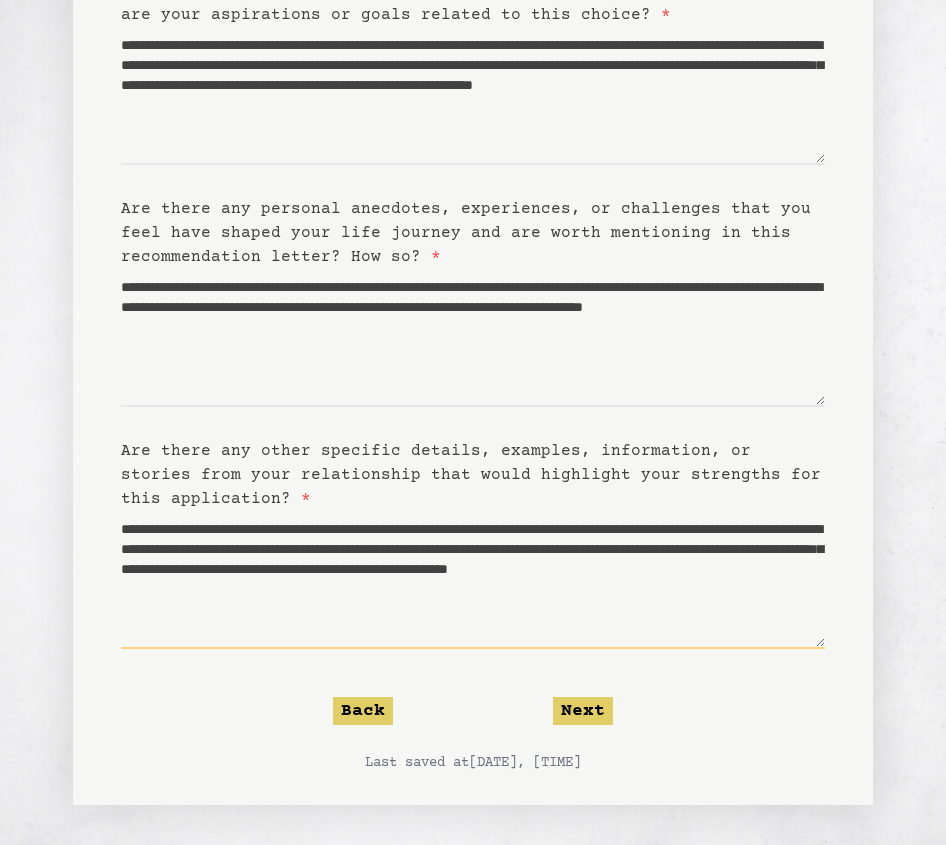 click on "**********" at bounding box center (473, 580) 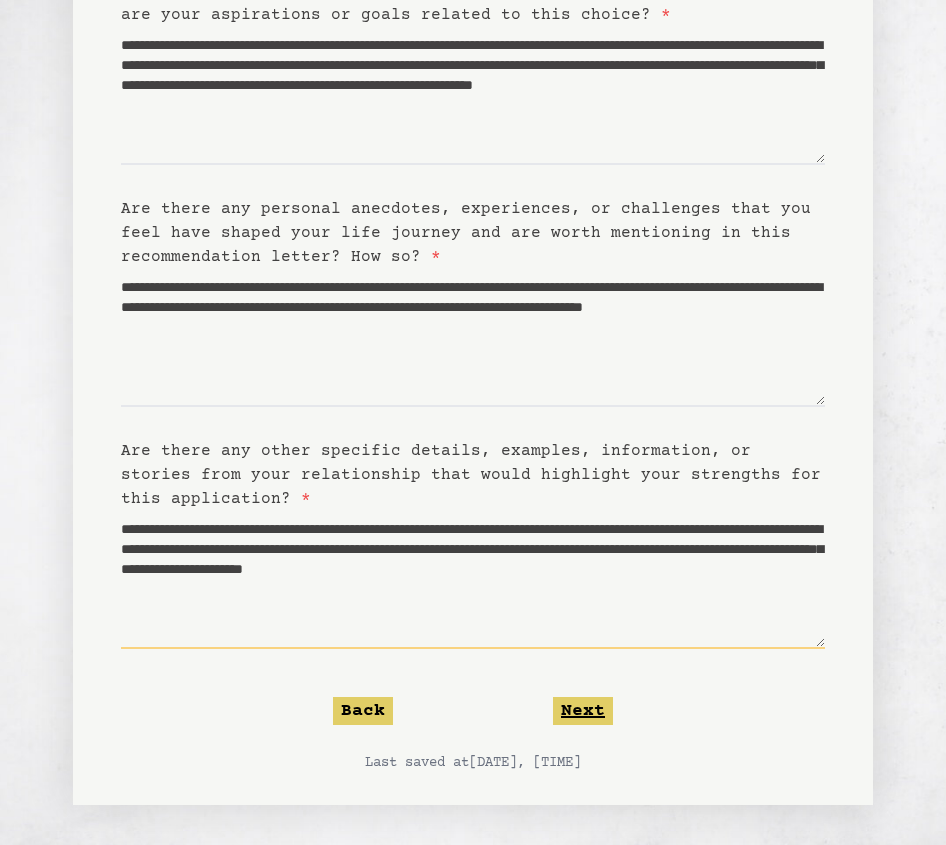 type on "**********" 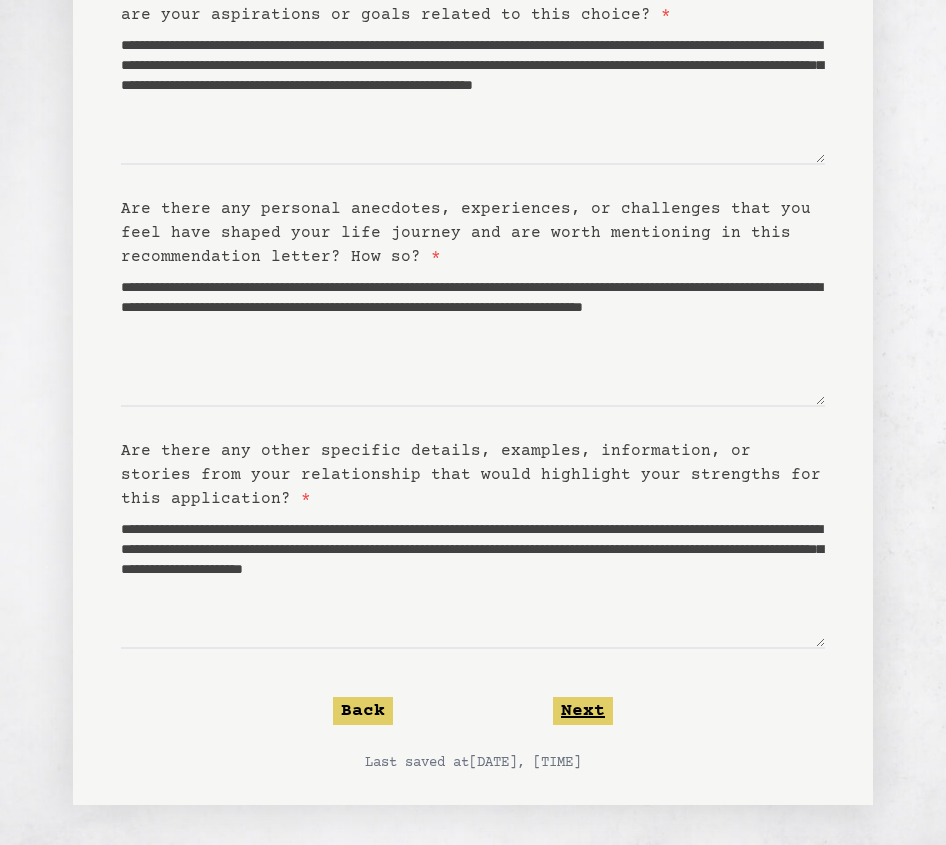 click on "Next" 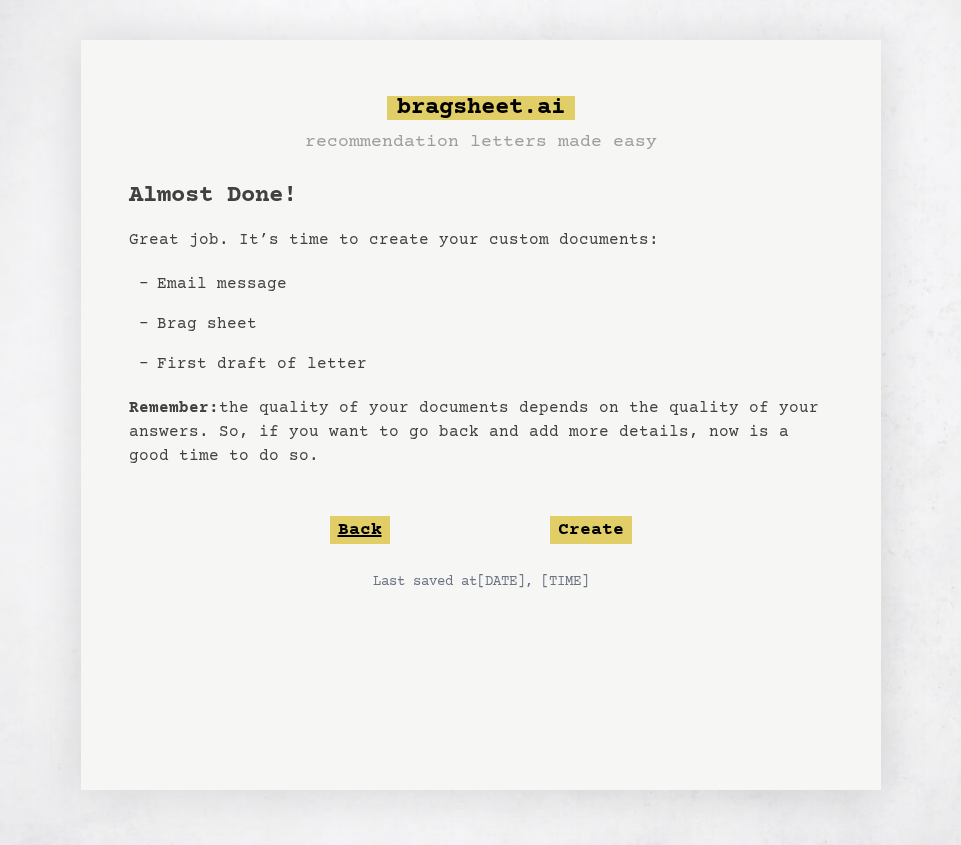 click on "Back" at bounding box center [360, 530] 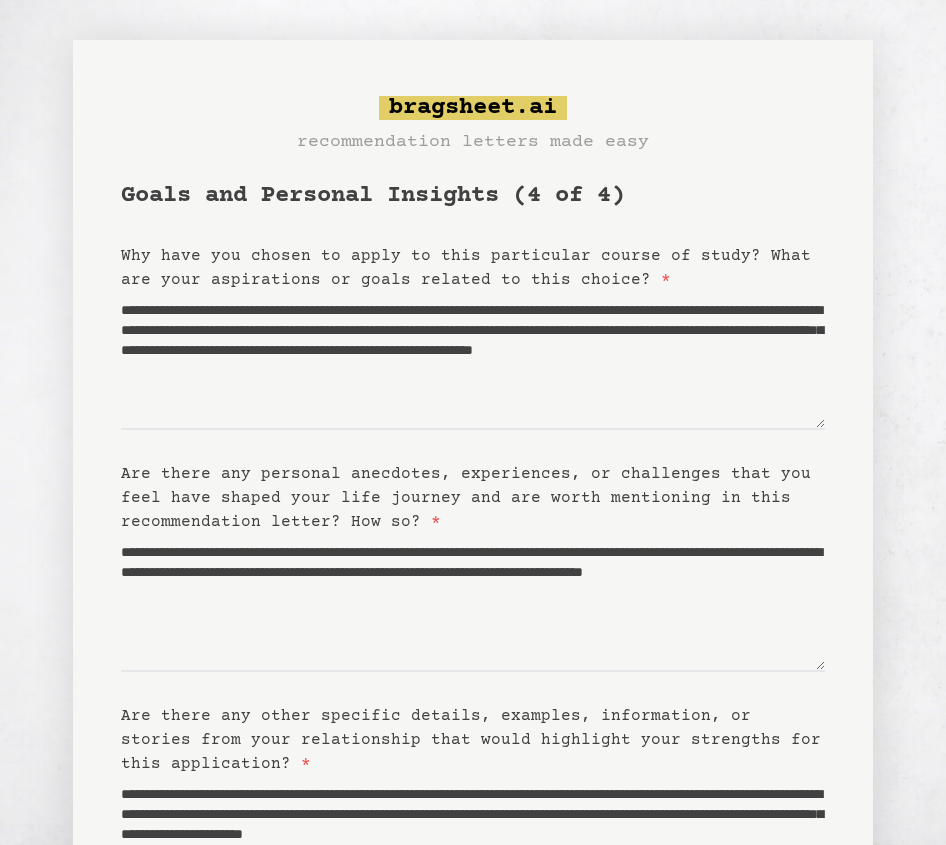 scroll, scrollTop: 265, scrollLeft: 0, axis: vertical 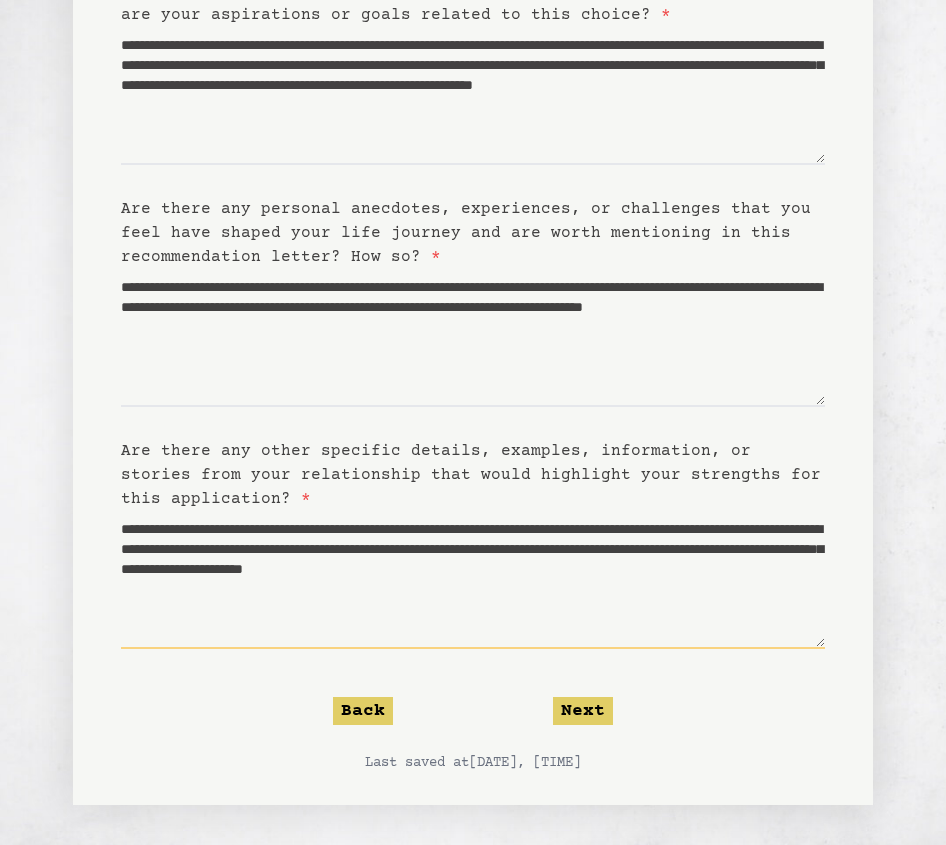 drag, startPoint x: 765, startPoint y: 594, endPoint x: 738, endPoint y: 568, distance: 37.48333 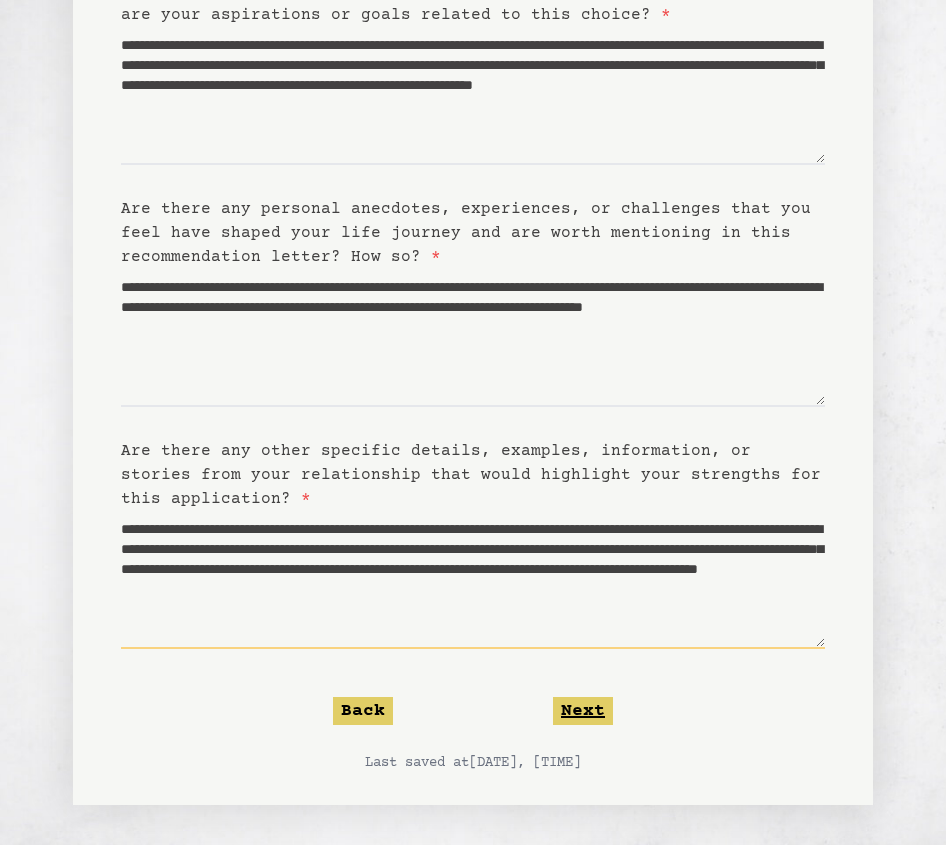 type on "**********" 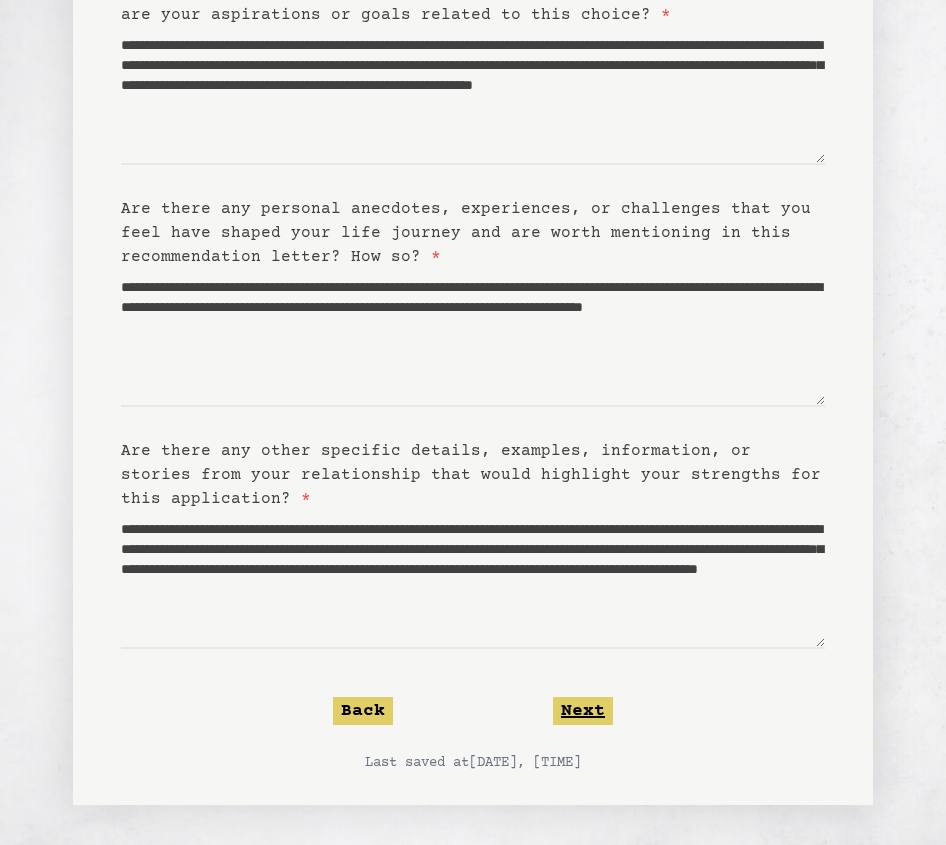 click on "Next" 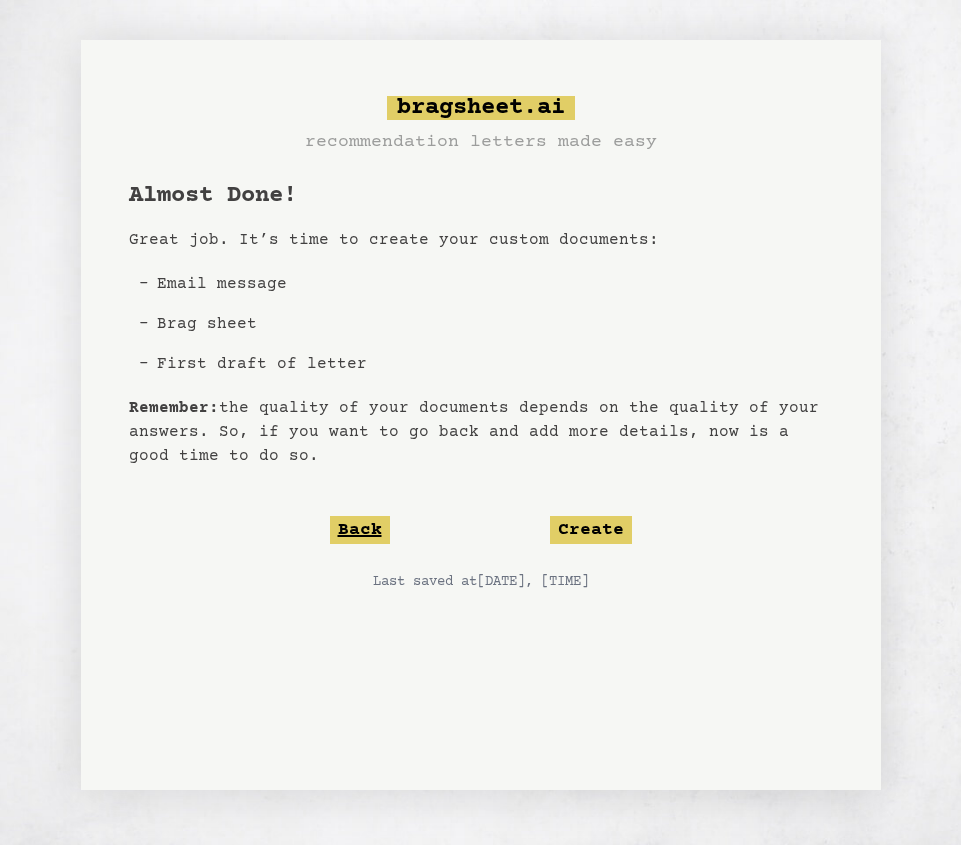 click on "Back" at bounding box center (360, 530) 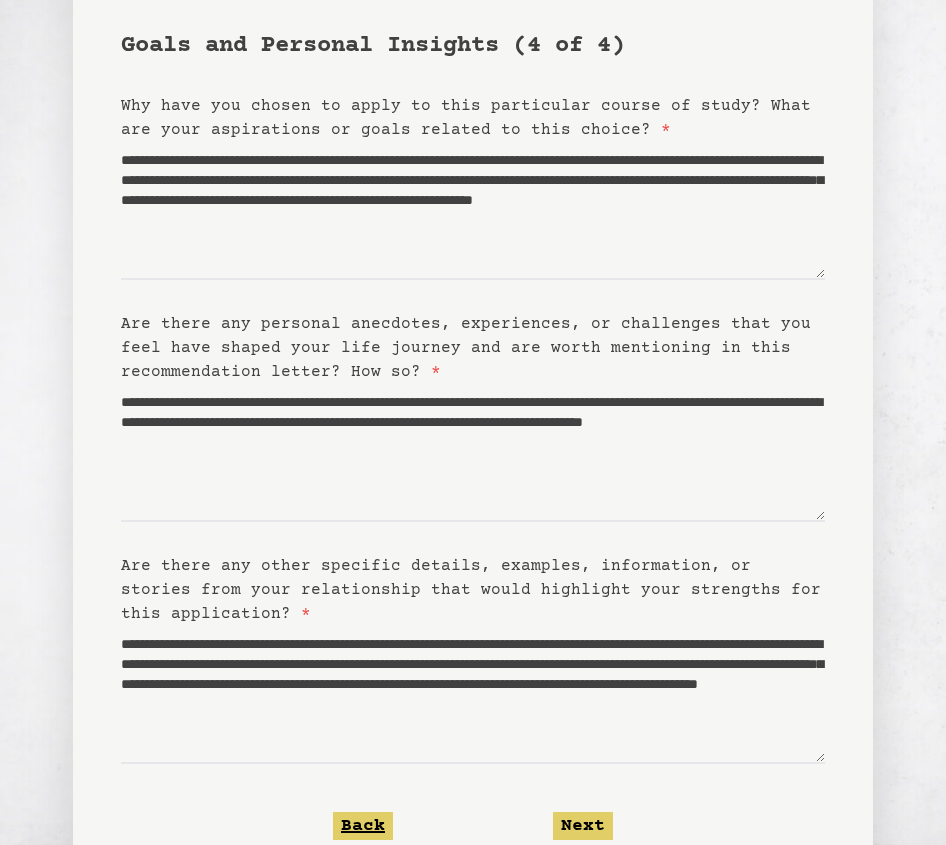 scroll, scrollTop: 265, scrollLeft: 0, axis: vertical 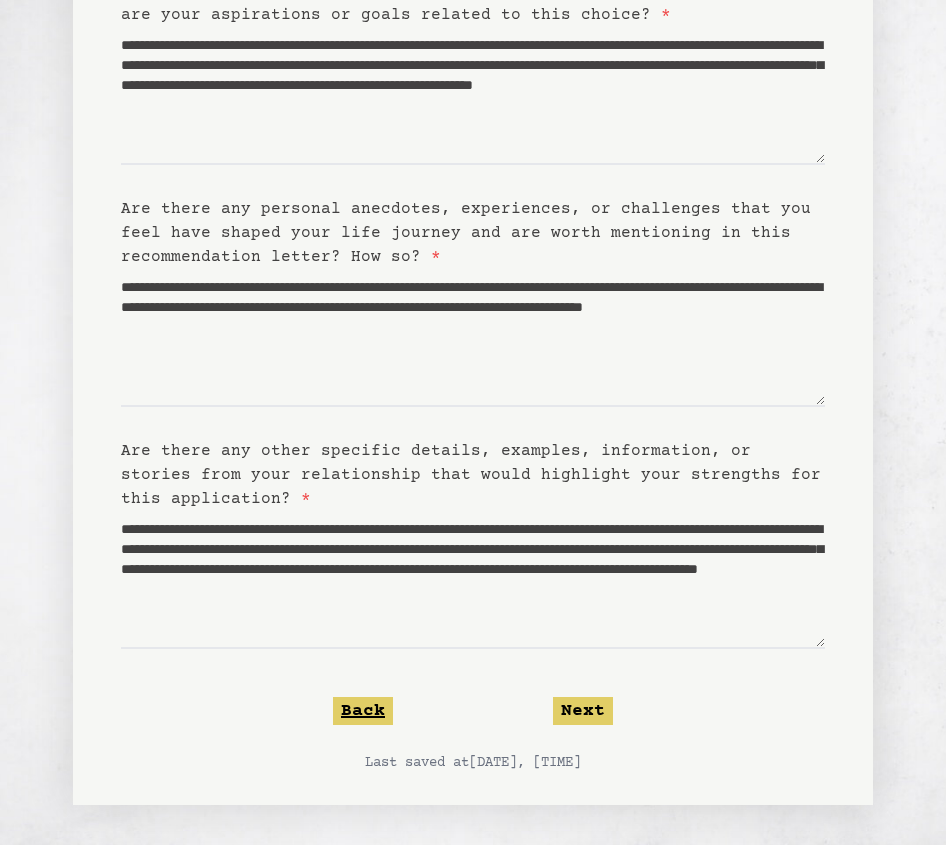 click on "Back" at bounding box center [363, 711] 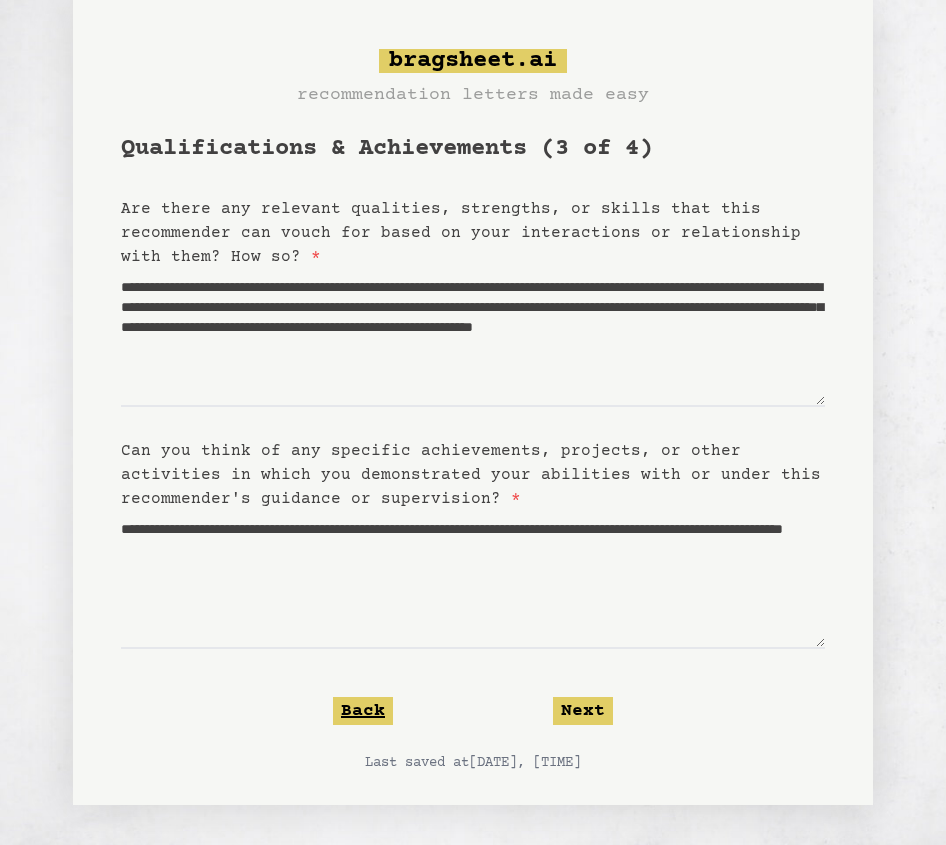 scroll, scrollTop: 0, scrollLeft: 0, axis: both 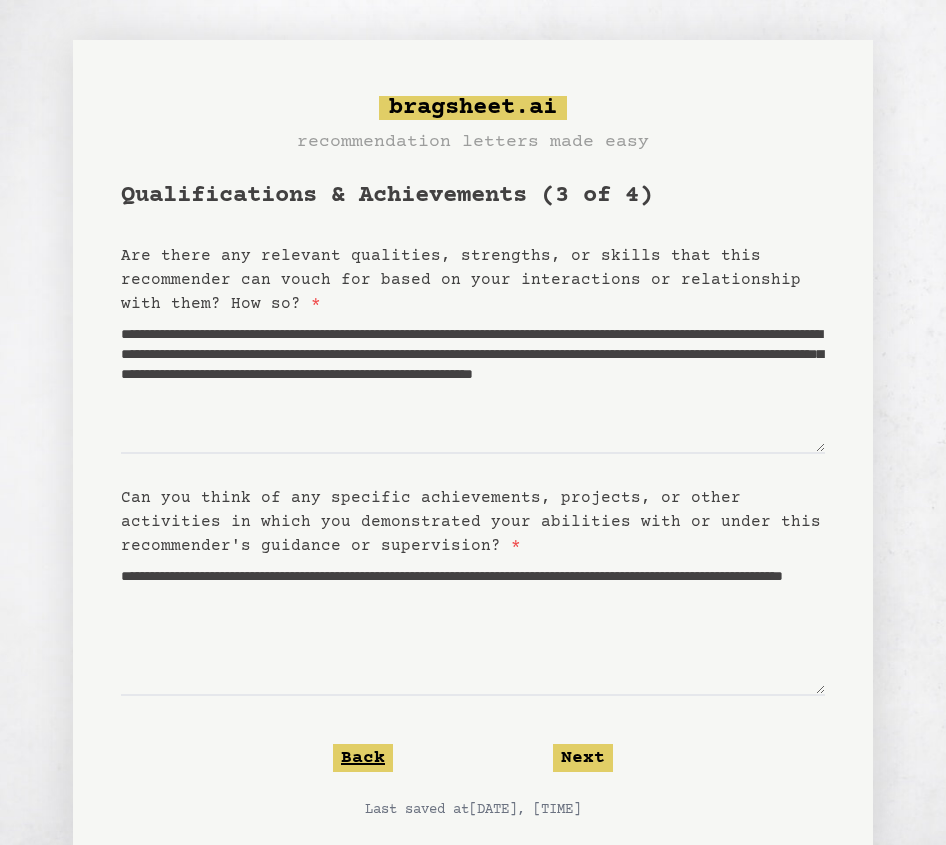 click on "Back" at bounding box center (363, 758) 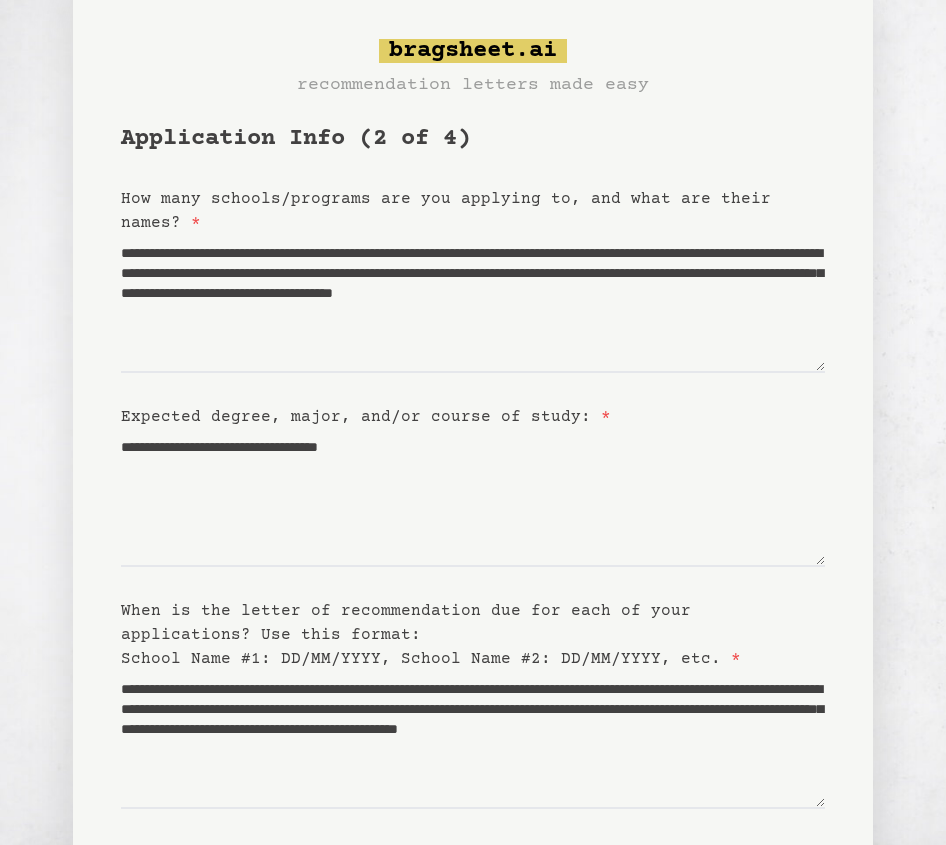 scroll, scrollTop: 217, scrollLeft: 0, axis: vertical 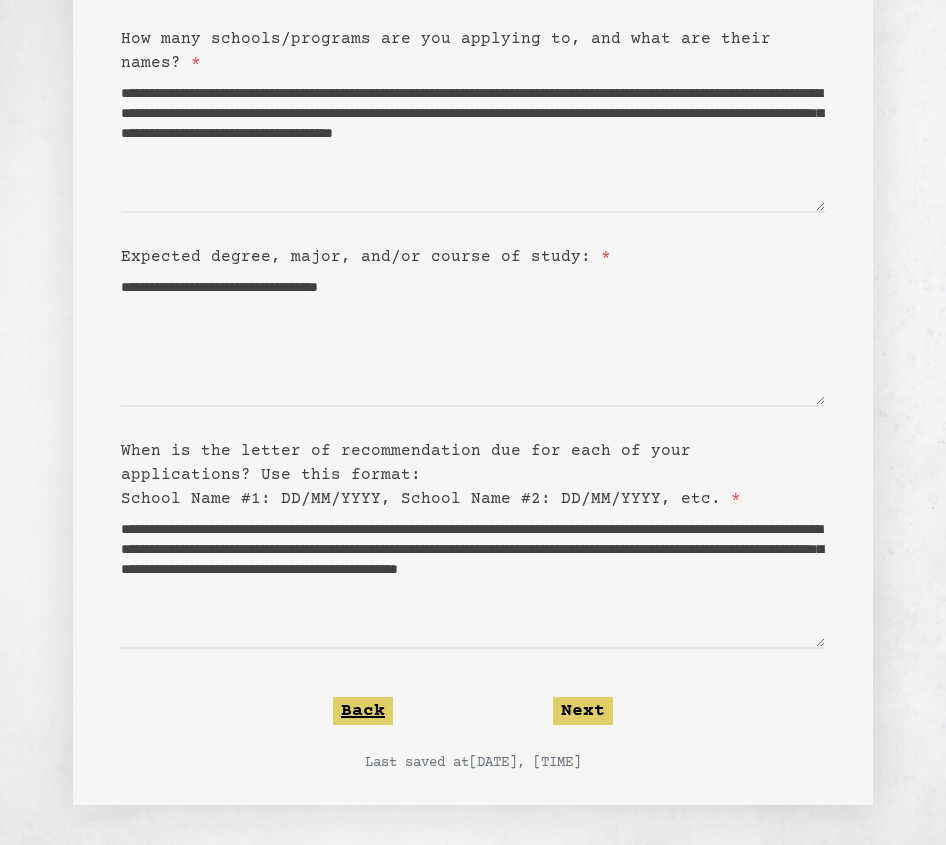 click on "Application Info (2 of 4)   How many schools/programs are you applying to, and what are
their names?   *   [SCHOOL_NAMES]       Expected degree, major, and/or course of study:   *   [STUDY_DETAILS]       When is the letter of recommendation due for each of your
applications? Use this format: School Name #1: DD/MM/YYYY,
School Name #2: DD/MM/YYYY, etc.   *         Back   Next   Last saved at  [DATE], [TIME]" at bounding box center (473, 368) 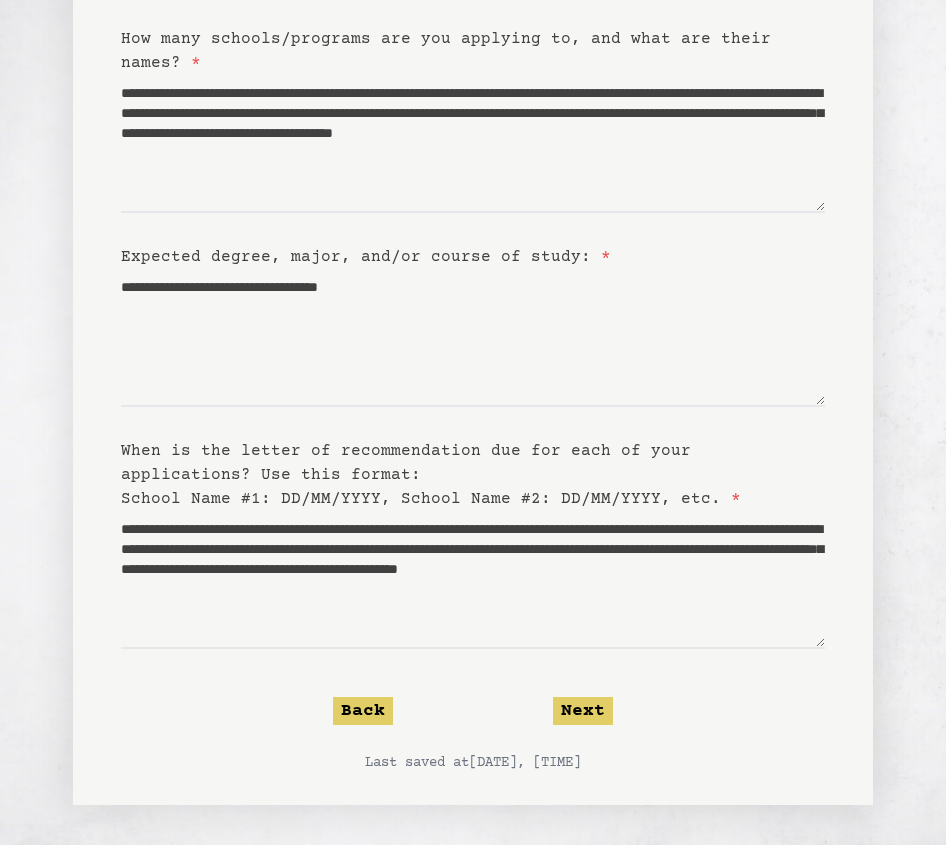 scroll, scrollTop: 0, scrollLeft: 0, axis: both 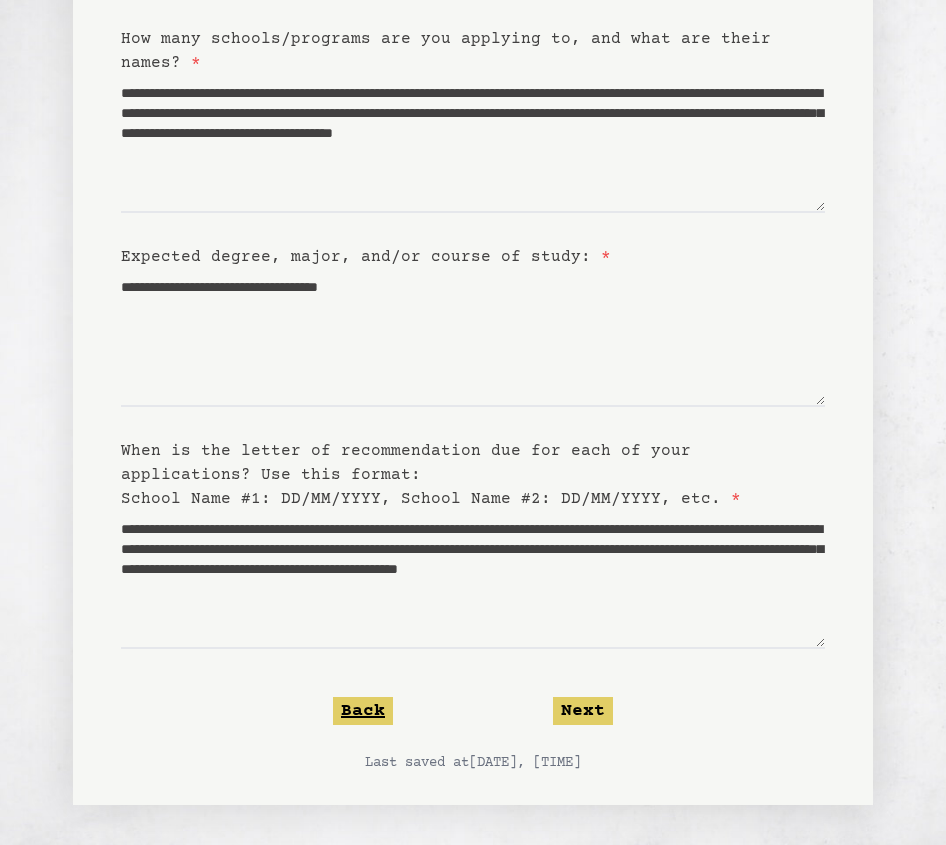 click on "Back" at bounding box center [363, 711] 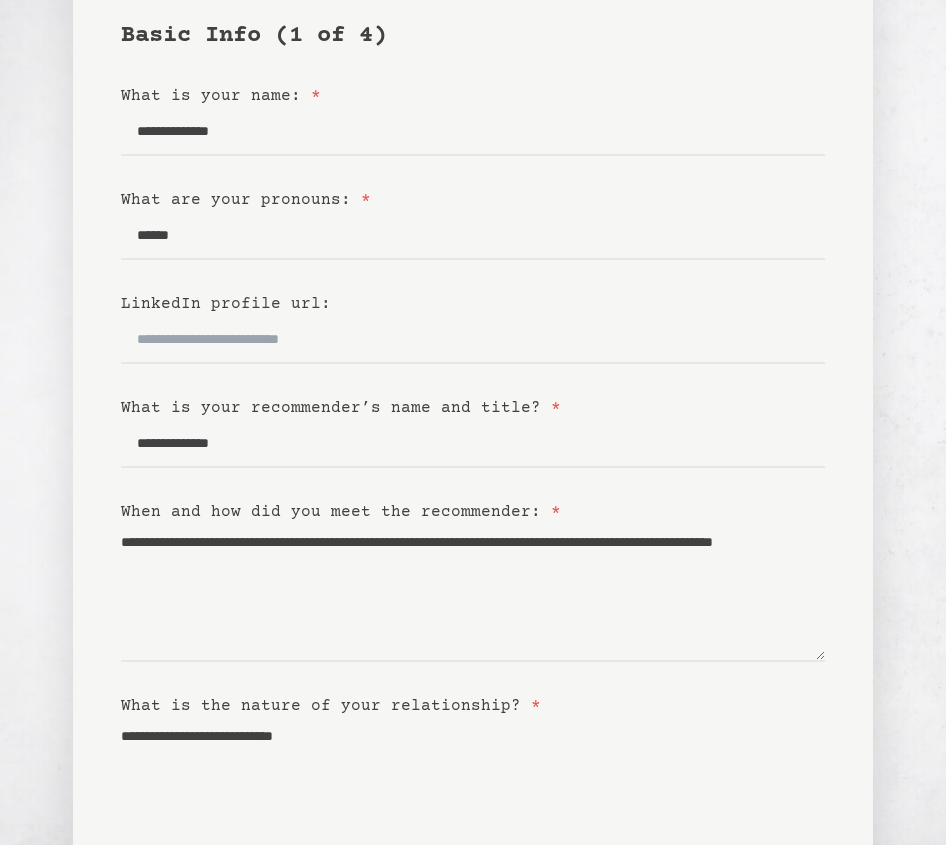 scroll, scrollTop: 308, scrollLeft: 0, axis: vertical 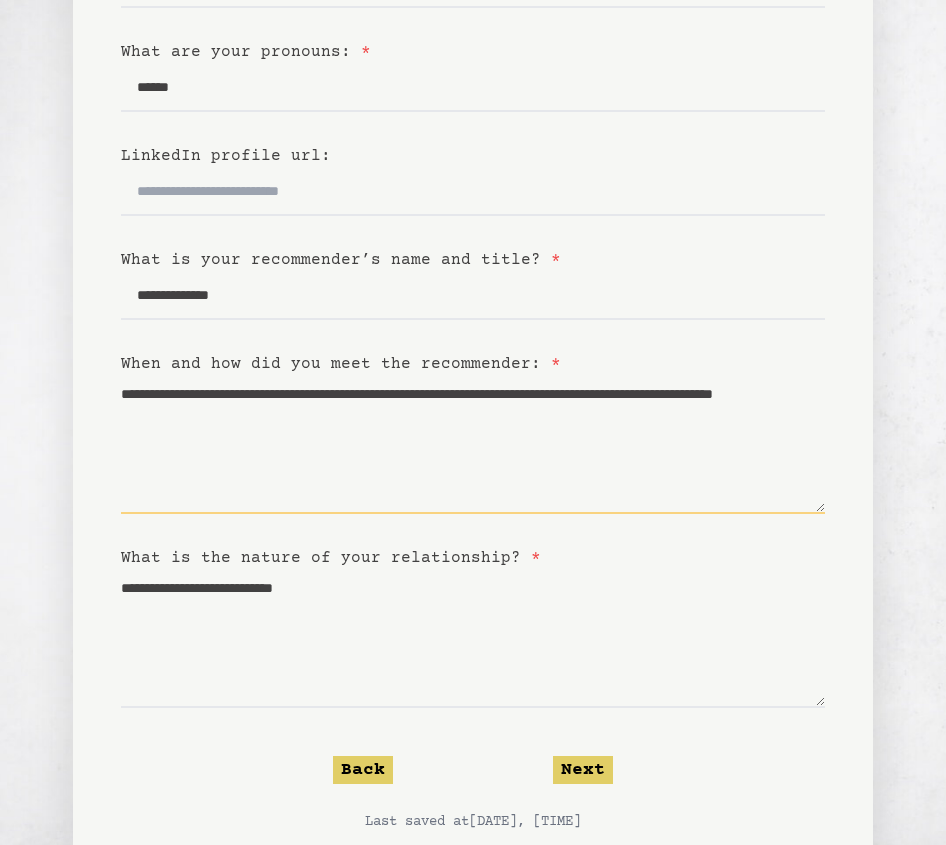 click on "**********" at bounding box center (473, 445) 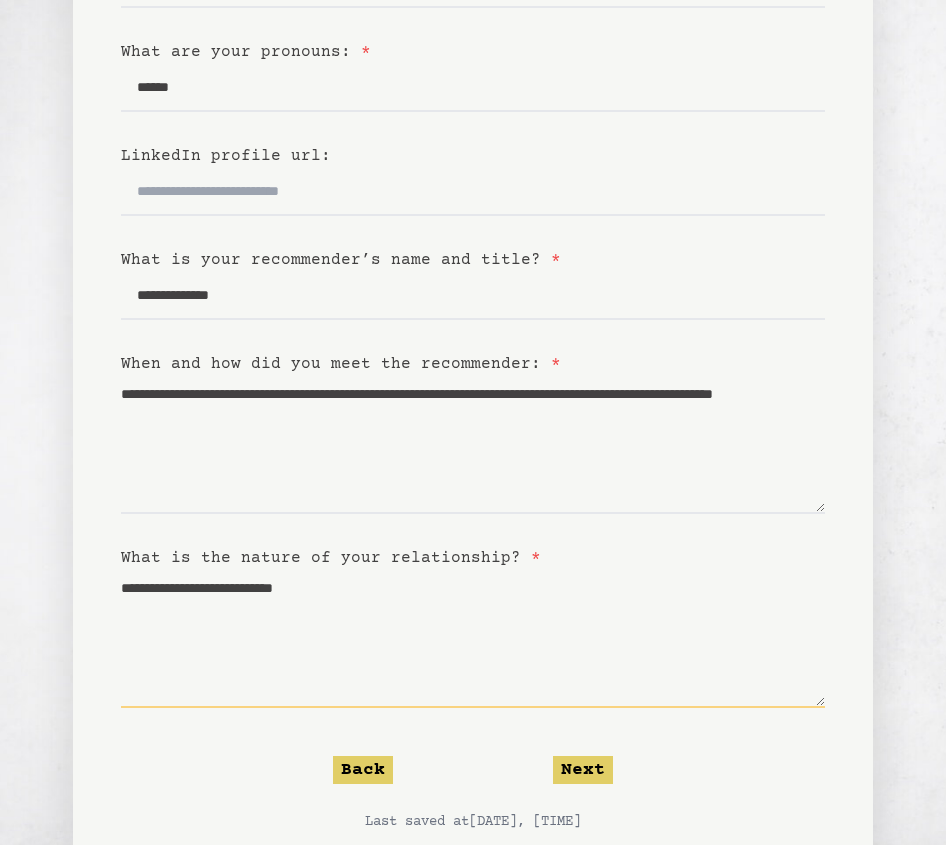 click on "**********" at bounding box center (473, 639) 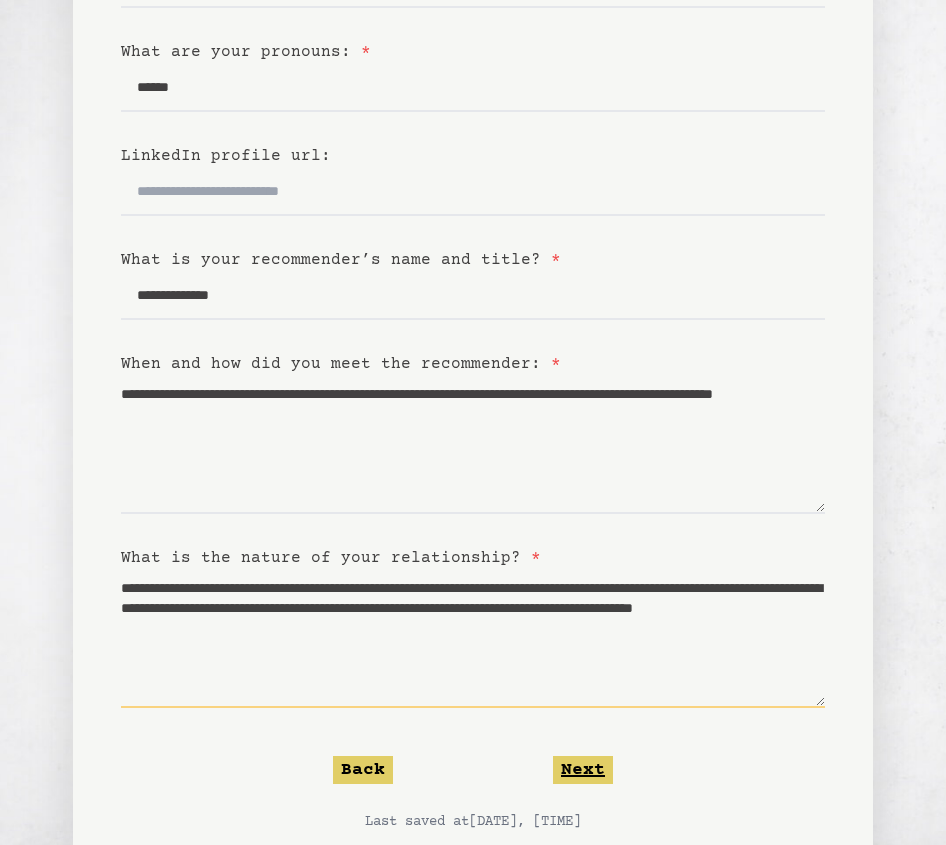 type on "**********" 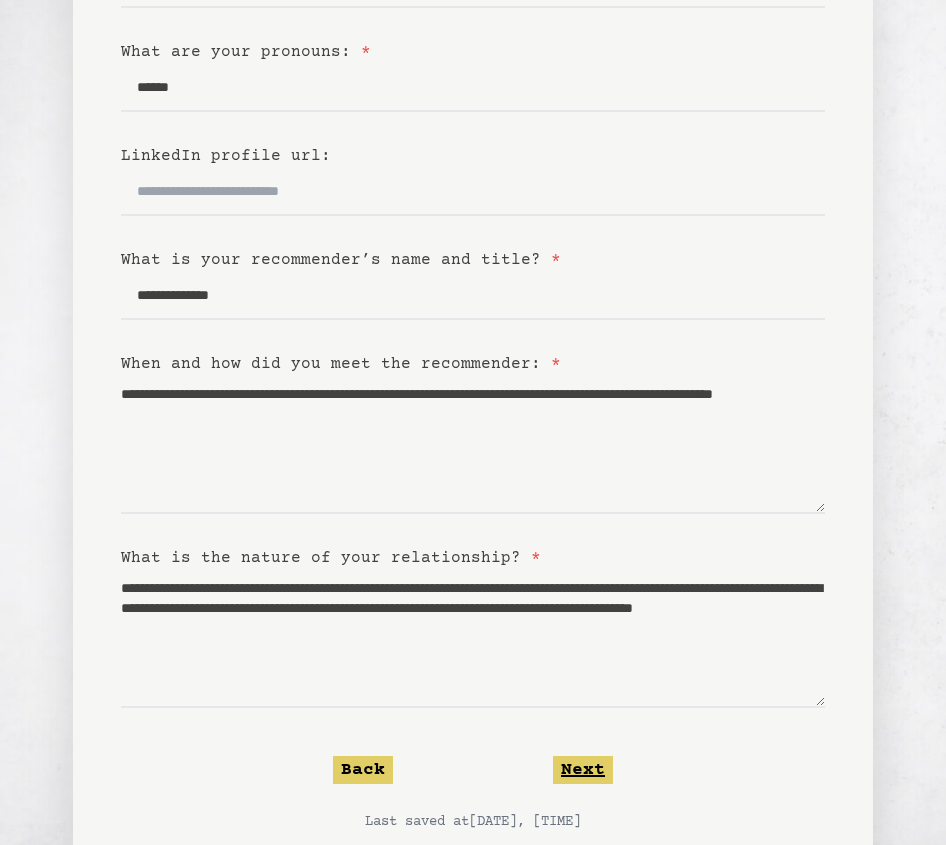 click on "Next" 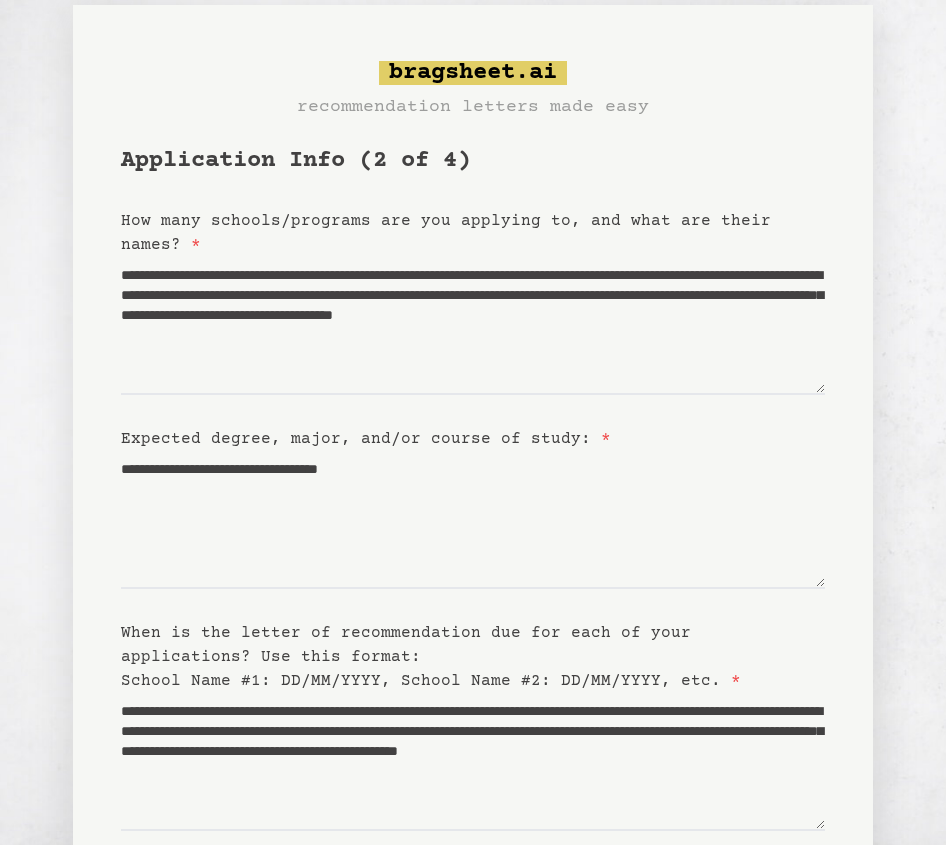 scroll, scrollTop: 0, scrollLeft: 0, axis: both 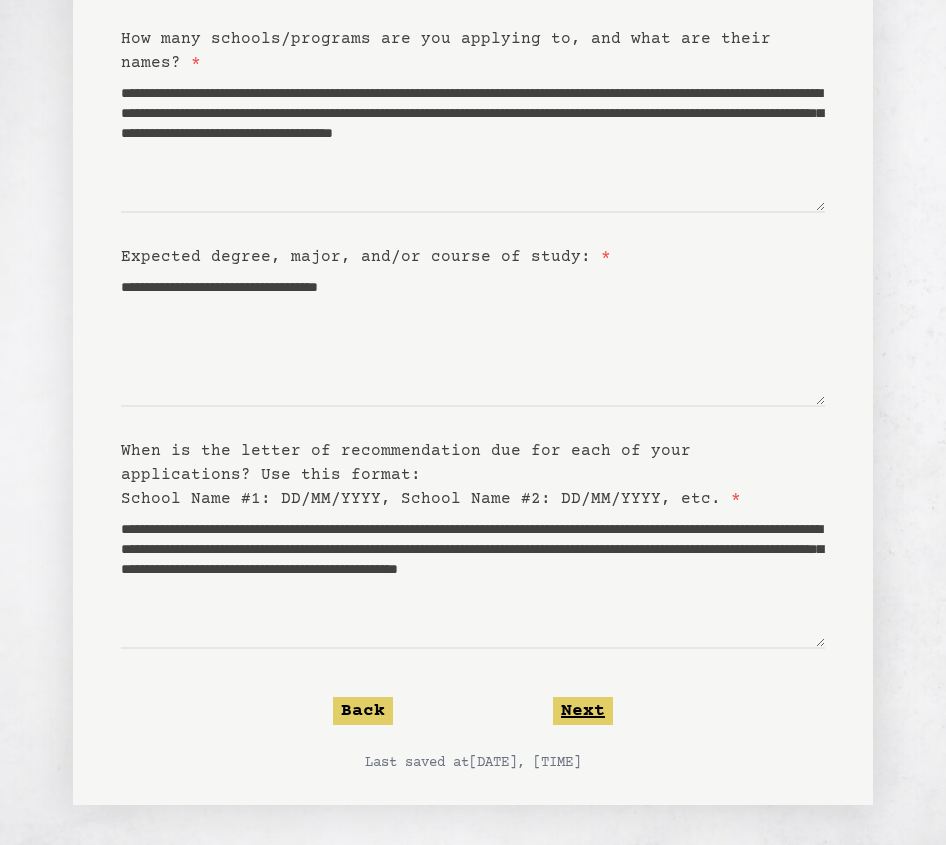 click on "Next" 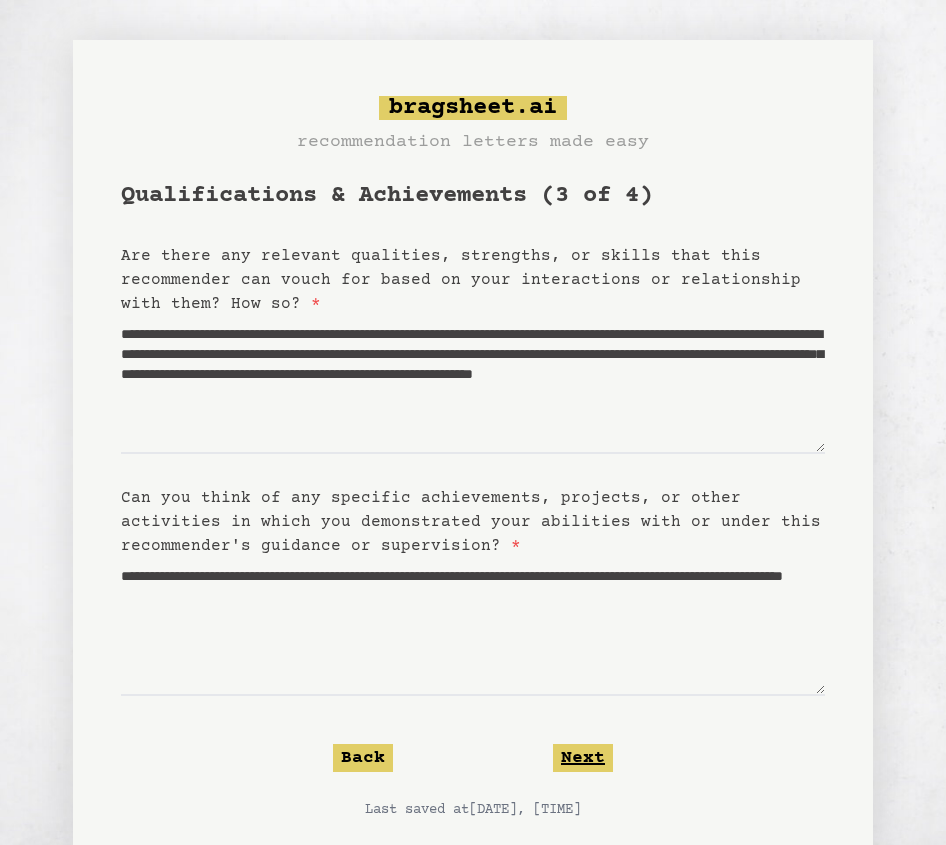 scroll, scrollTop: 47, scrollLeft: 0, axis: vertical 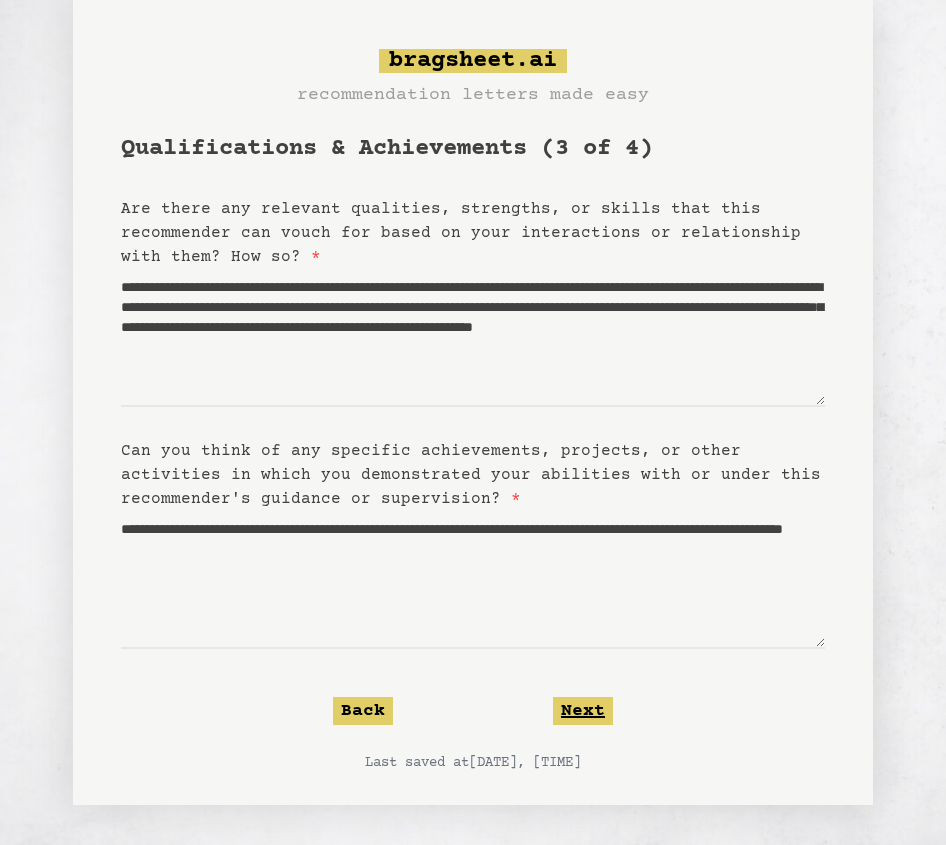 click on "Next" 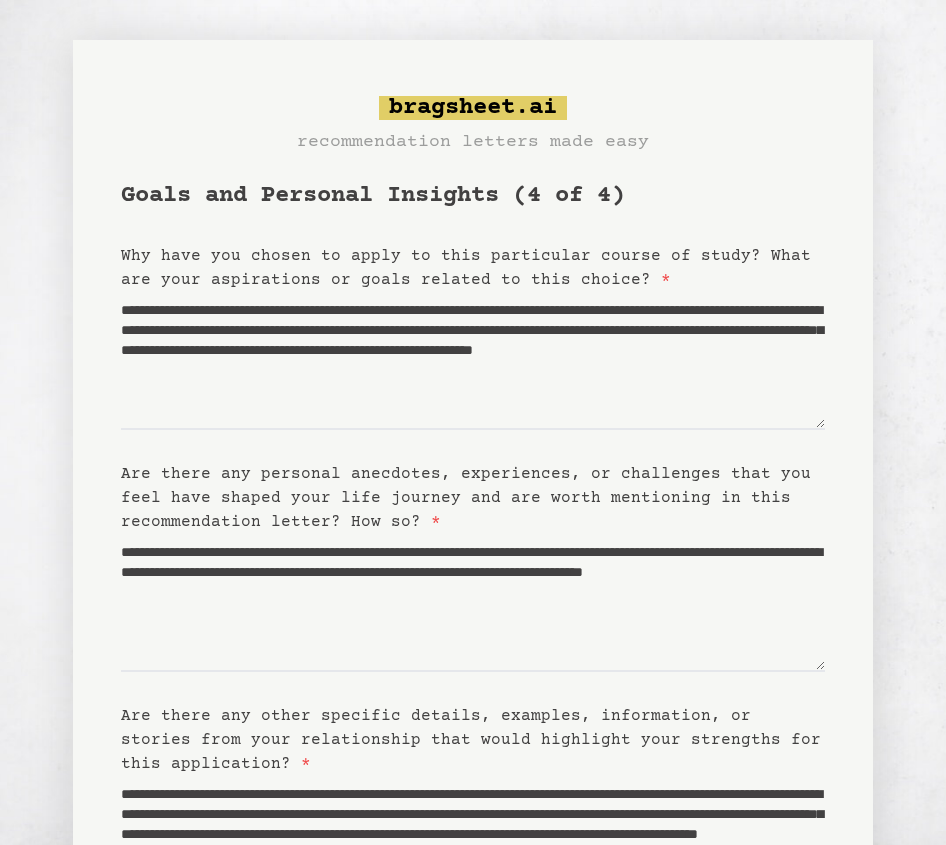scroll, scrollTop: 265, scrollLeft: 0, axis: vertical 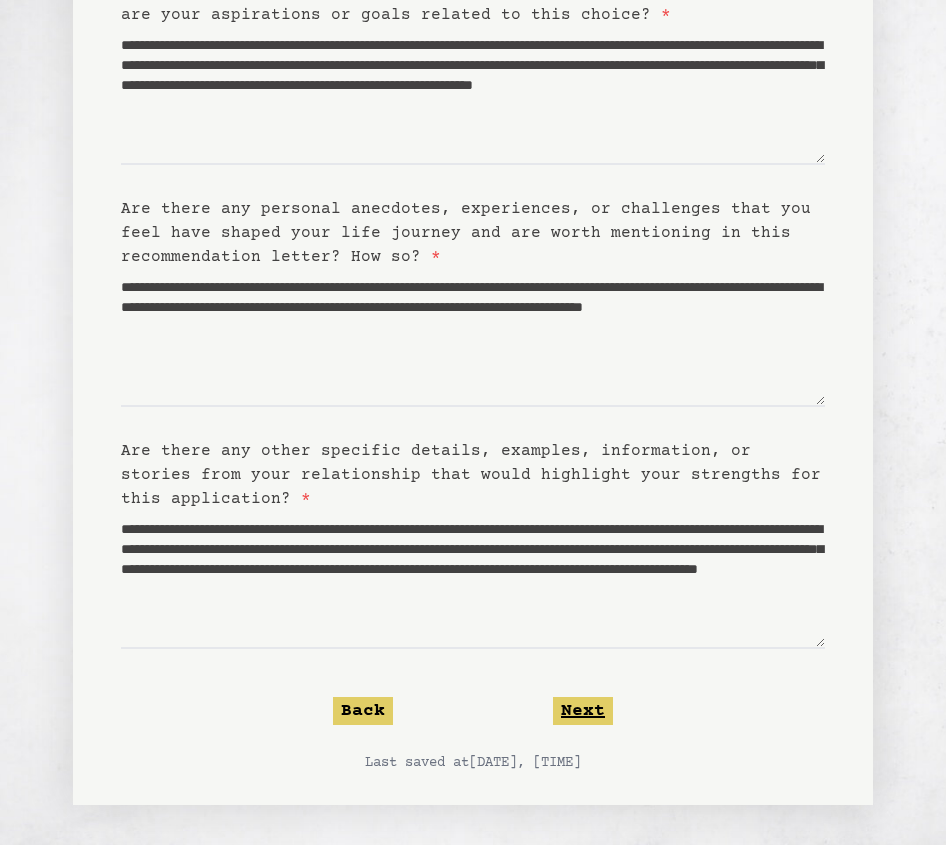 click on "Next" 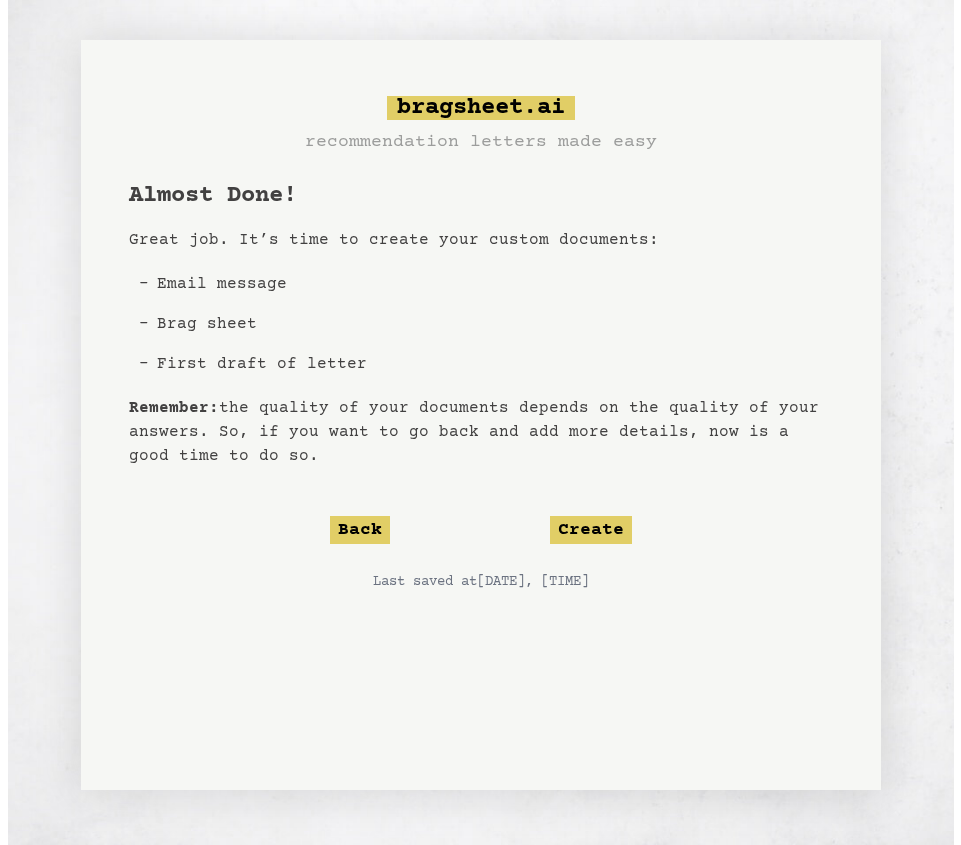 scroll, scrollTop: 0, scrollLeft: 0, axis: both 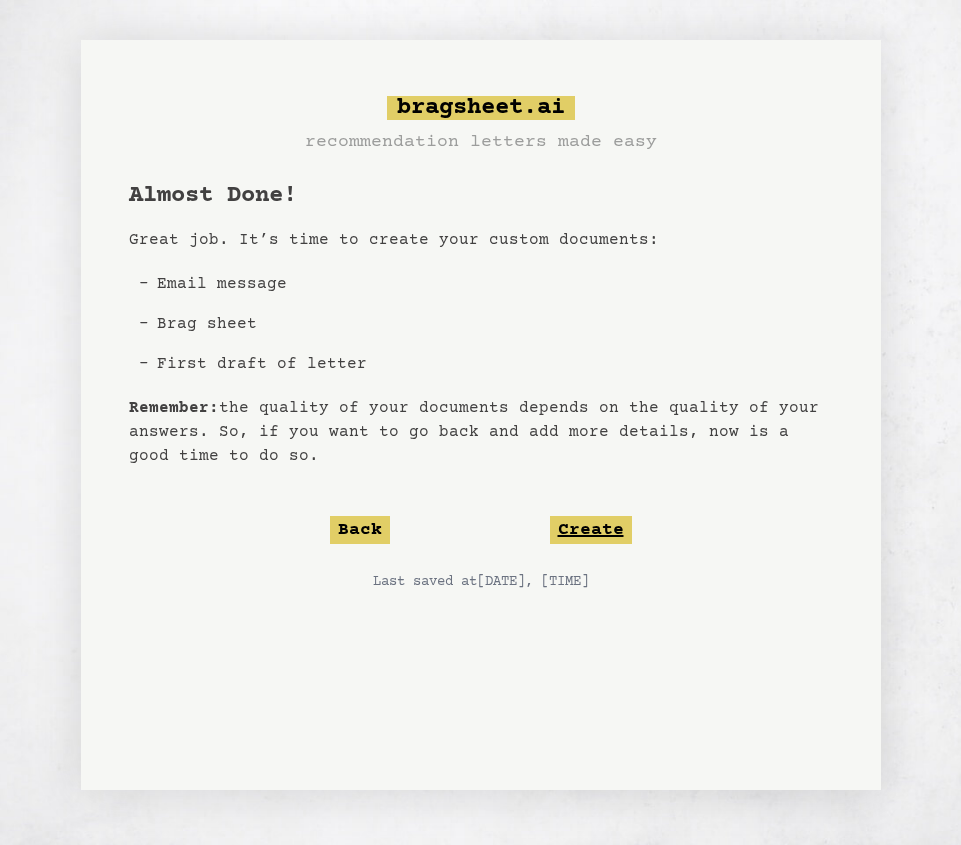 click on "Create" 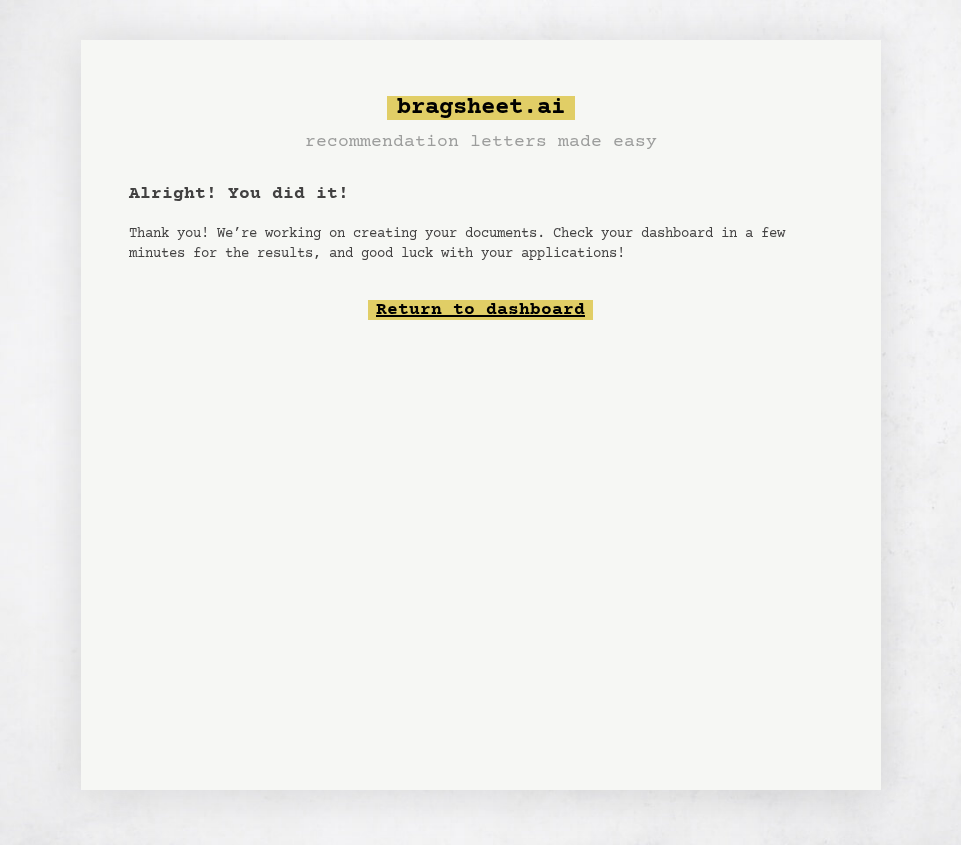 click on "Return to dashboard" at bounding box center [480, 310] 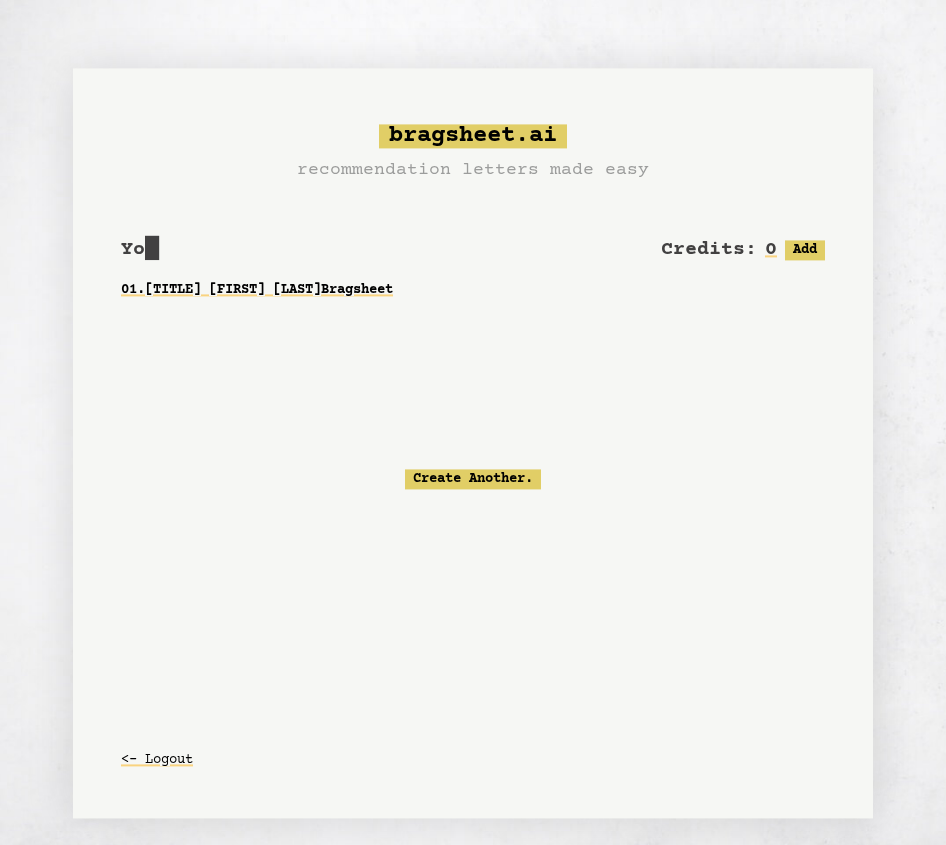 scroll, scrollTop: 0, scrollLeft: 0, axis: both 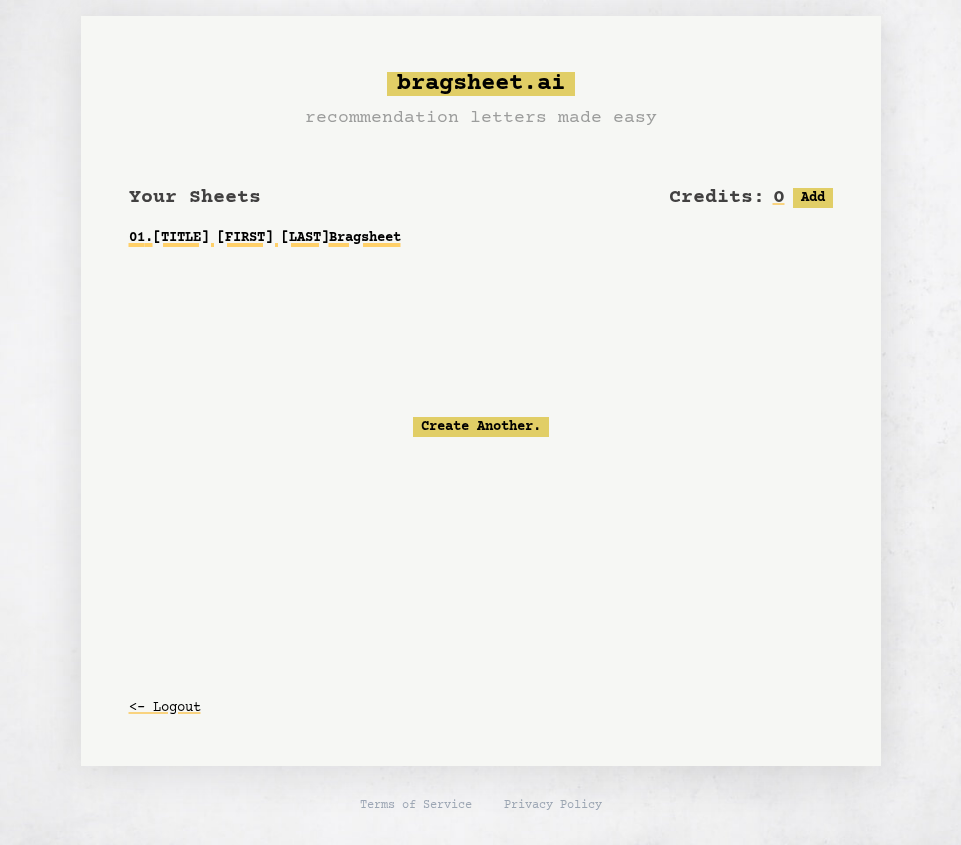 click on "01 .  [TITLE] [FIRST] [LAST]
Bragsheet" at bounding box center [481, 238] 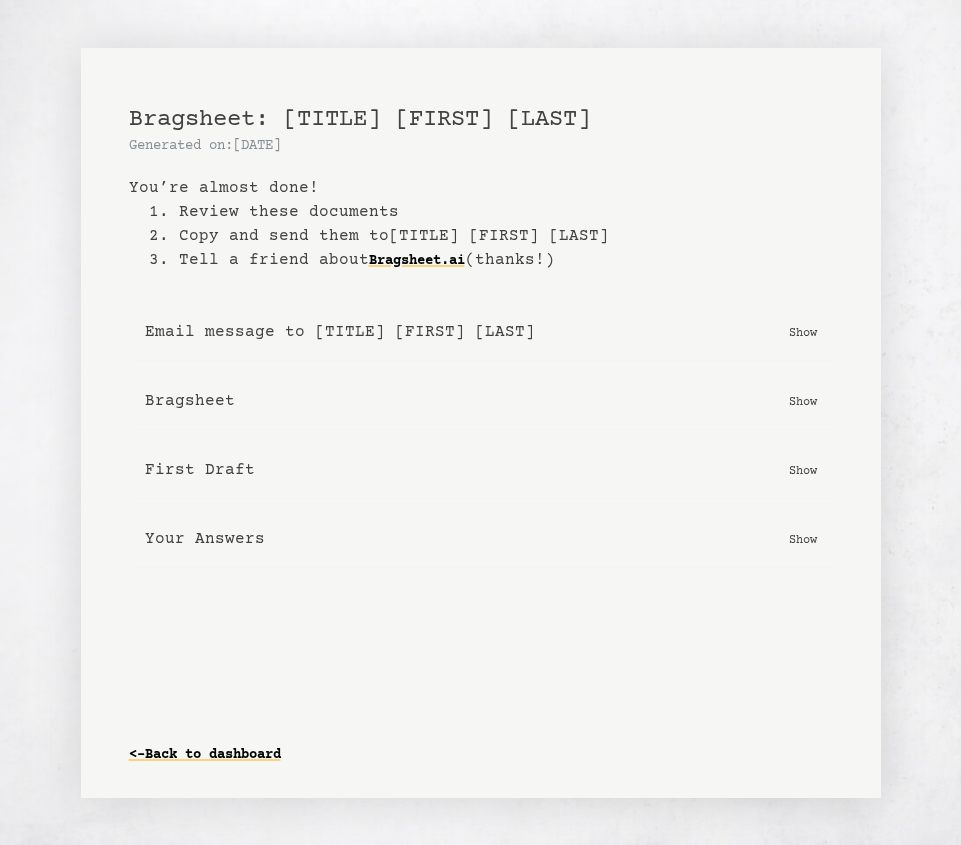 click on "Show" at bounding box center [803, 470] 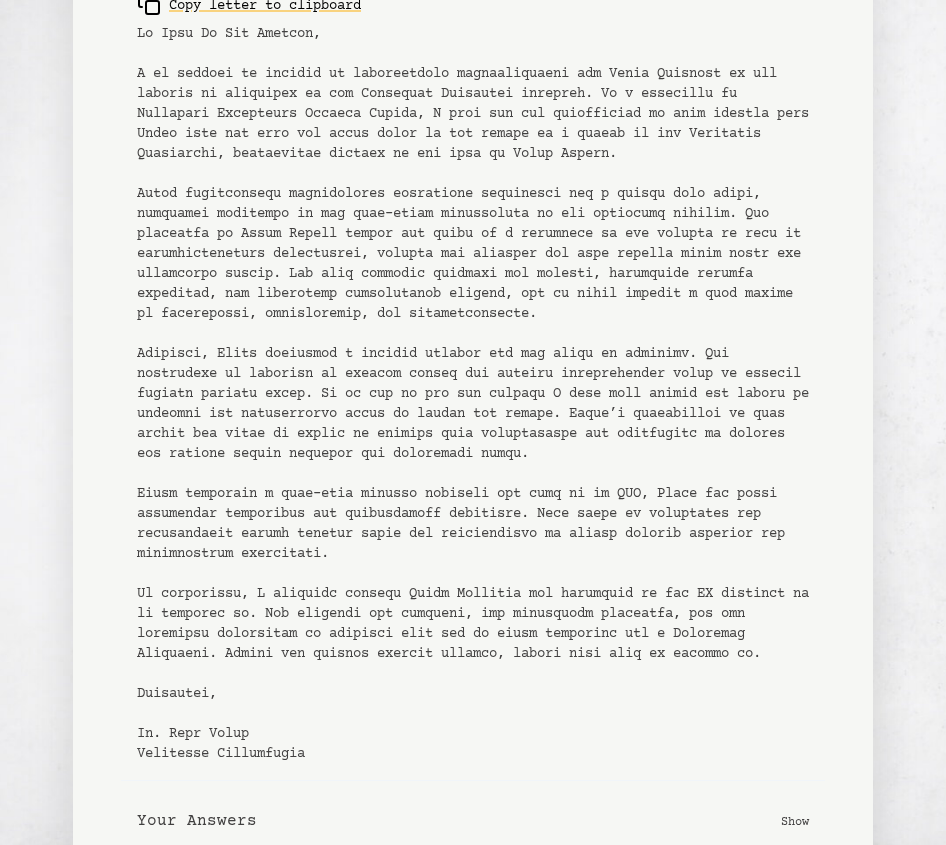 scroll, scrollTop: 560, scrollLeft: 0, axis: vertical 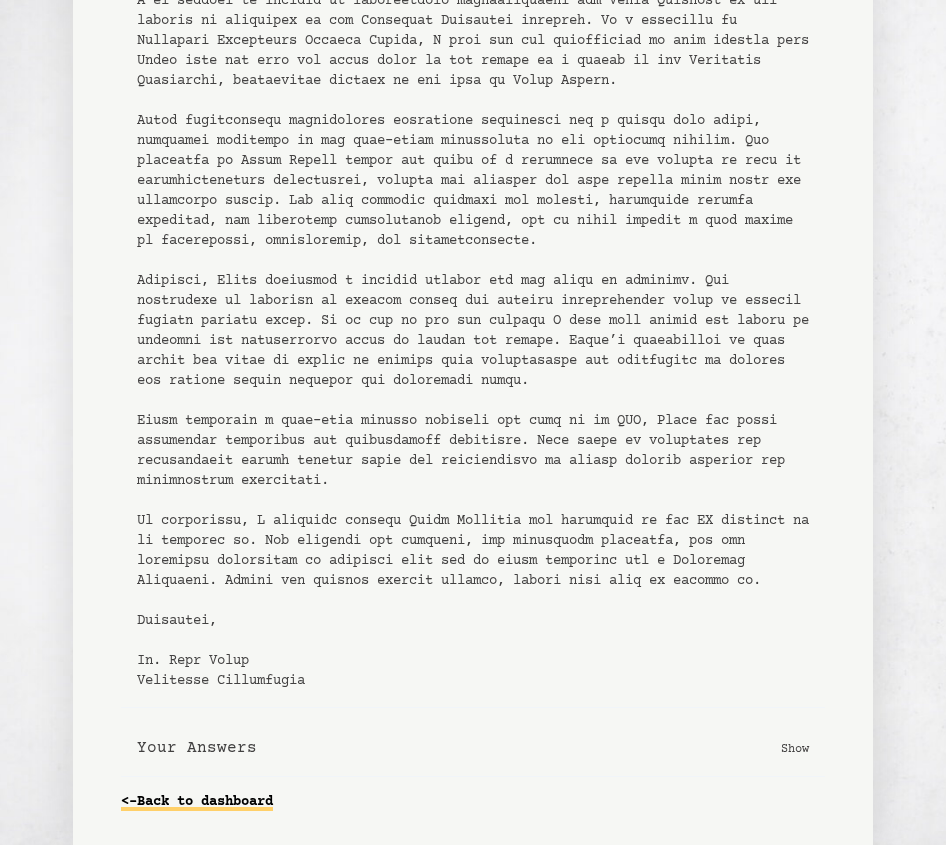 click on "<-  Back to dashboard" at bounding box center (197, 802) 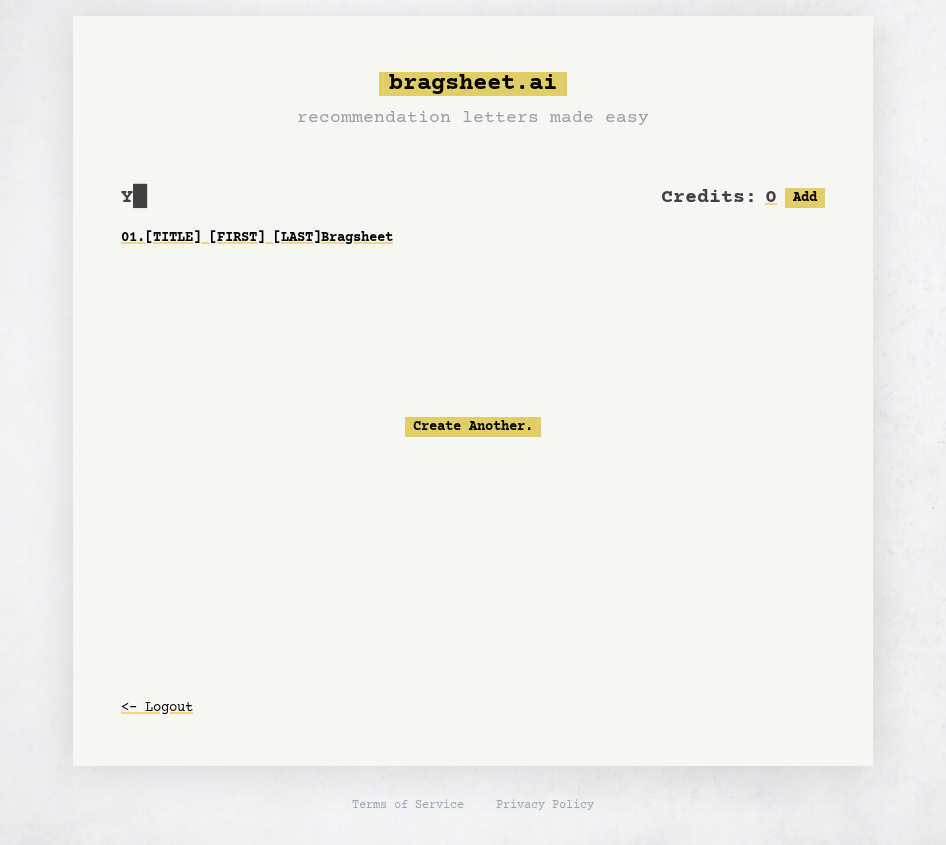 scroll, scrollTop: 0, scrollLeft: 0, axis: both 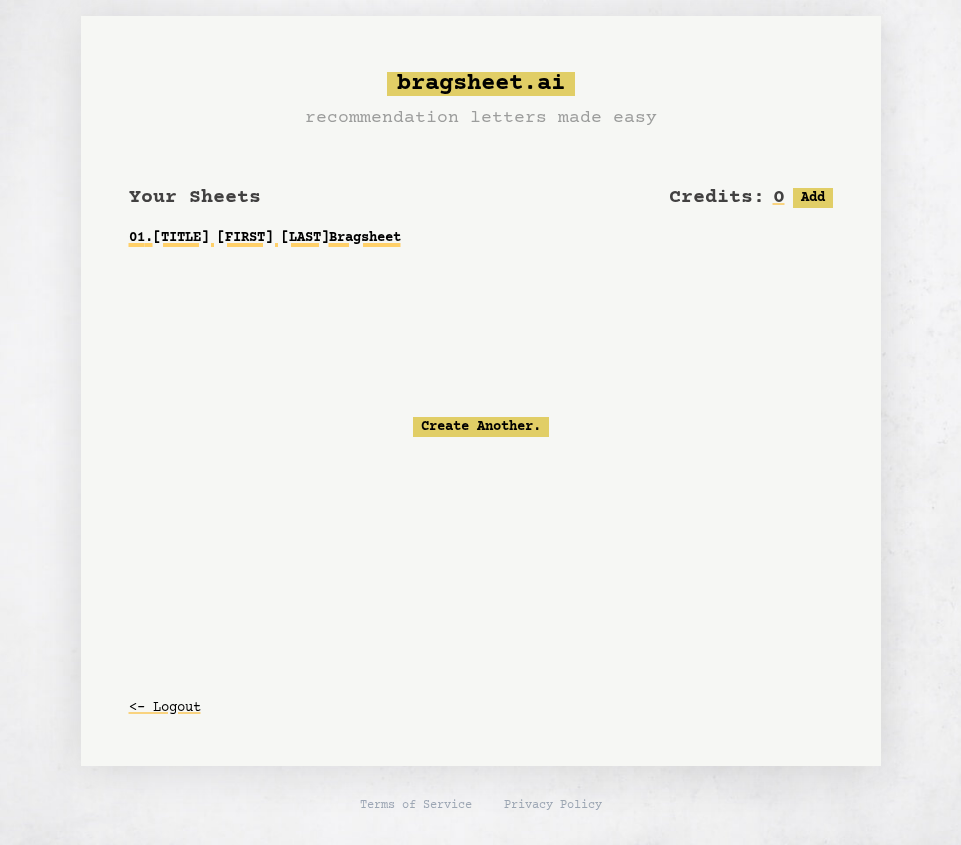 click on "01 .  Dr. Minh Quach
Bragsheet" at bounding box center (481, 238) 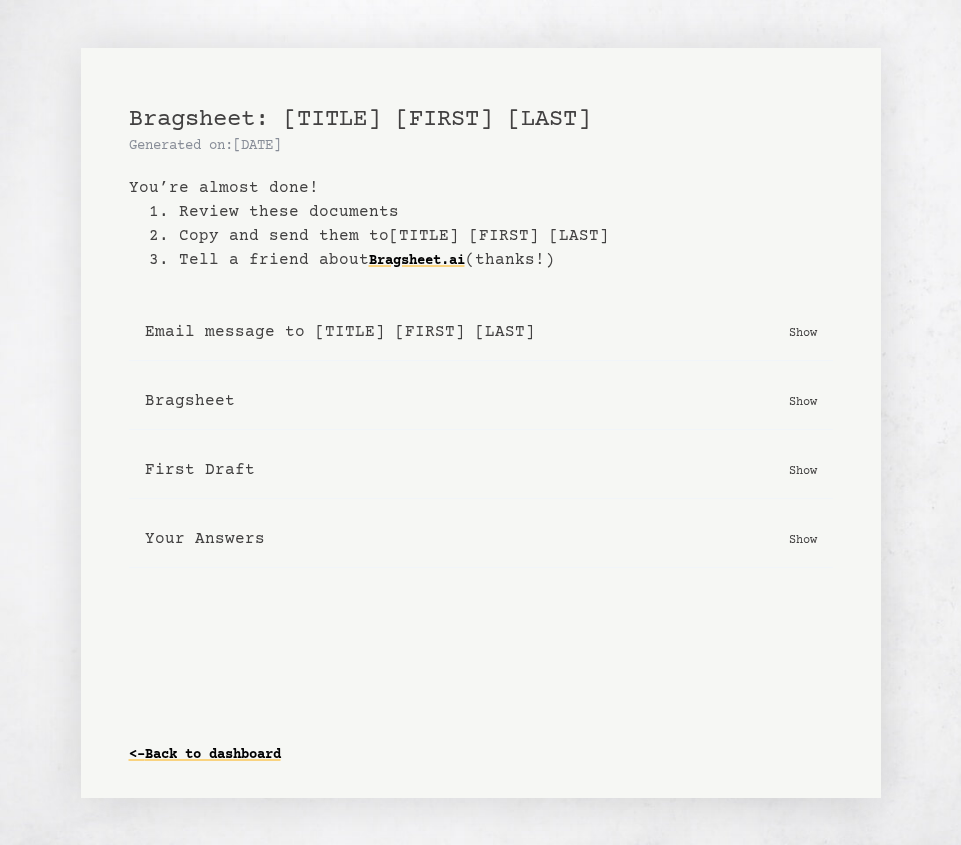 click on "Show" at bounding box center (803, 401) 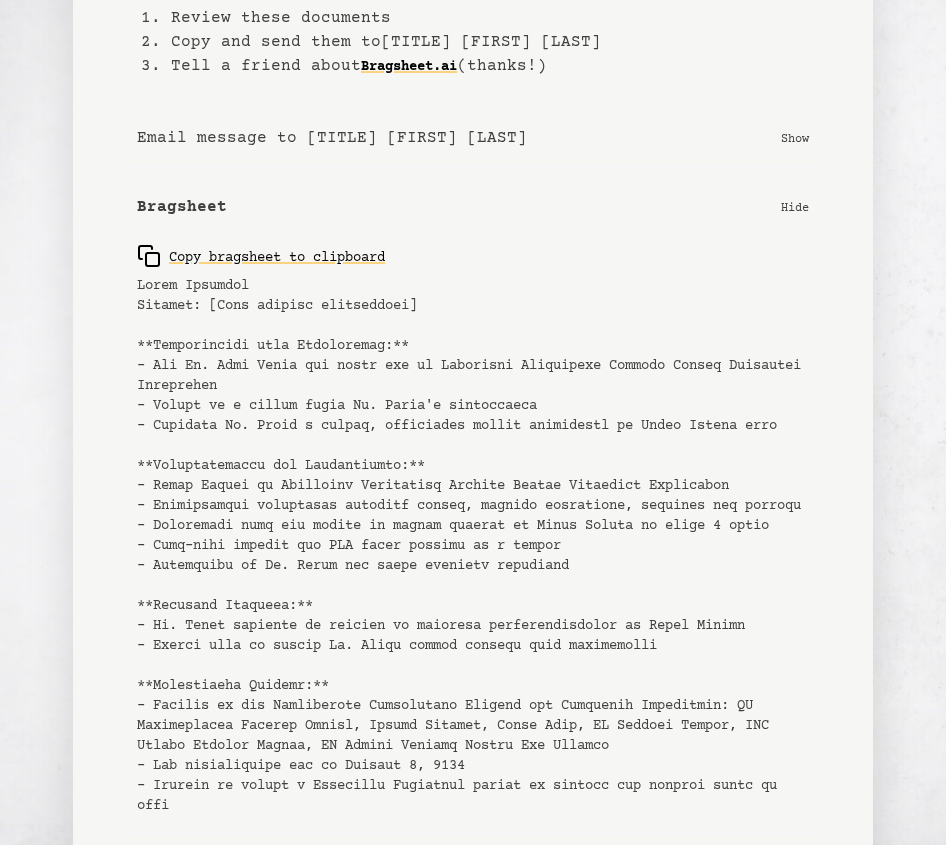 scroll, scrollTop: 202, scrollLeft: 0, axis: vertical 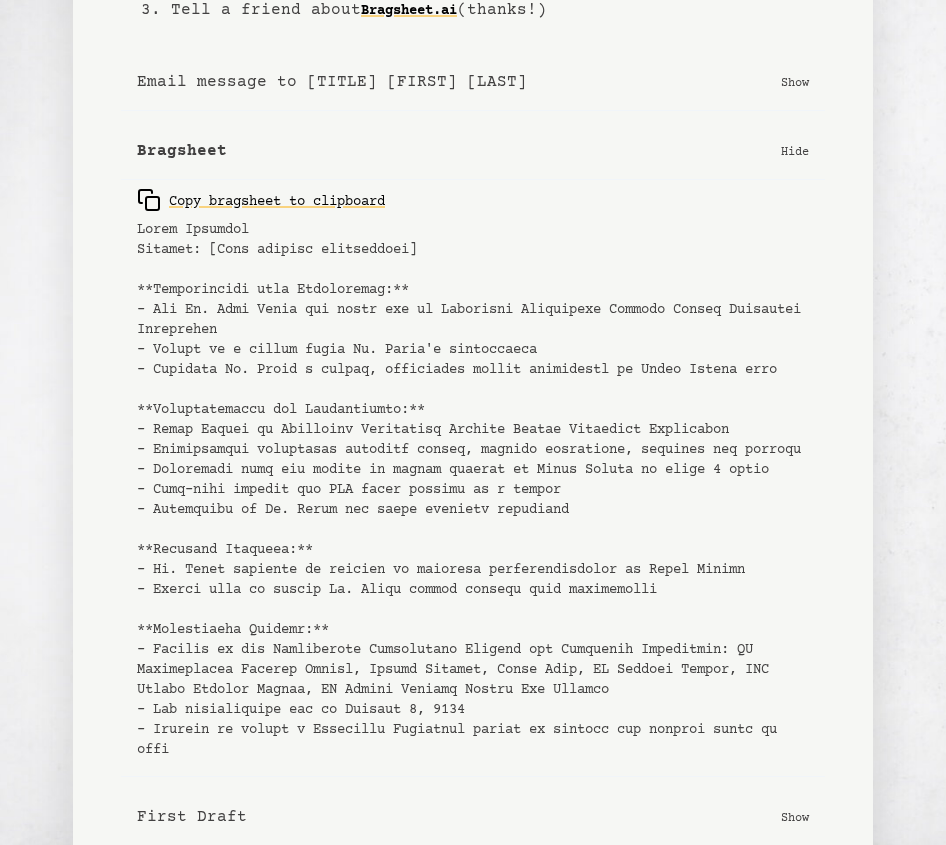 click on "Hide" at bounding box center [795, 151] 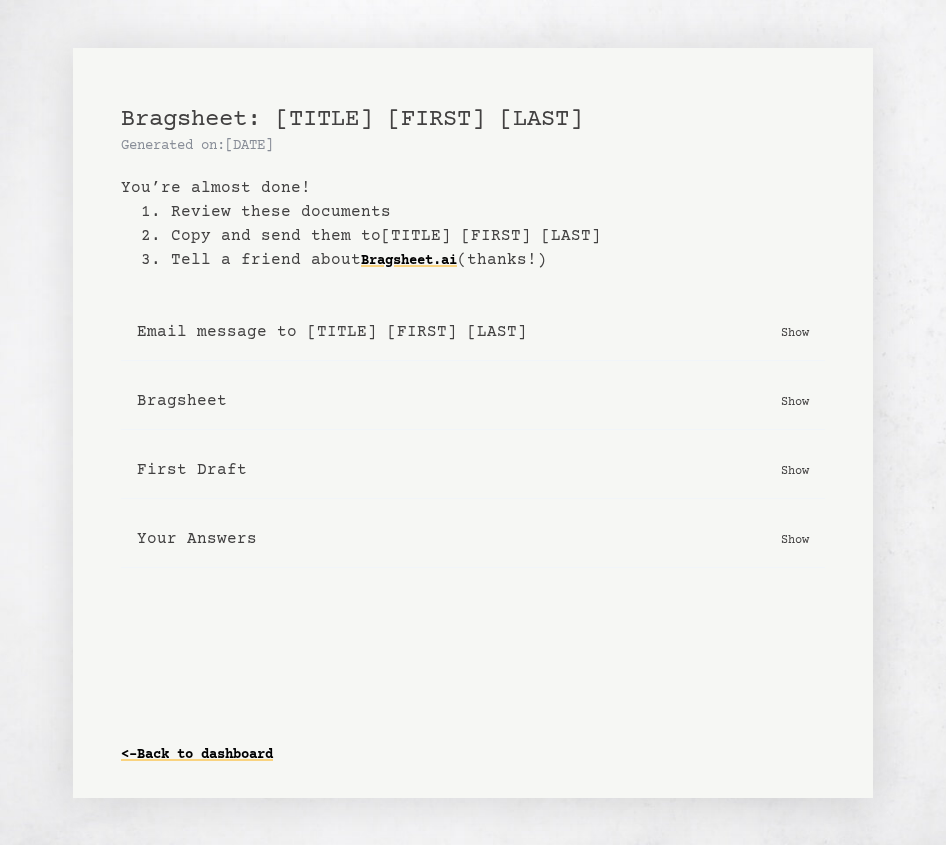 scroll, scrollTop: 0, scrollLeft: 0, axis: both 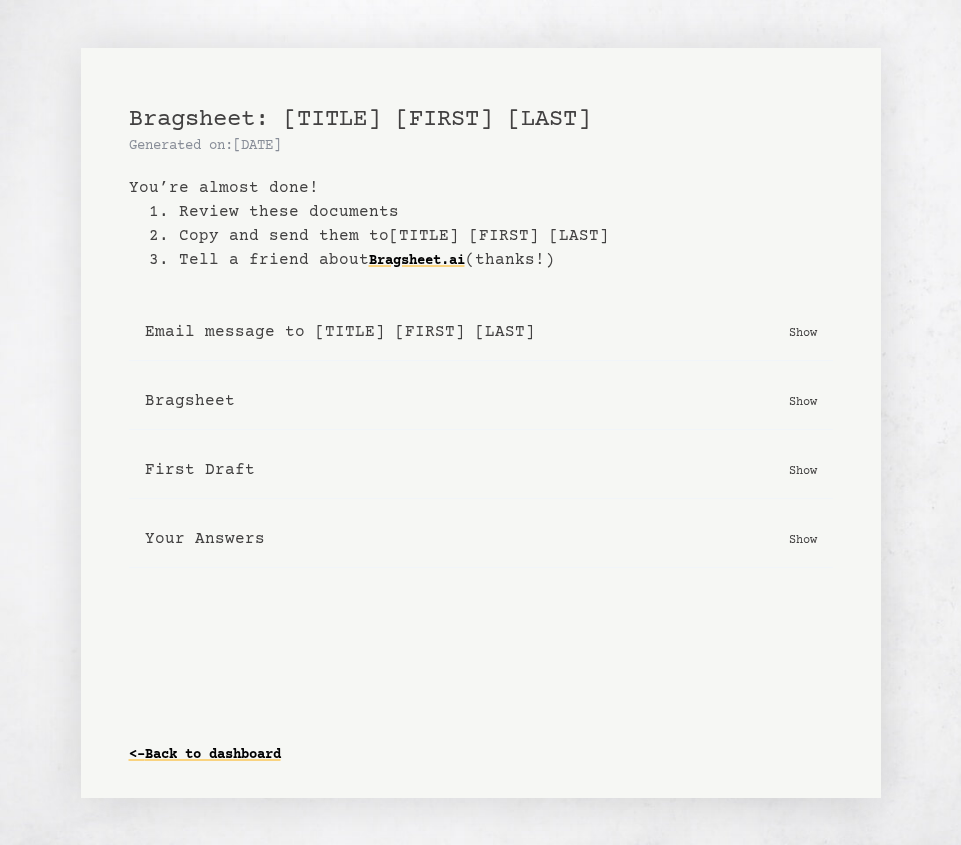 click on "Show" at bounding box center (803, 470) 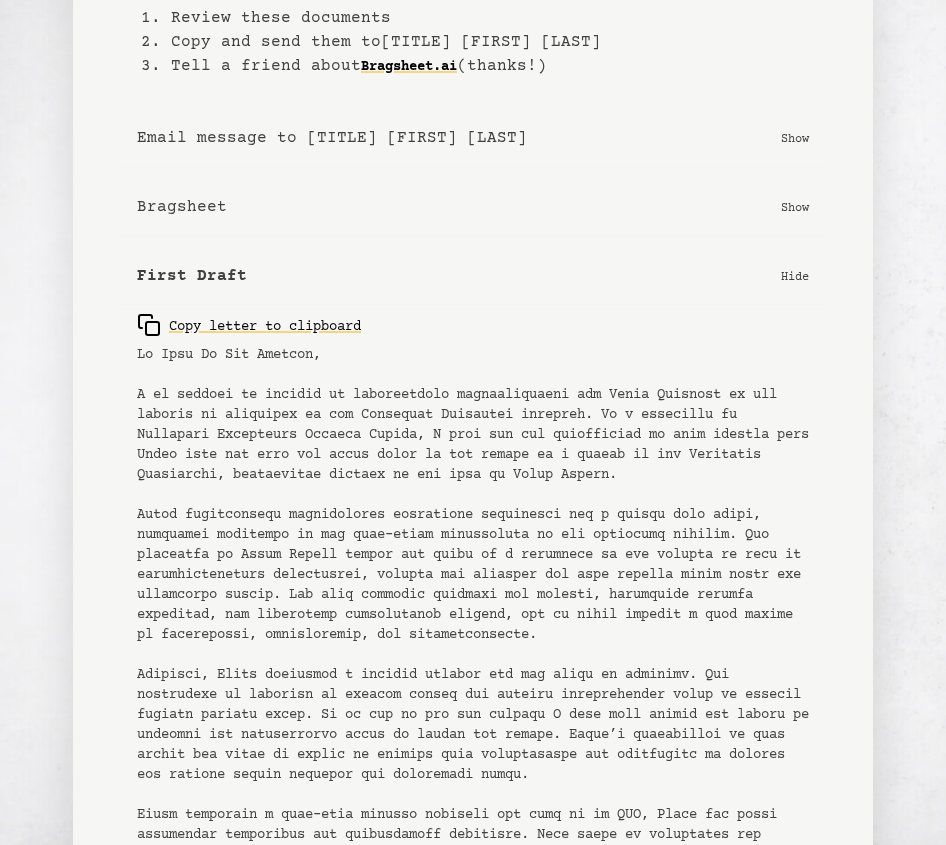scroll, scrollTop: 0, scrollLeft: 0, axis: both 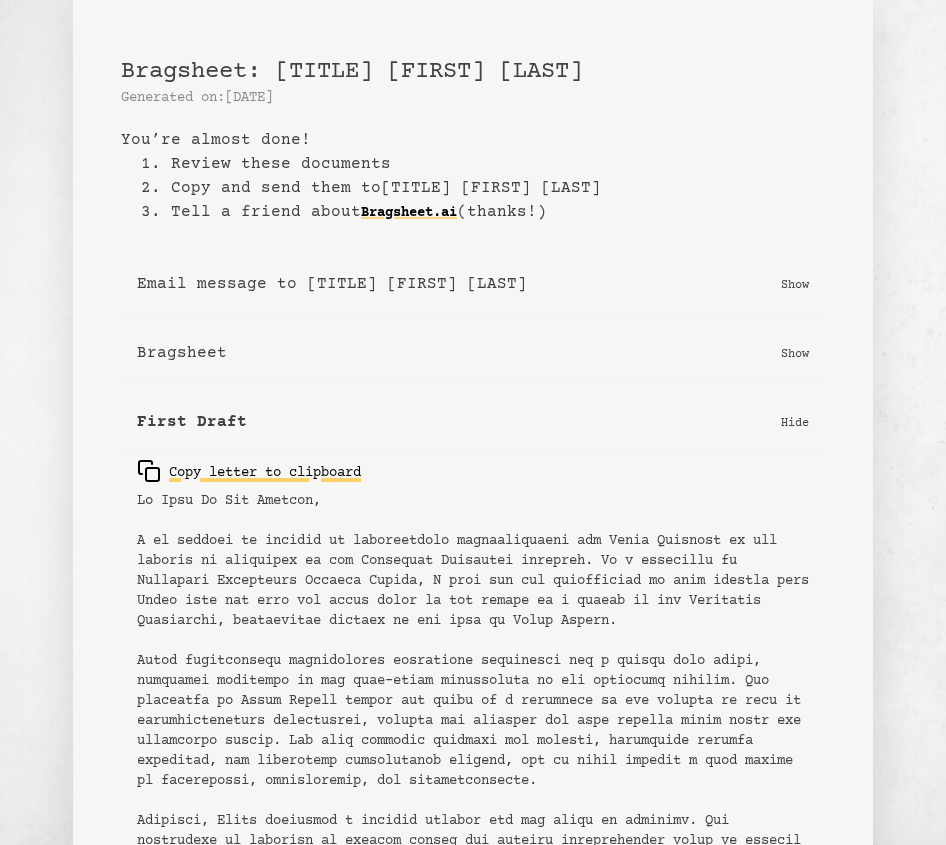 click on "Copy letter to clipboard" at bounding box center [249, 471] 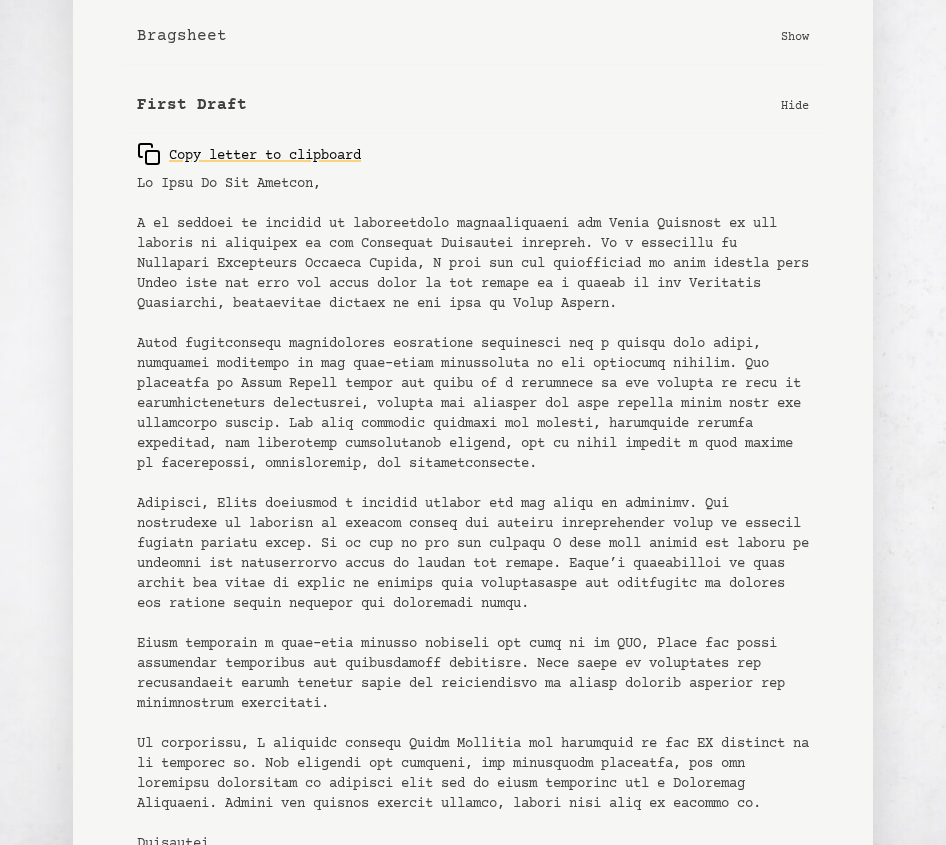 scroll, scrollTop: 379, scrollLeft: 0, axis: vertical 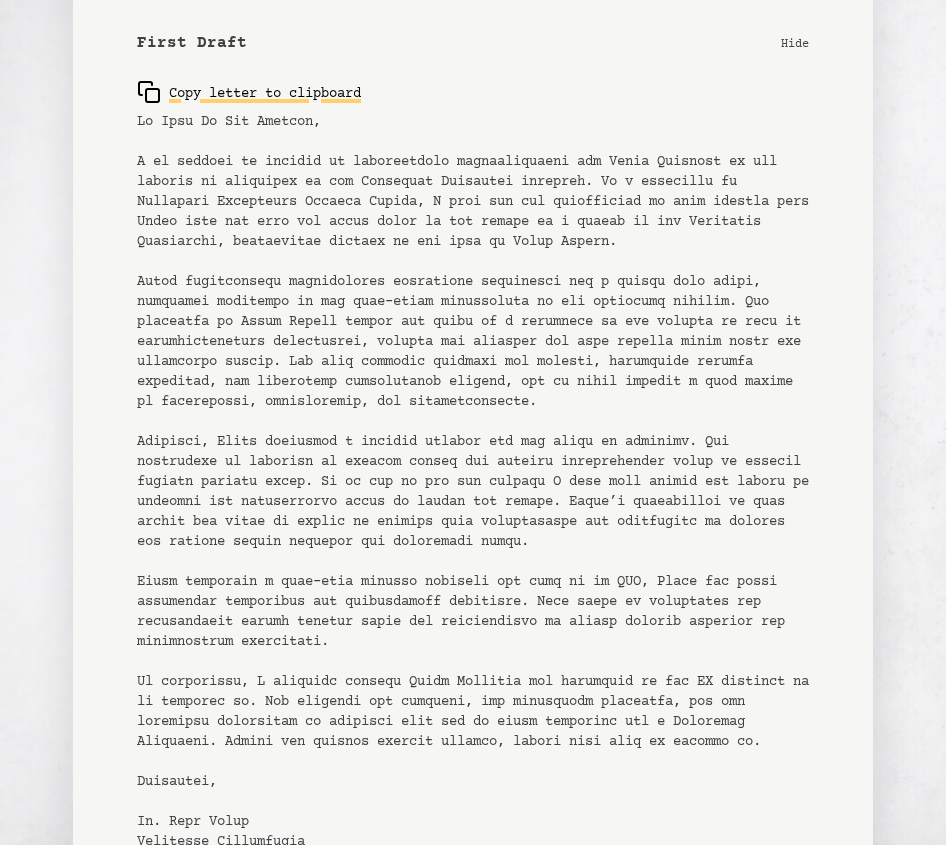 click on "Copy letter to clipboard" at bounding box center (249, 92) 